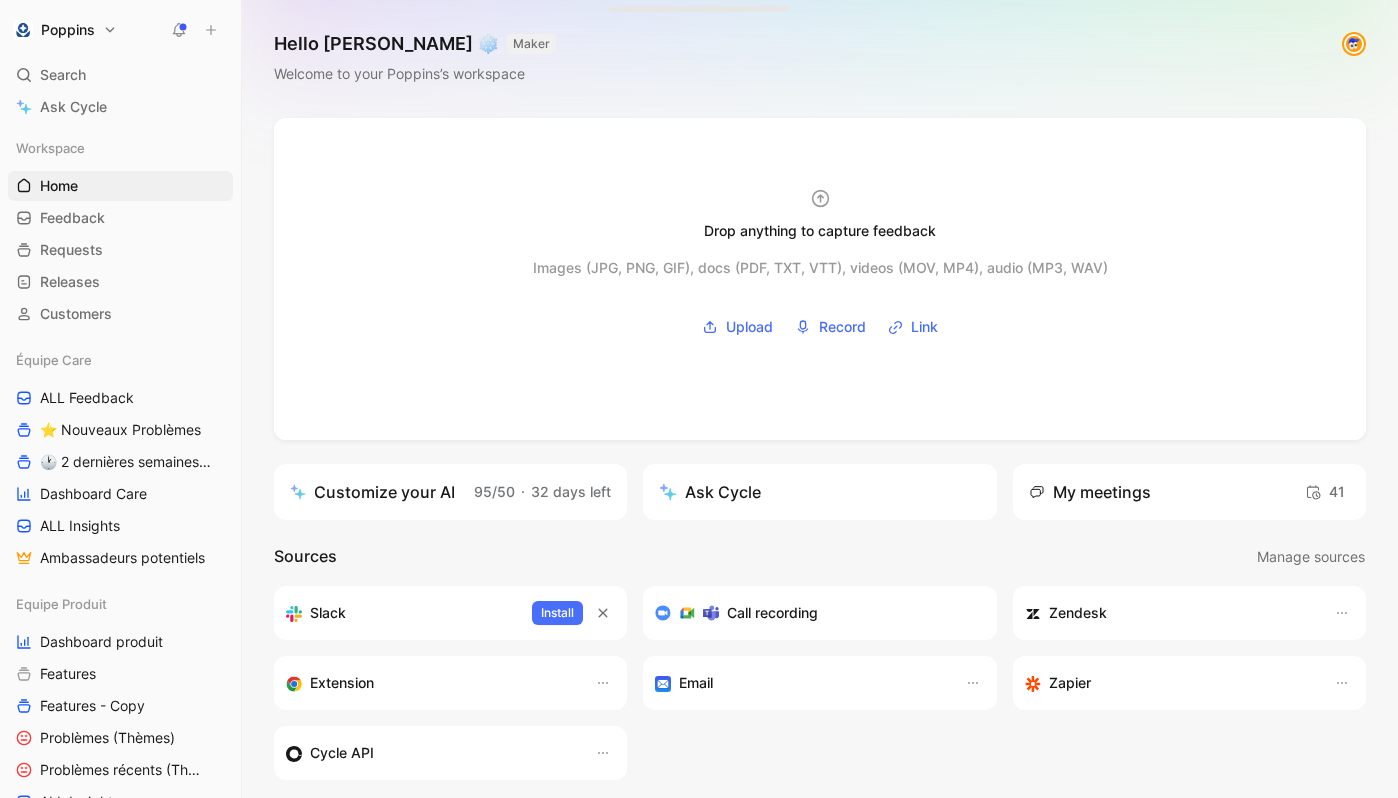 scroll, scrollTop: 0, scrollLeft: 0, axis: both 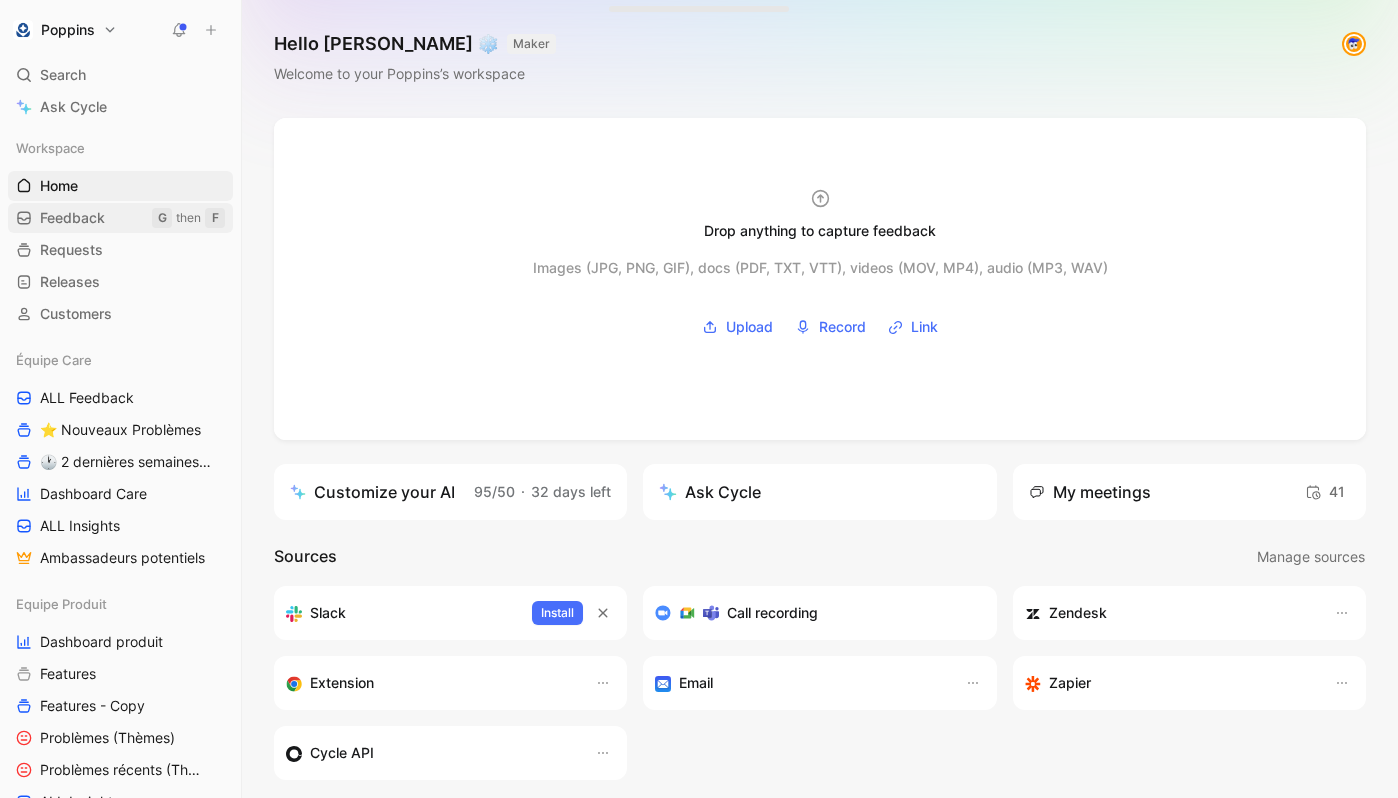 click on "Feedback G then F" at bounding box center [120, 218] 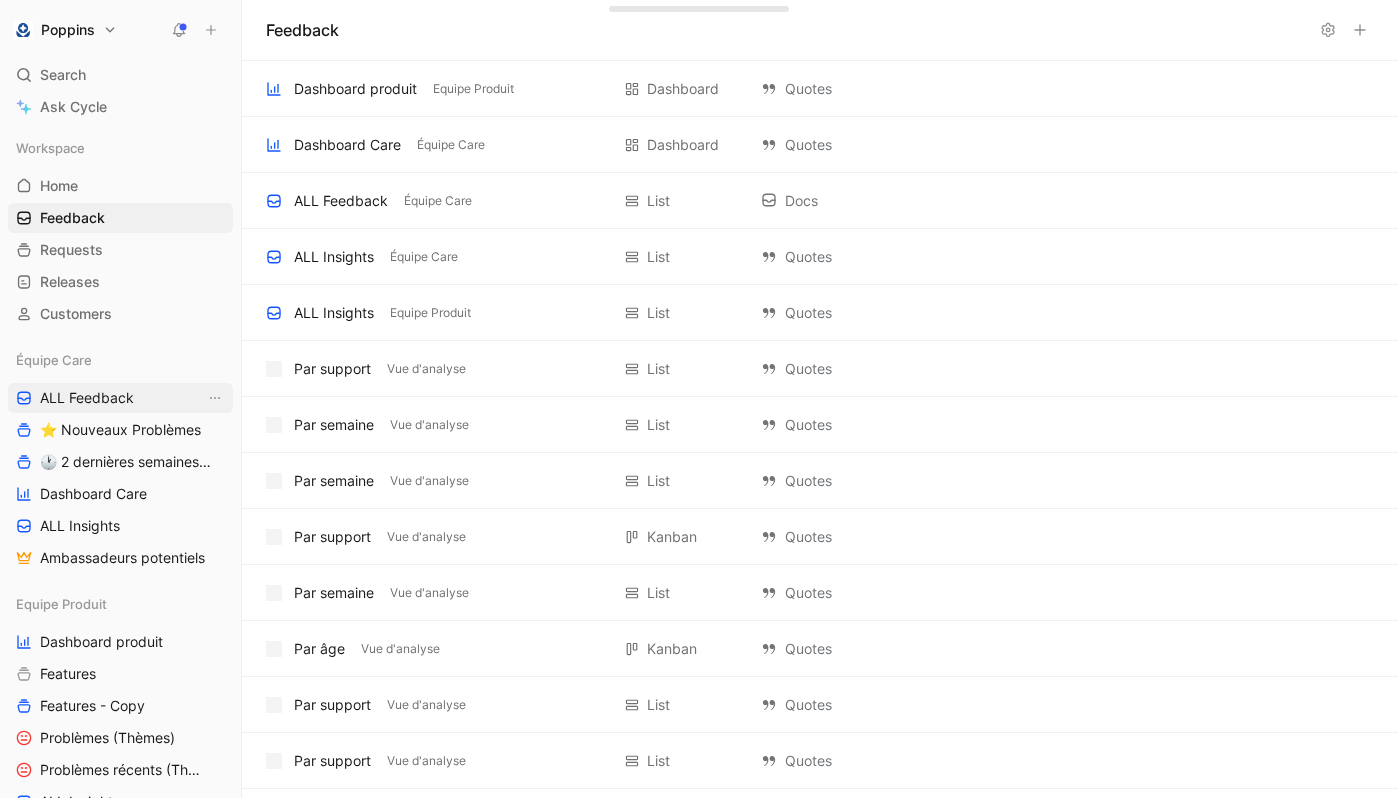 click on "ALL Feedback" at bounding box center (120, 398) 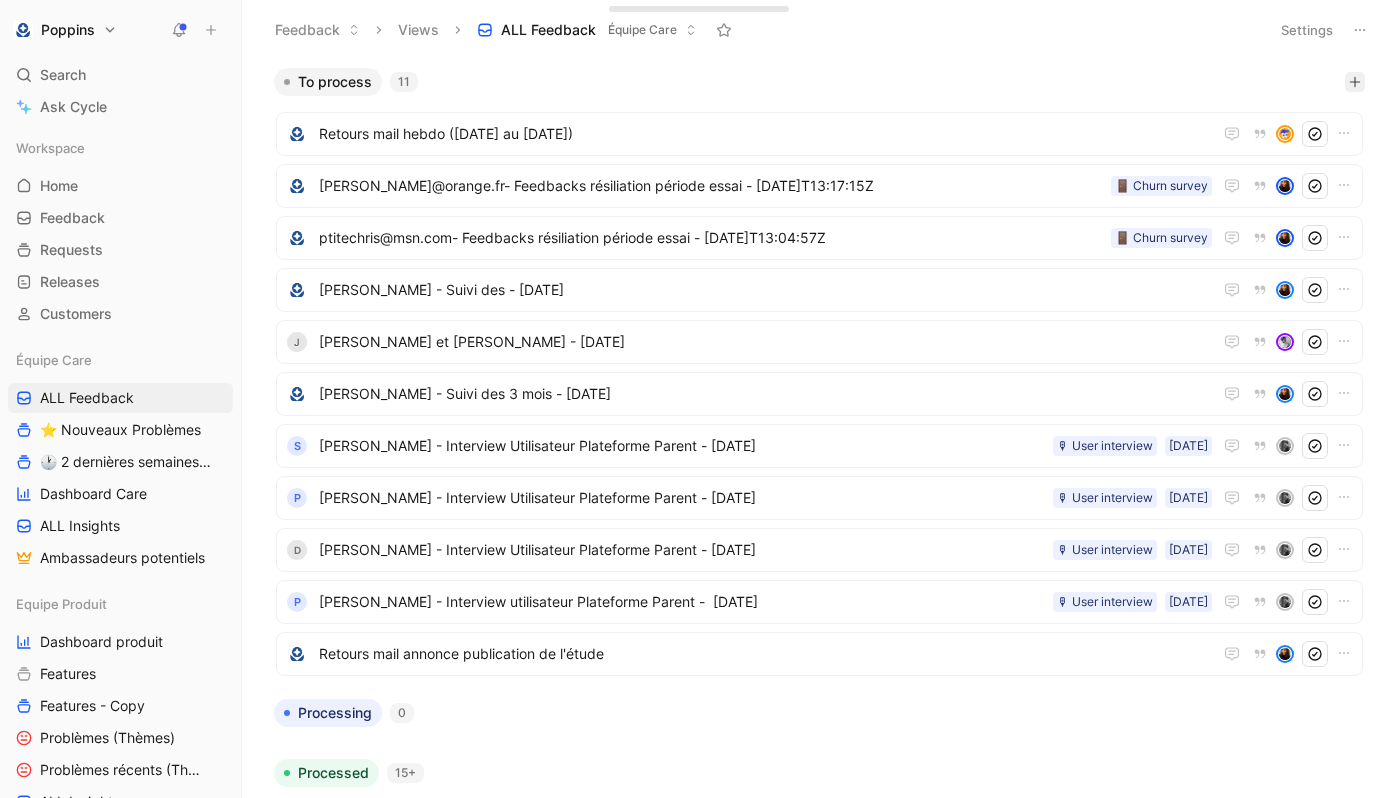 click at bounding box center (1355, 82) 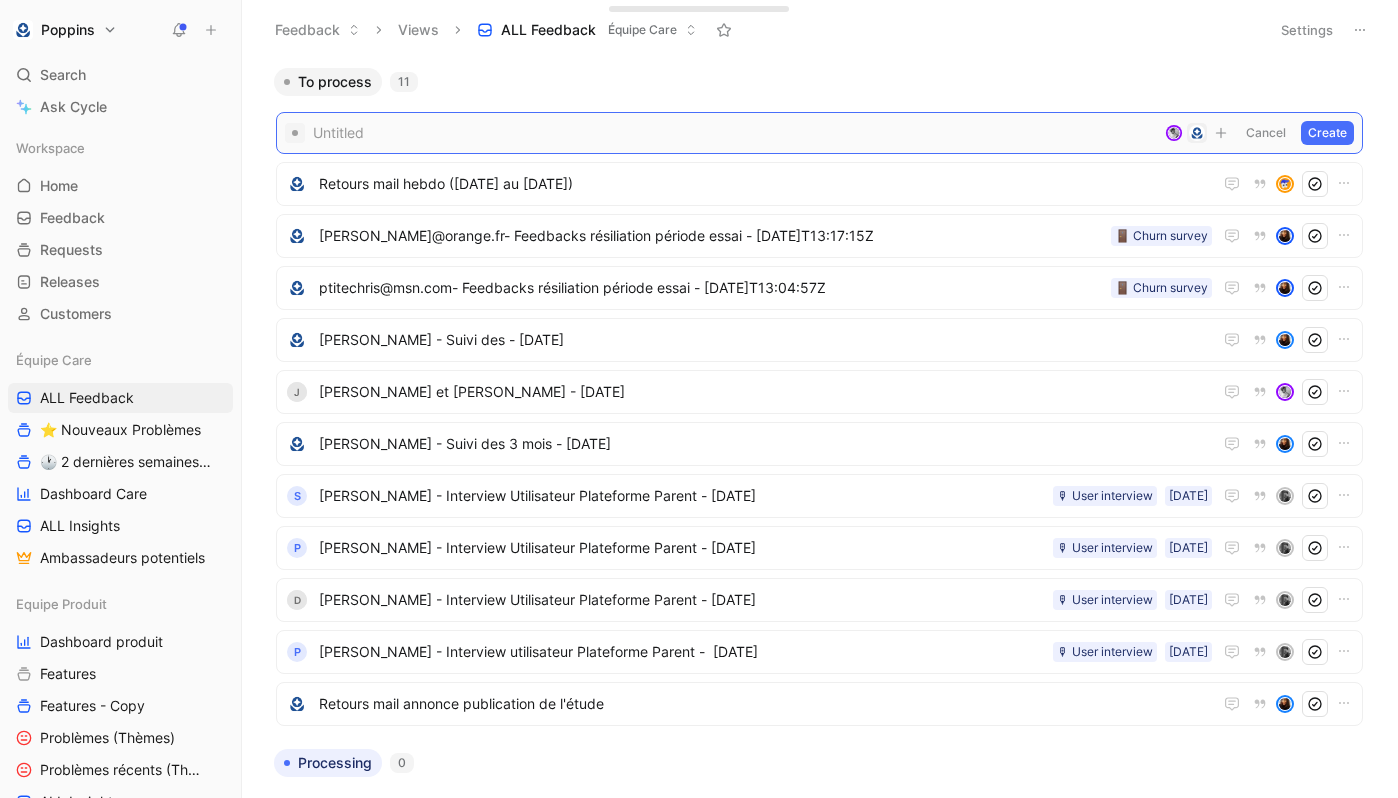 paste 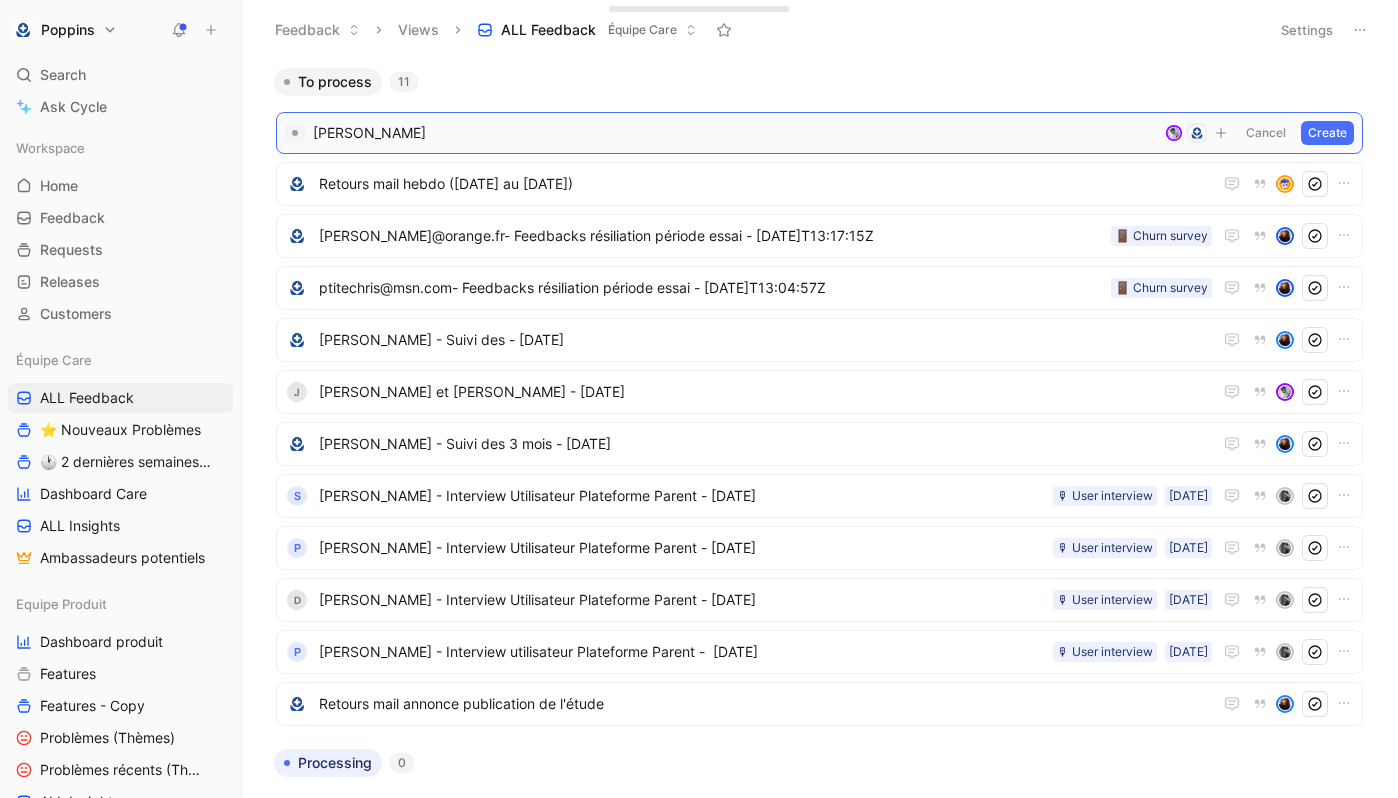 type 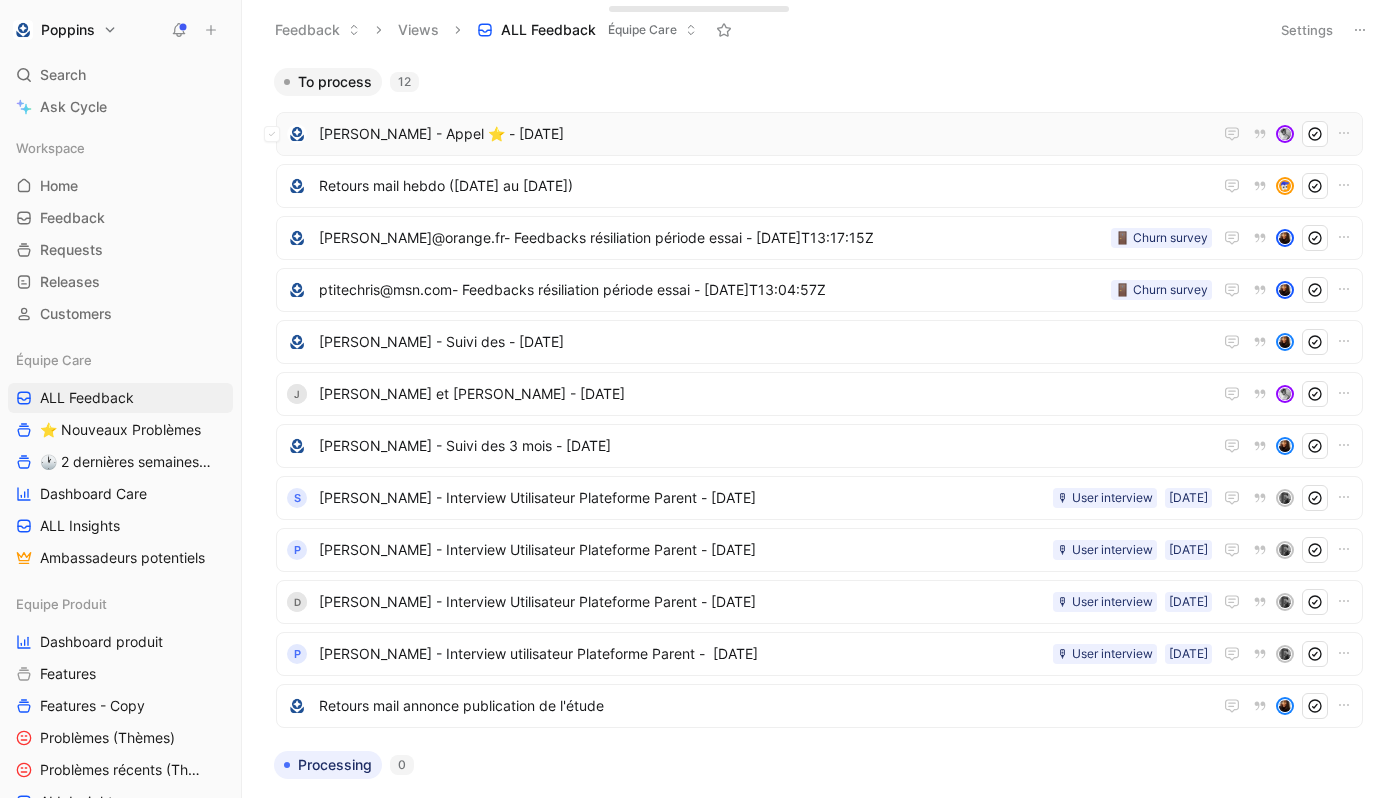 click on "[PERSON_NAME] - Appel ⭐️ - [DATE]" at bounding box center [765, 134] 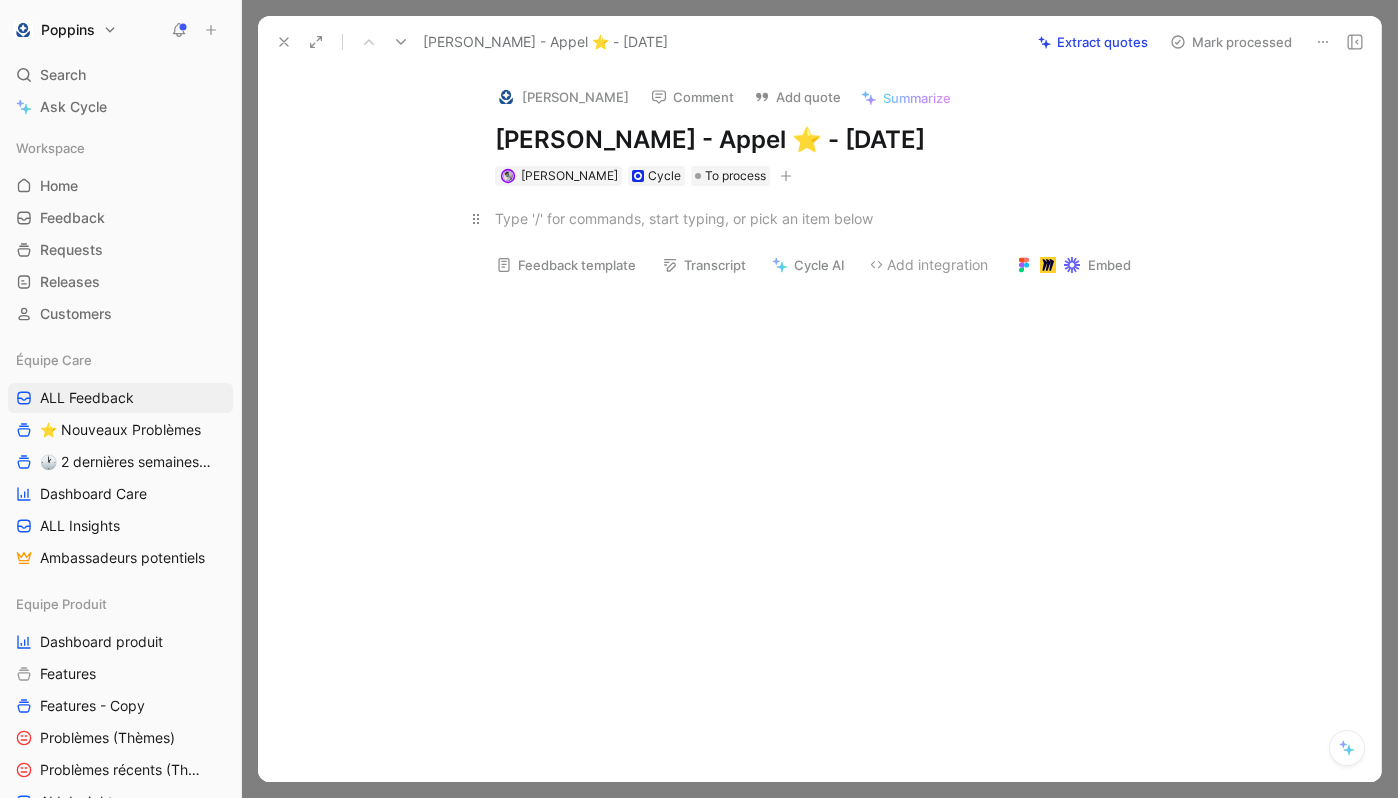 click at bounding box center (841, 218) 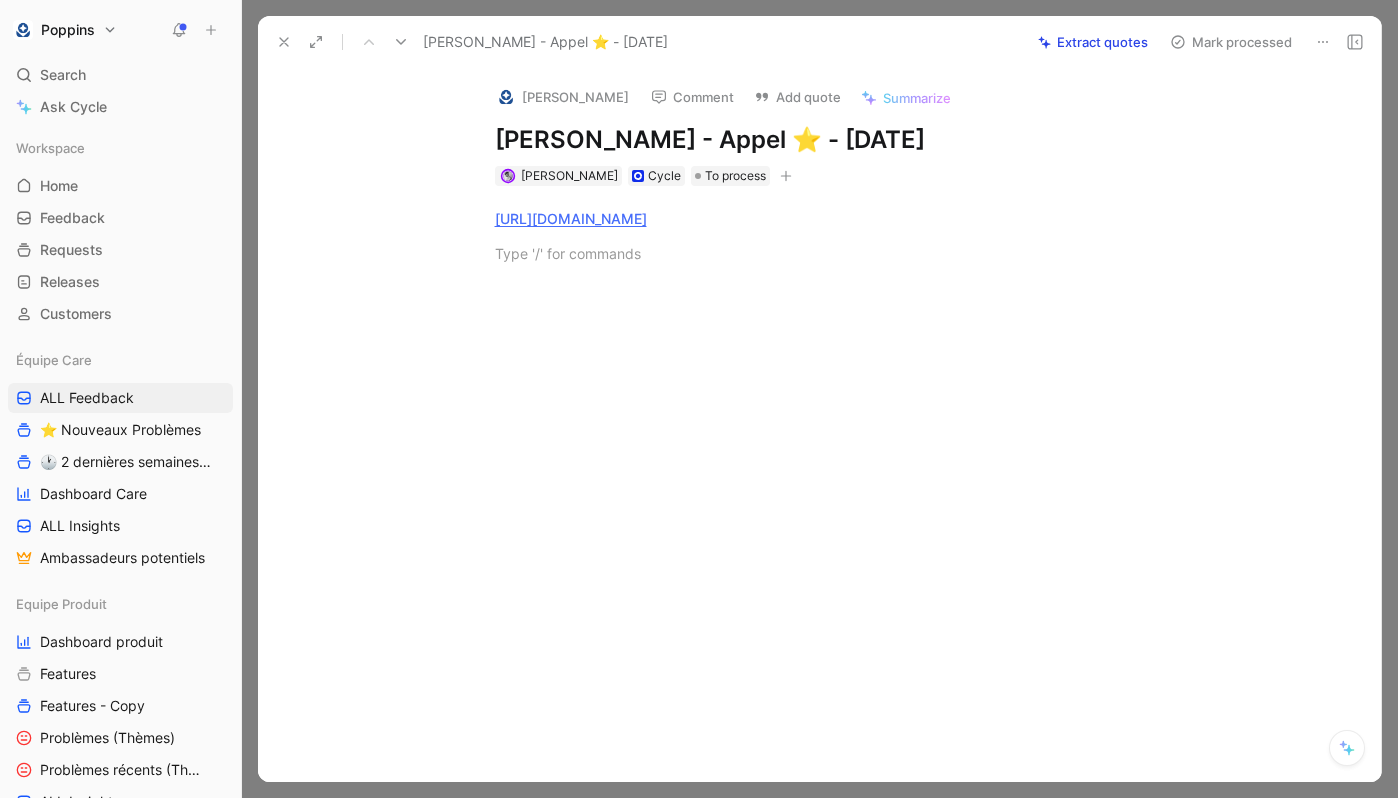 paste 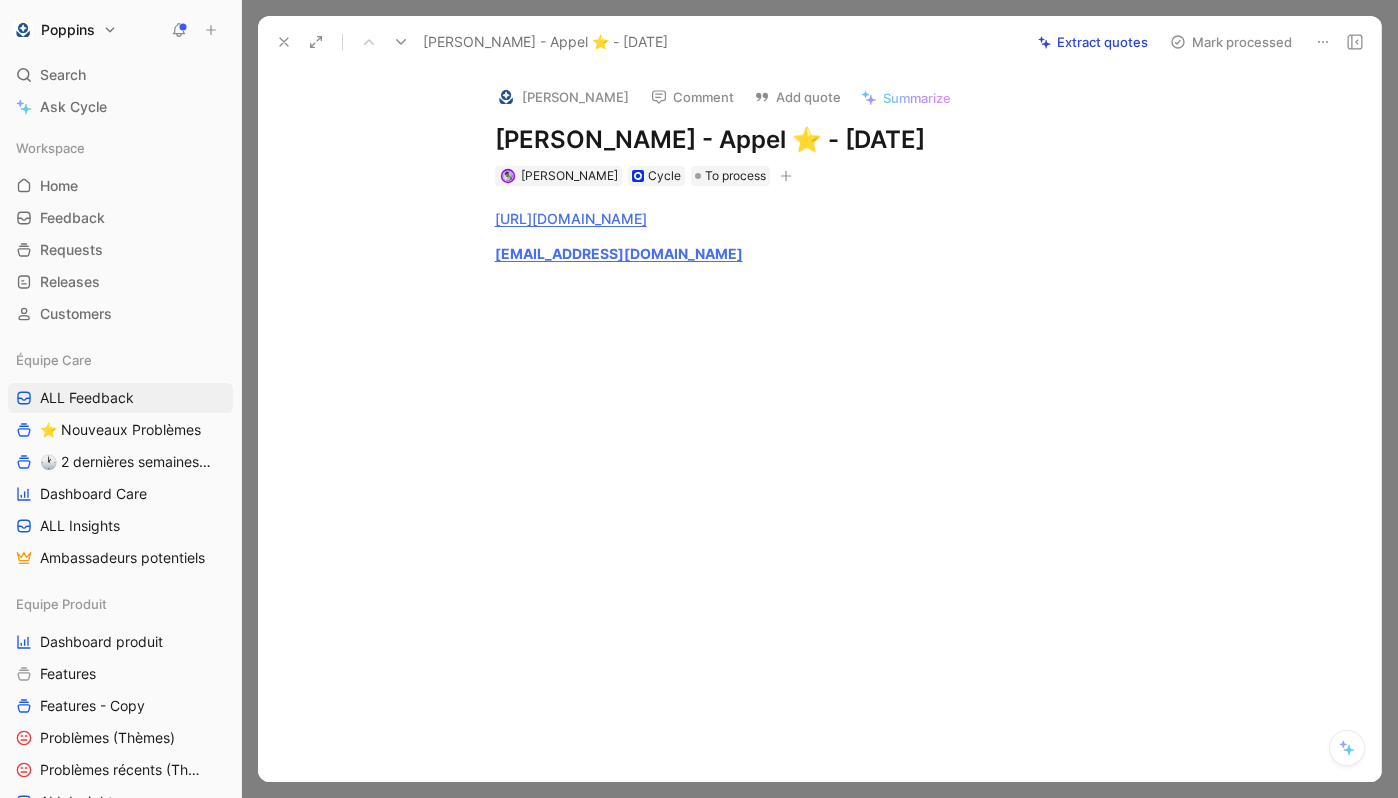 type 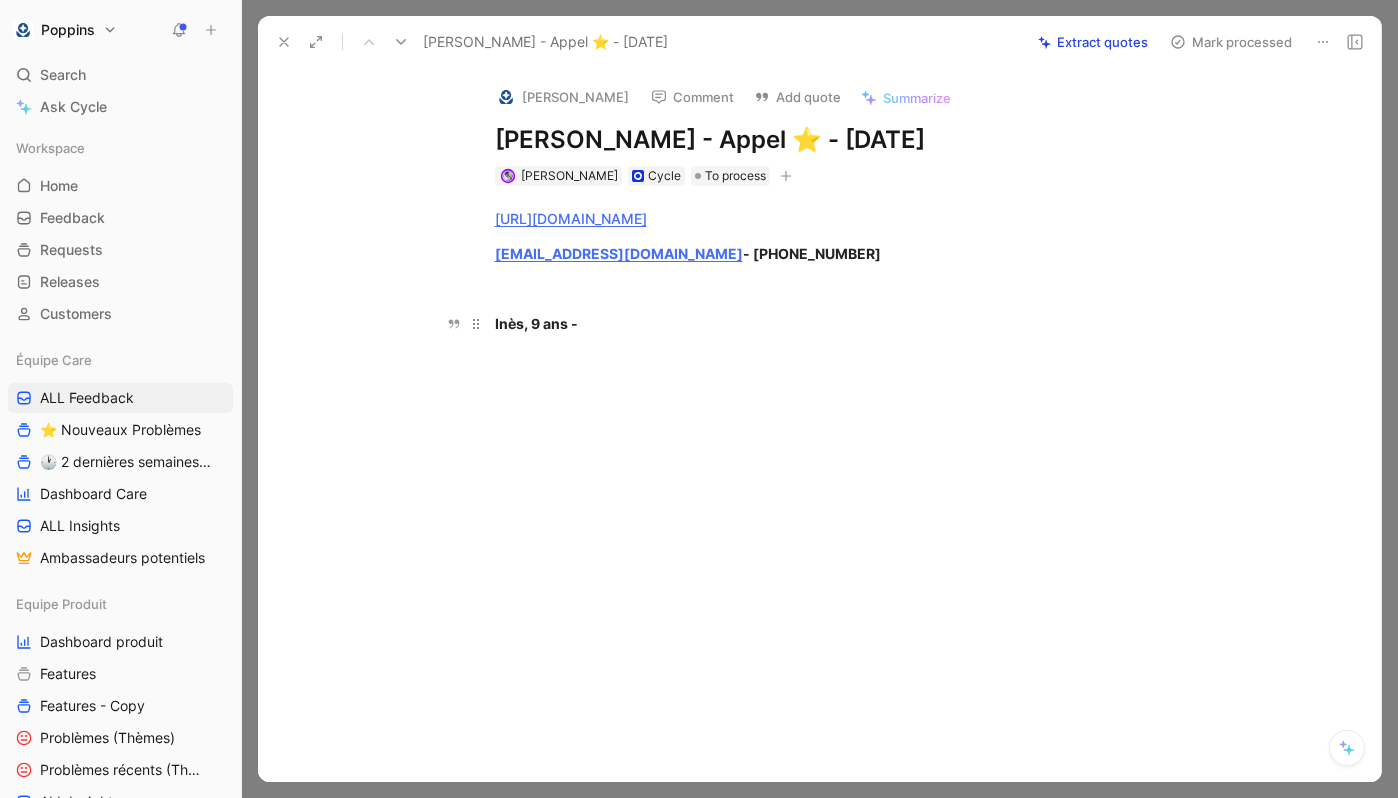 click on "Inès, 9 ans -" at bounding box center (536, 323) 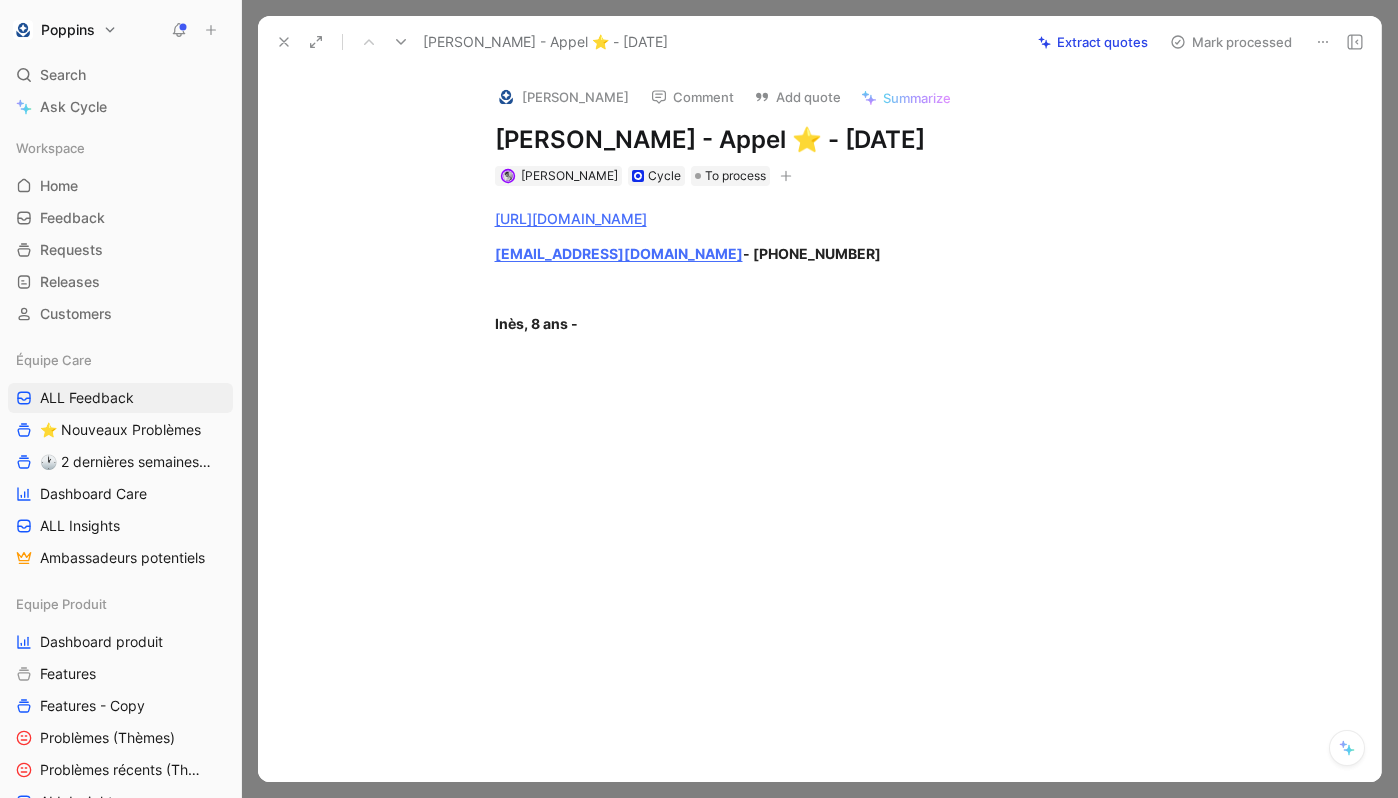 click on "[URL][DOMAIN_NAME] [EMAIL_ADDRESS][DOMAIN_NAME]  - [PHONE_NUMBER] Inès, 8 ans -" at bounding box center (840, 271) 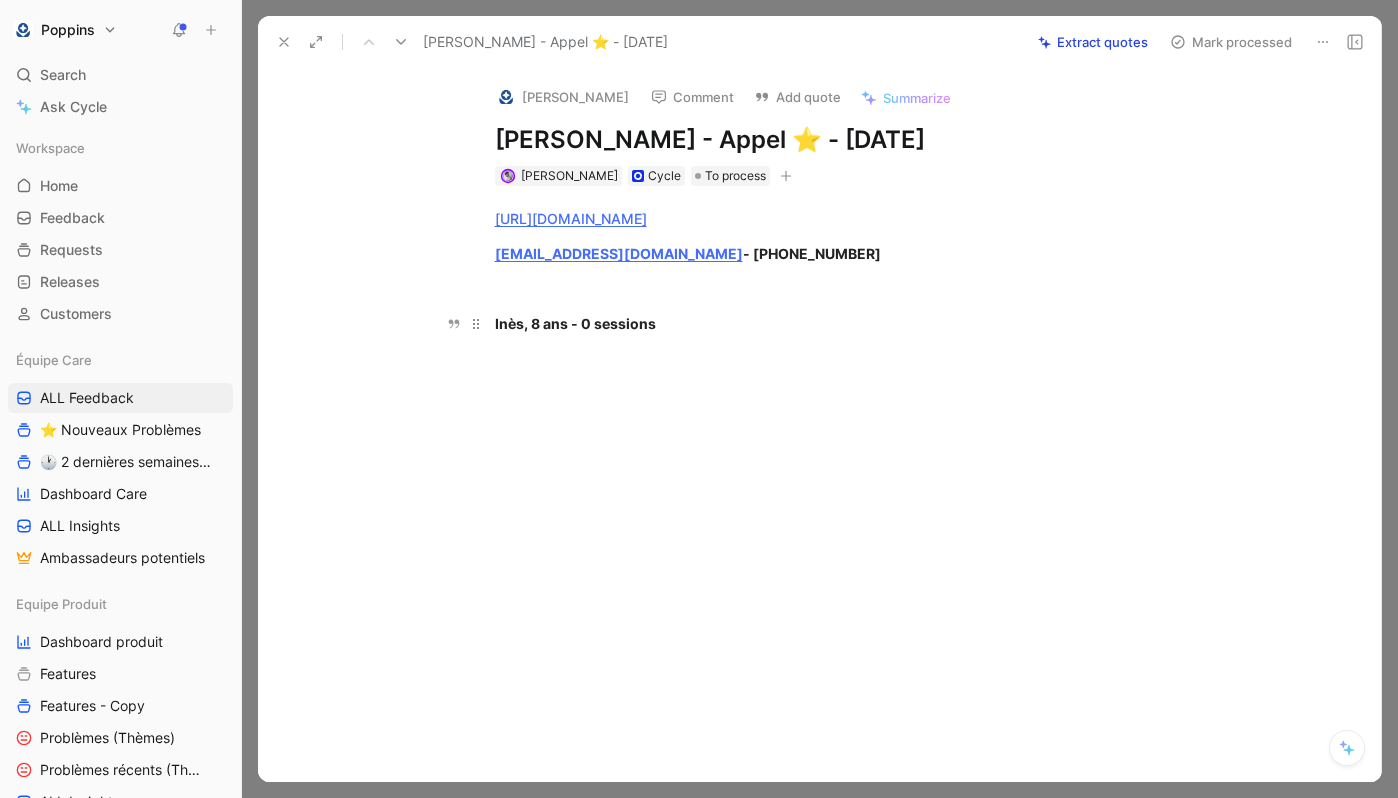 click on "Inès, 8 ans - 0 sessions" at bounding box center (575, 323) 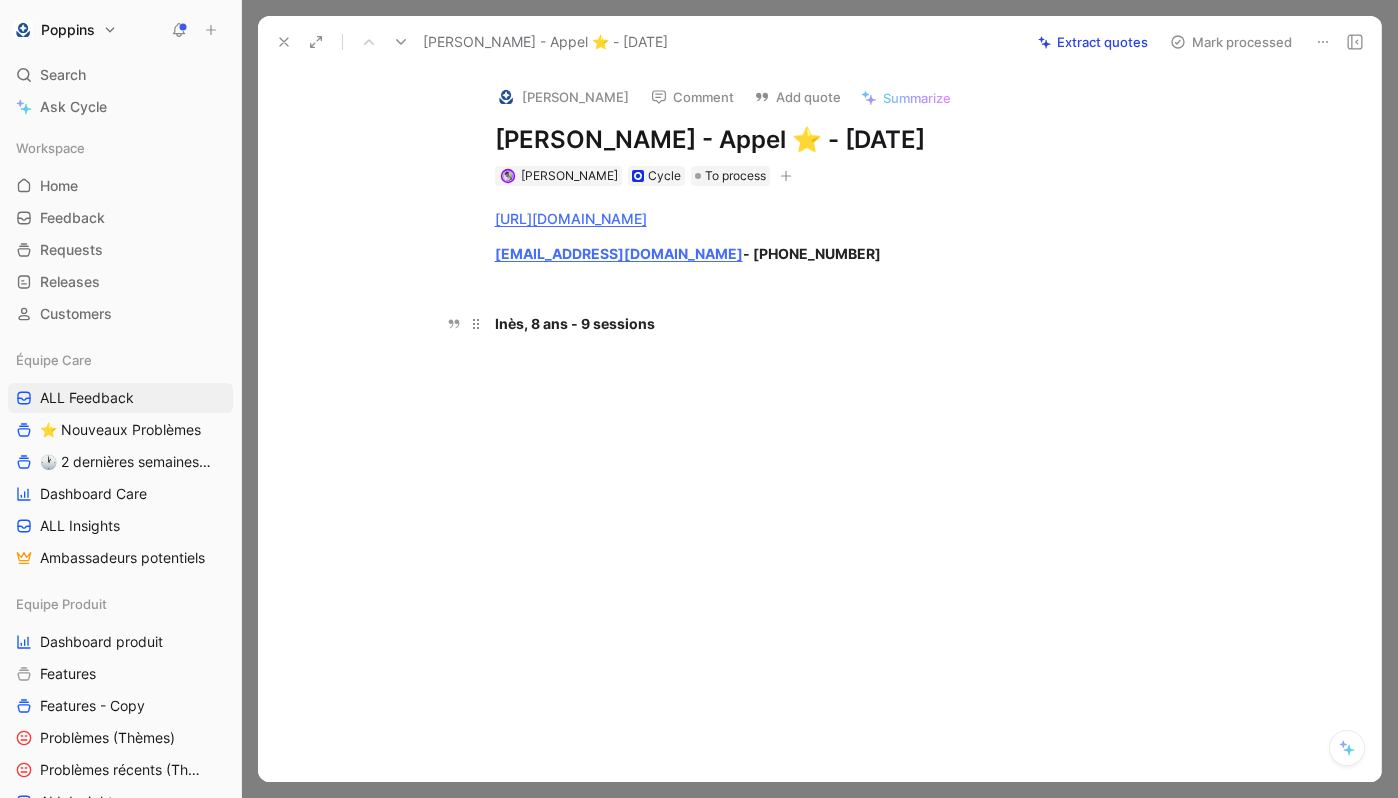 click on "Inès, 8 ans - 9 sessions" at bounding box center (575, 323) 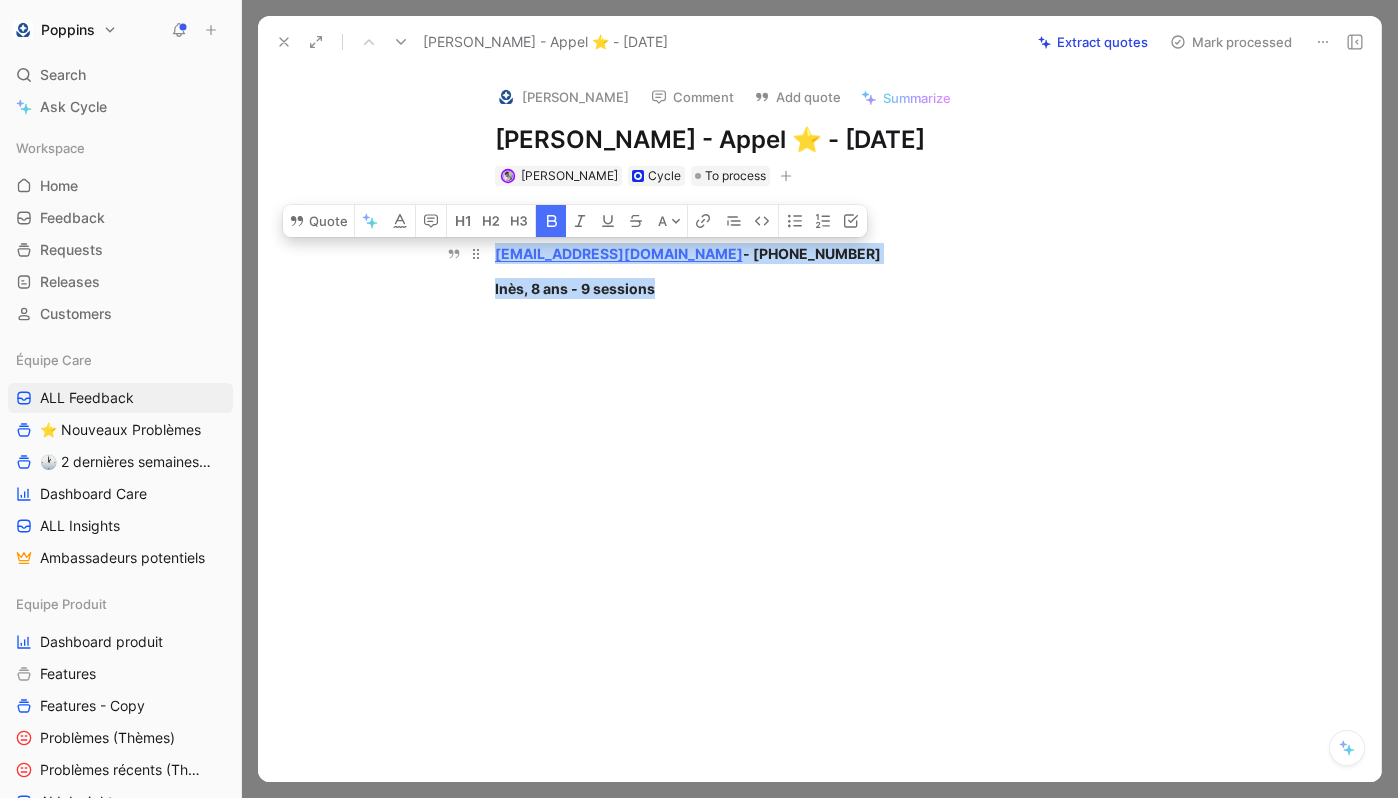 drag, startPoint x: 668, startPoint y: 293, endPoint x: 492, endPoint y: 251, distance: 180.94199 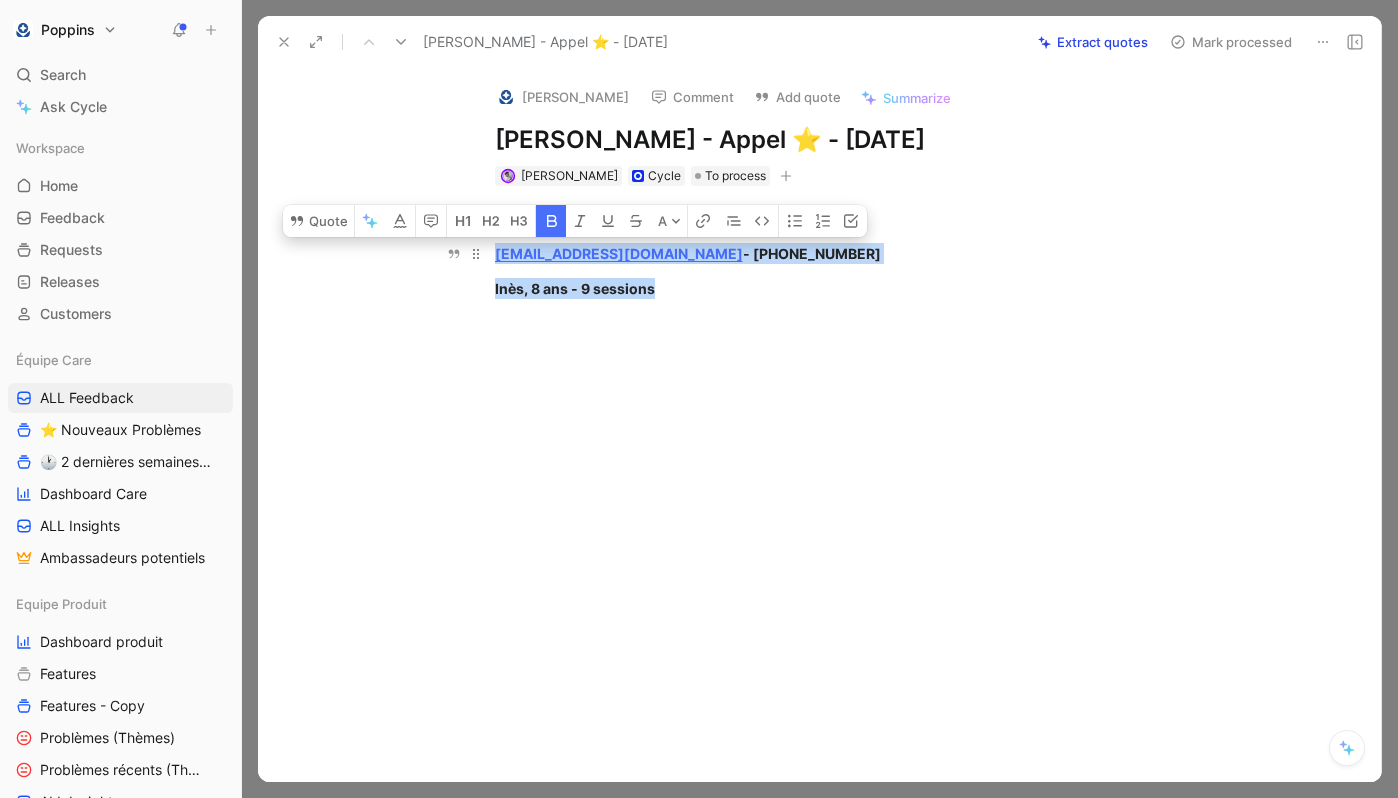 click on "[URL][DOMAIN_NAME] [EMAIL_ADDRESS][DOMAIN_NAME]  - [PHONE_NUMBER] Inès, 8 ans - 9 sessions" at bounding box center (840, 253) 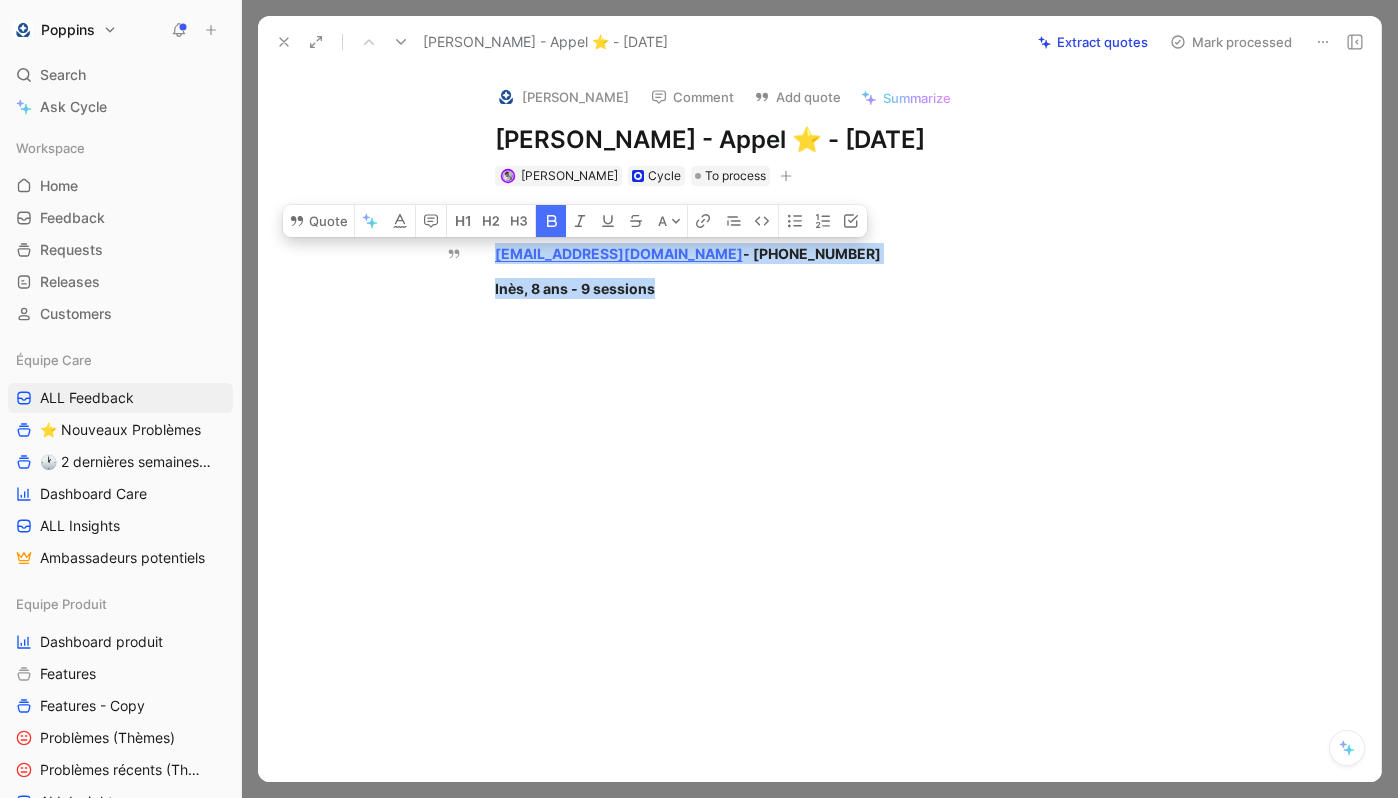 click 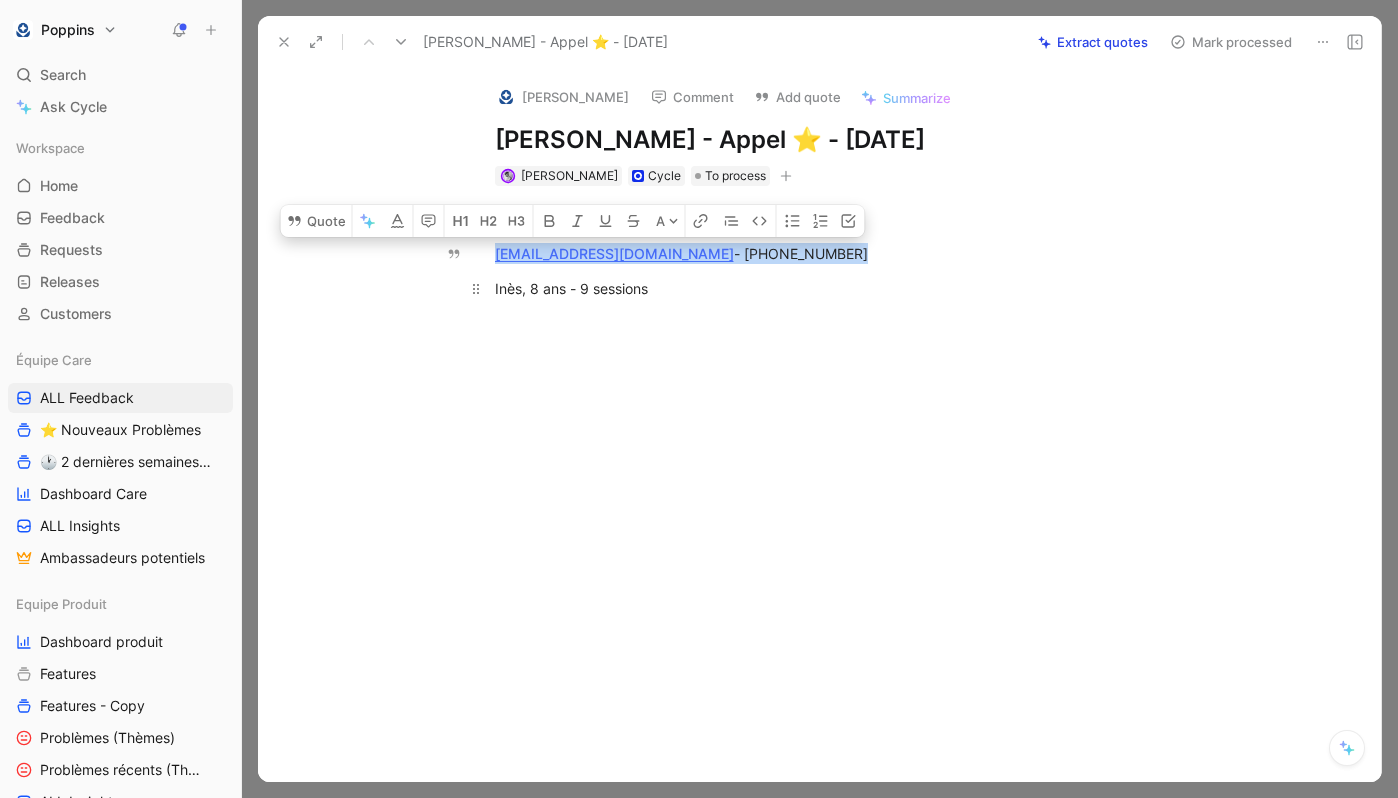 click on "Inès, 8 ans - 9 sessions" at bounding box center [841, 288] 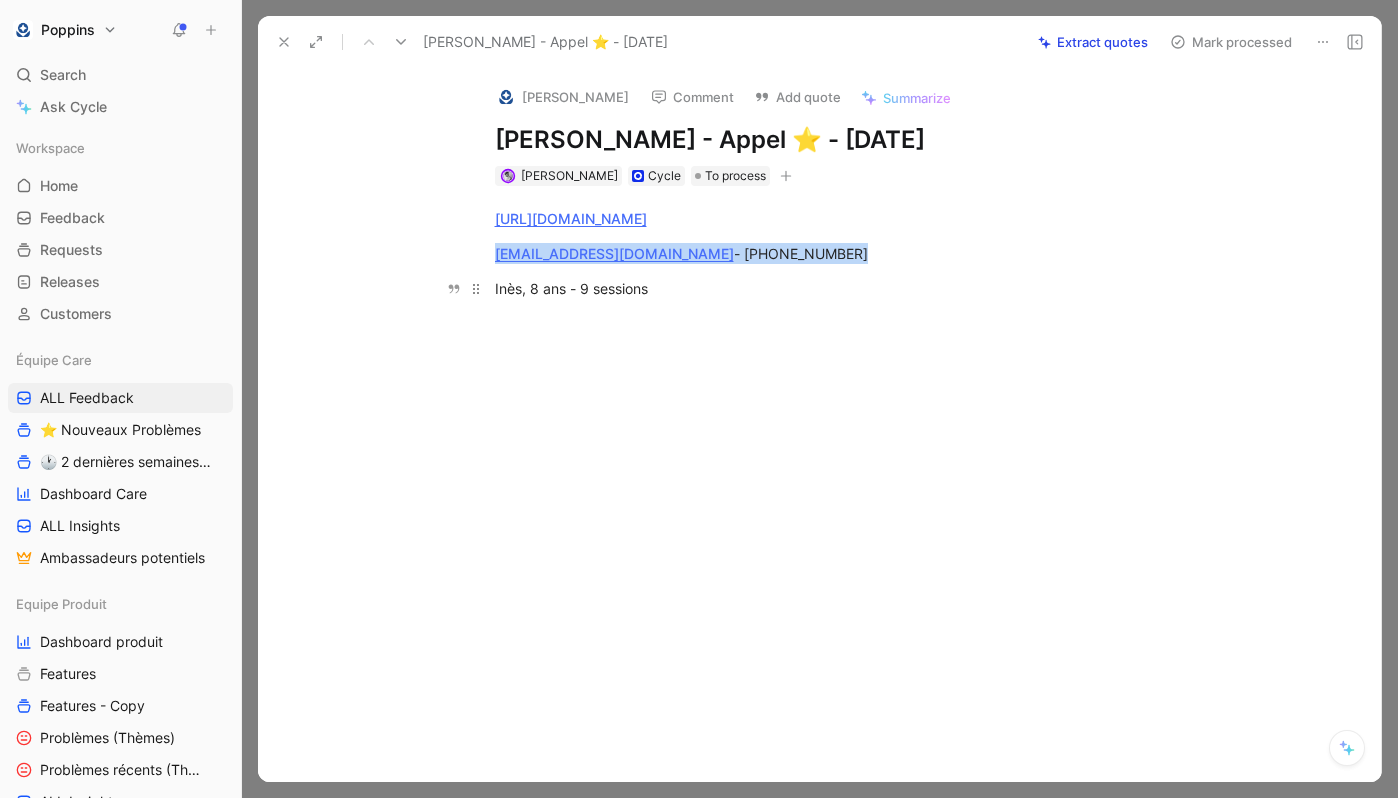 click on "Inès, 8 ans - 9 sessions" at bounding box center [841, 288] 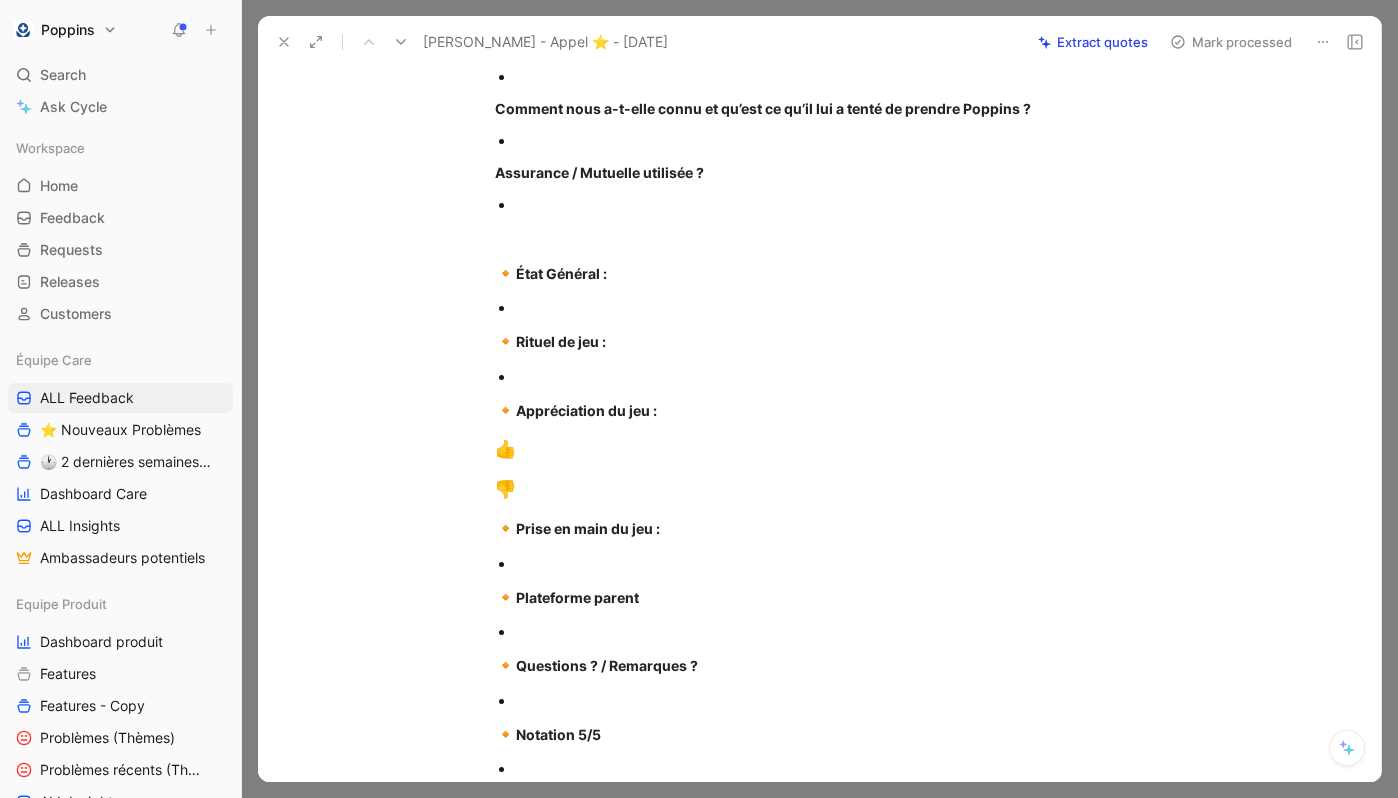 scroll, scrollTop: 0, scrollLeft: 0, axis: both 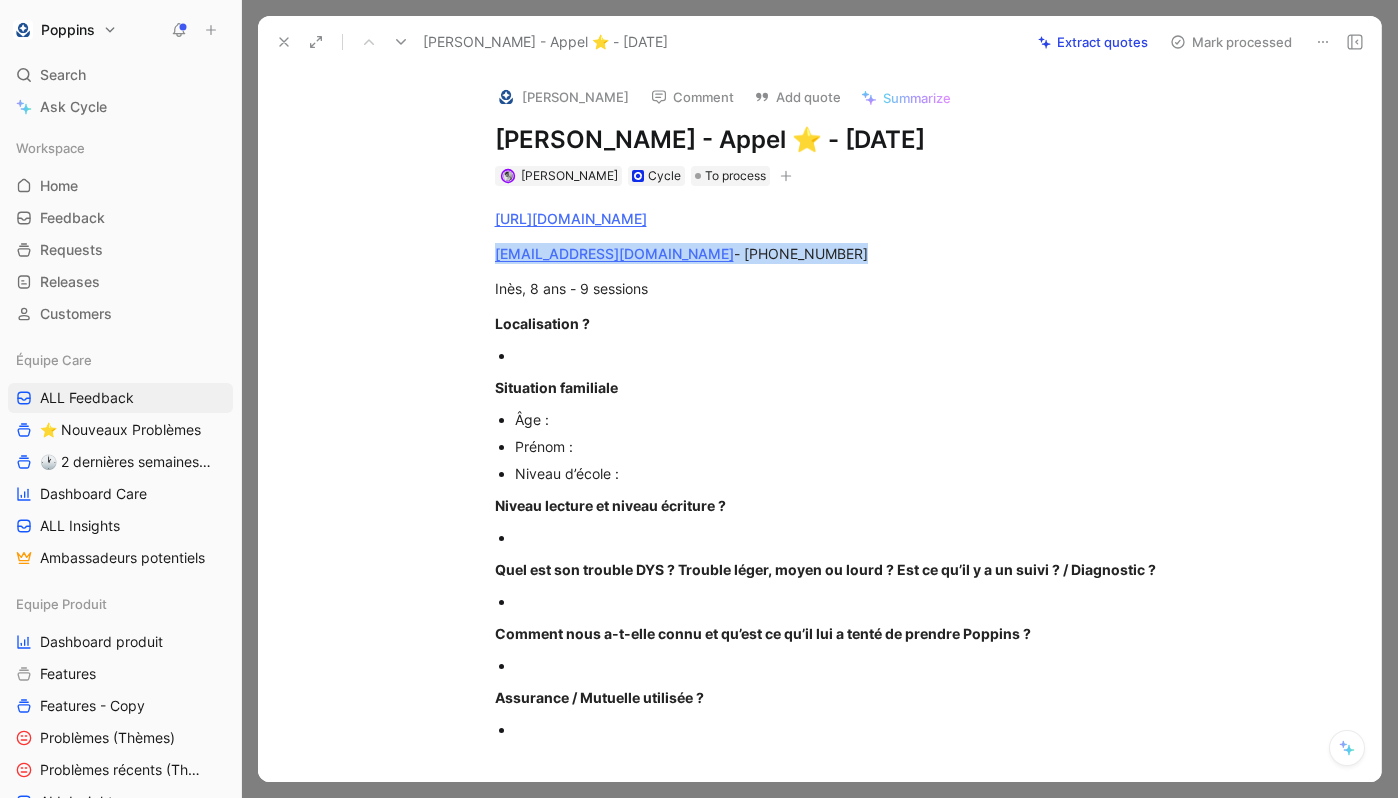click on "[EMAIL_ADDRESS][DOMAIN_NAME]  - [PHONE_NUMBER]" at bounding box center [841, 253] 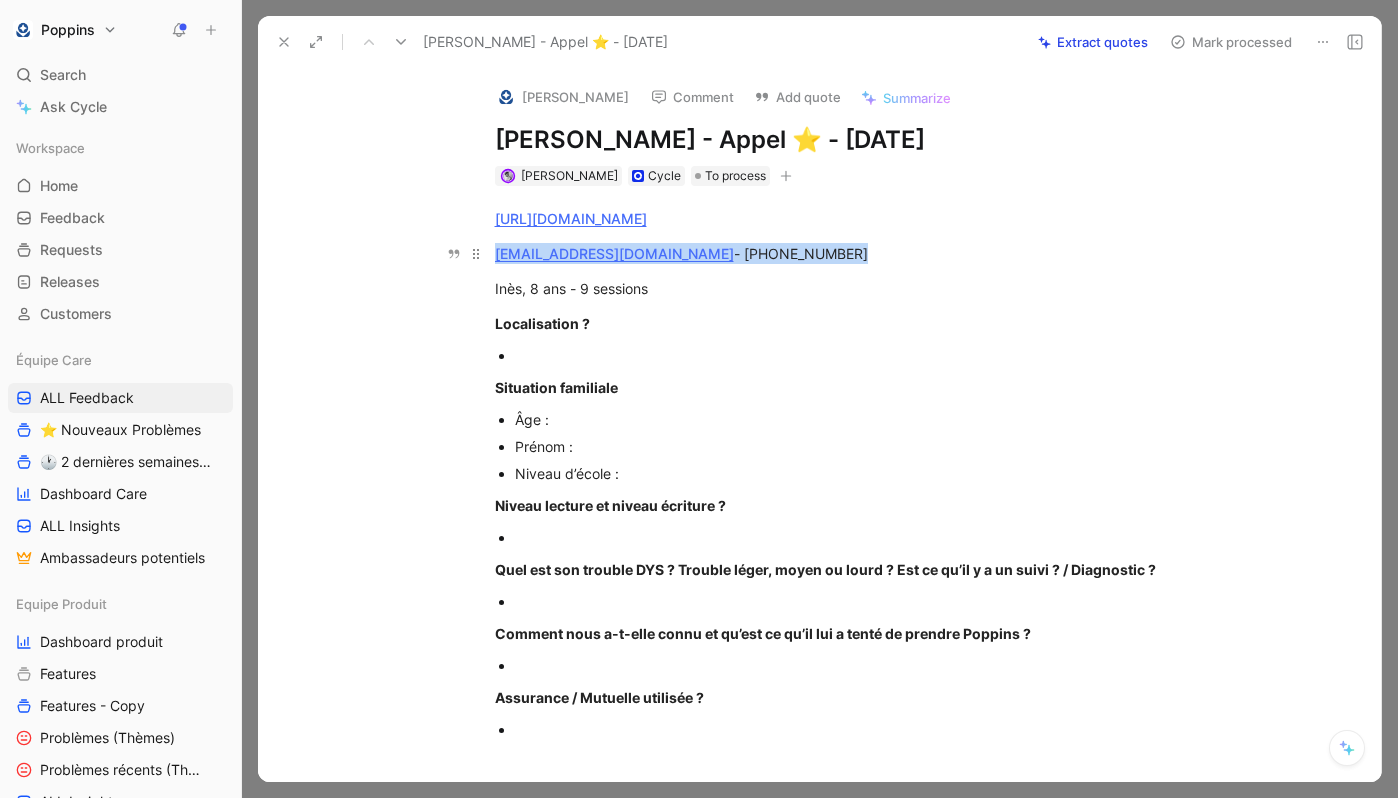 click on "[EMAIL_ADDRESS][DOMAIN_NAME]  - [PHONE_NUMBER]" at bounding box center (841, 253) 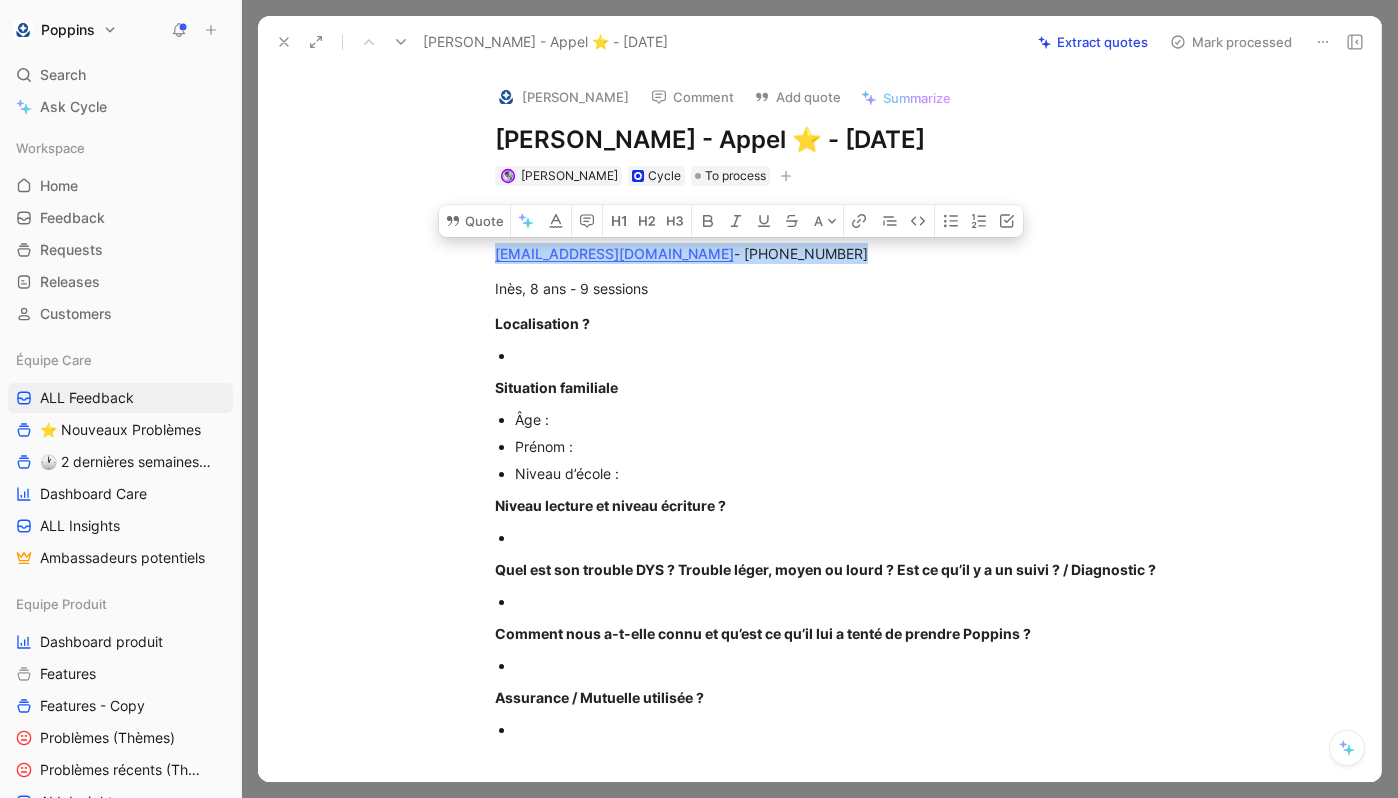 copy on "[PHONE_NUMBER]" 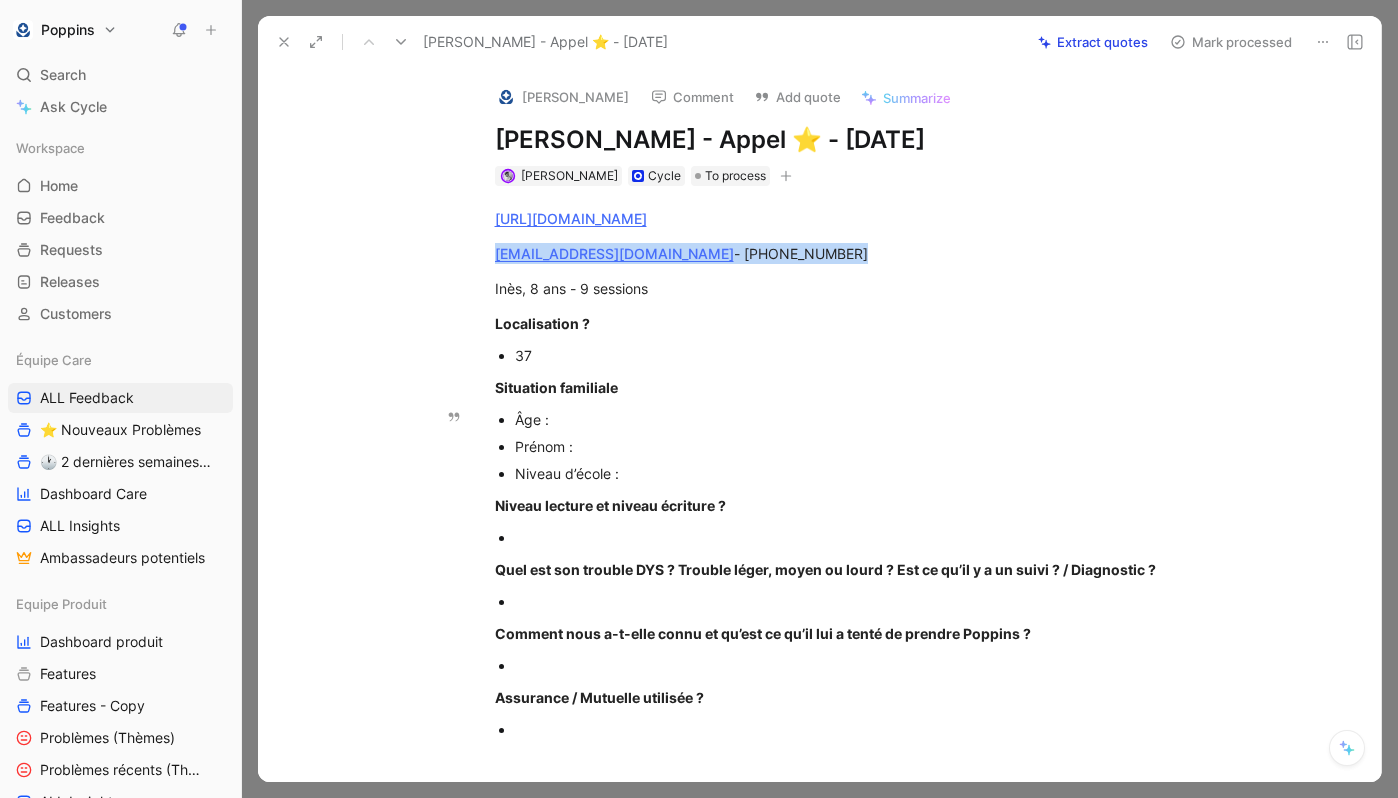 click on "Âge :" at bounding box center (851, 419) 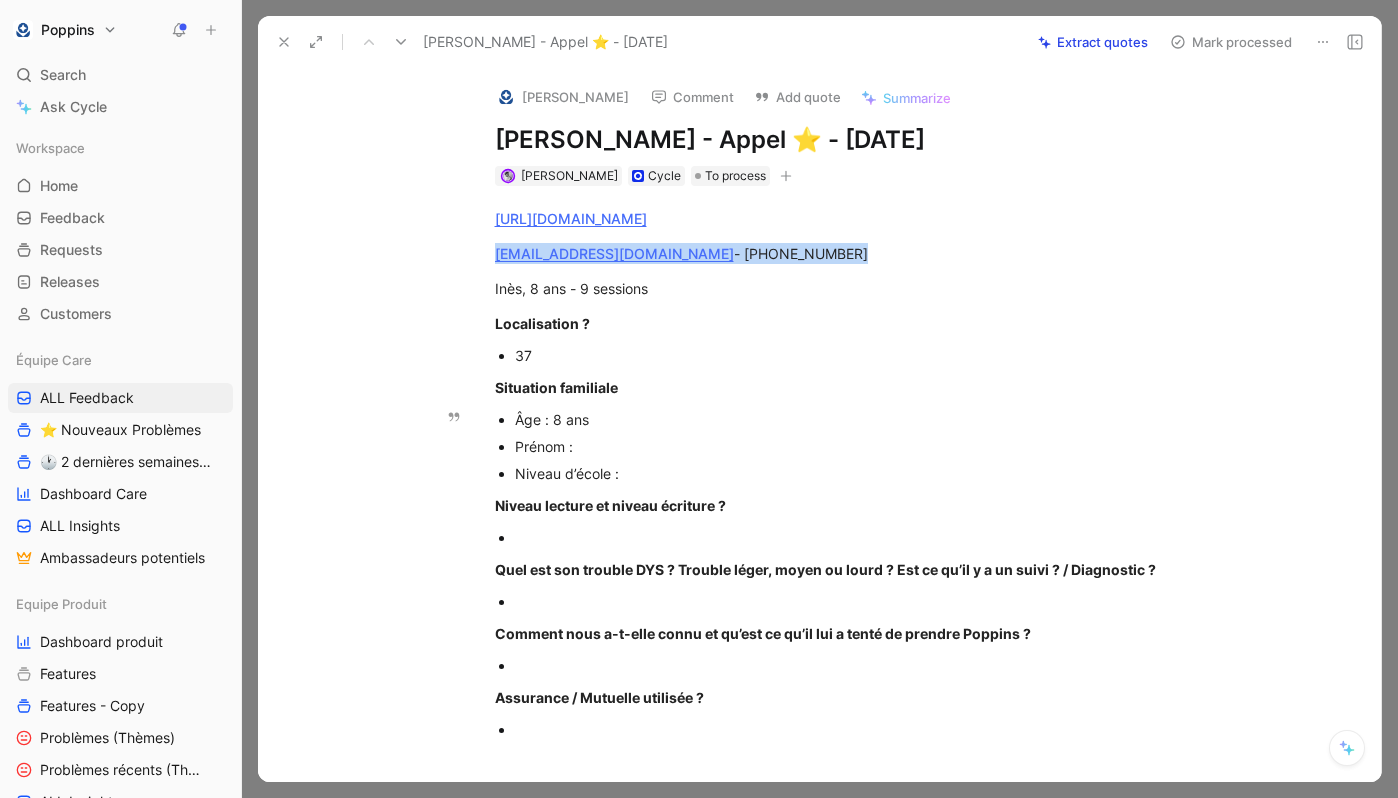 click on "Prénom :" at bounding box center [851, 446] 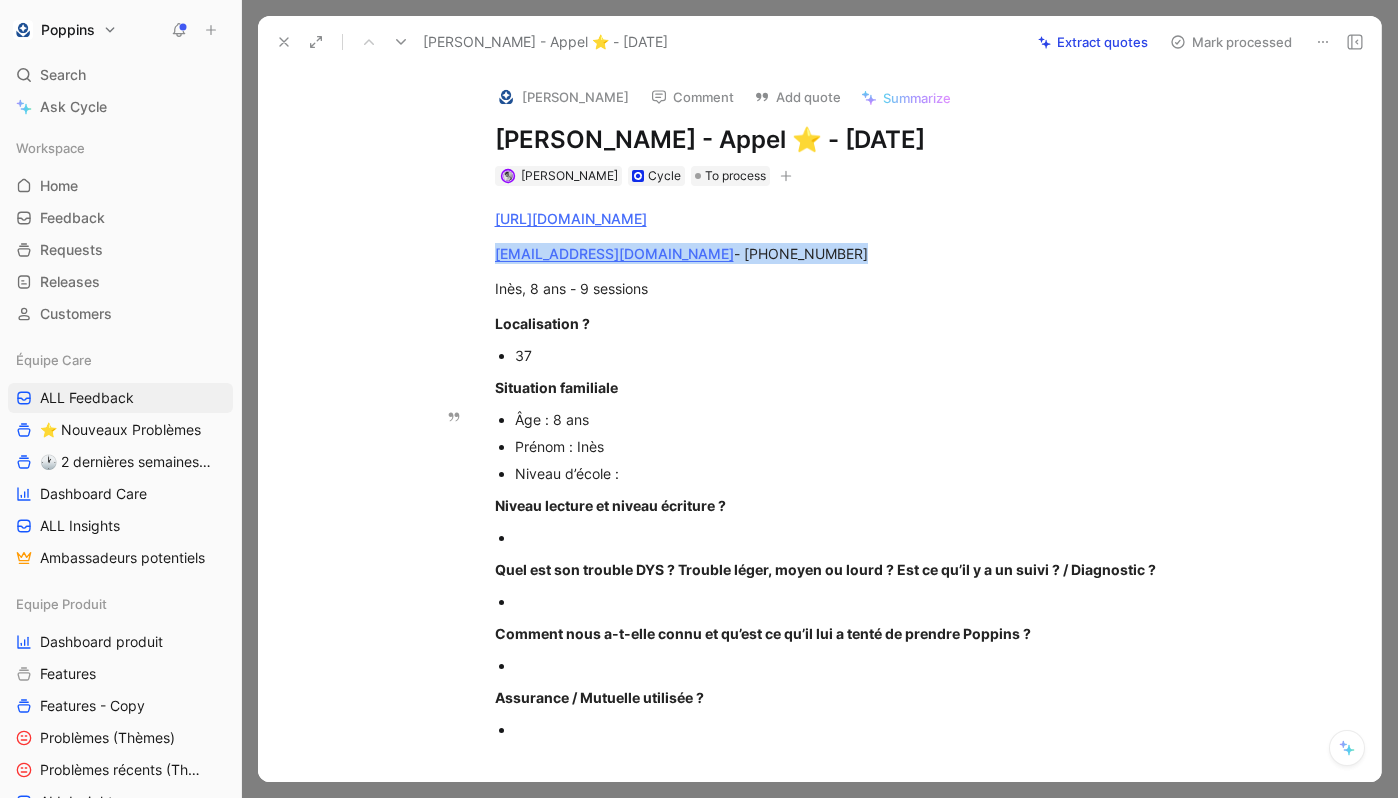 click on "Prénom : Inès" at bounding box center (851, 446) 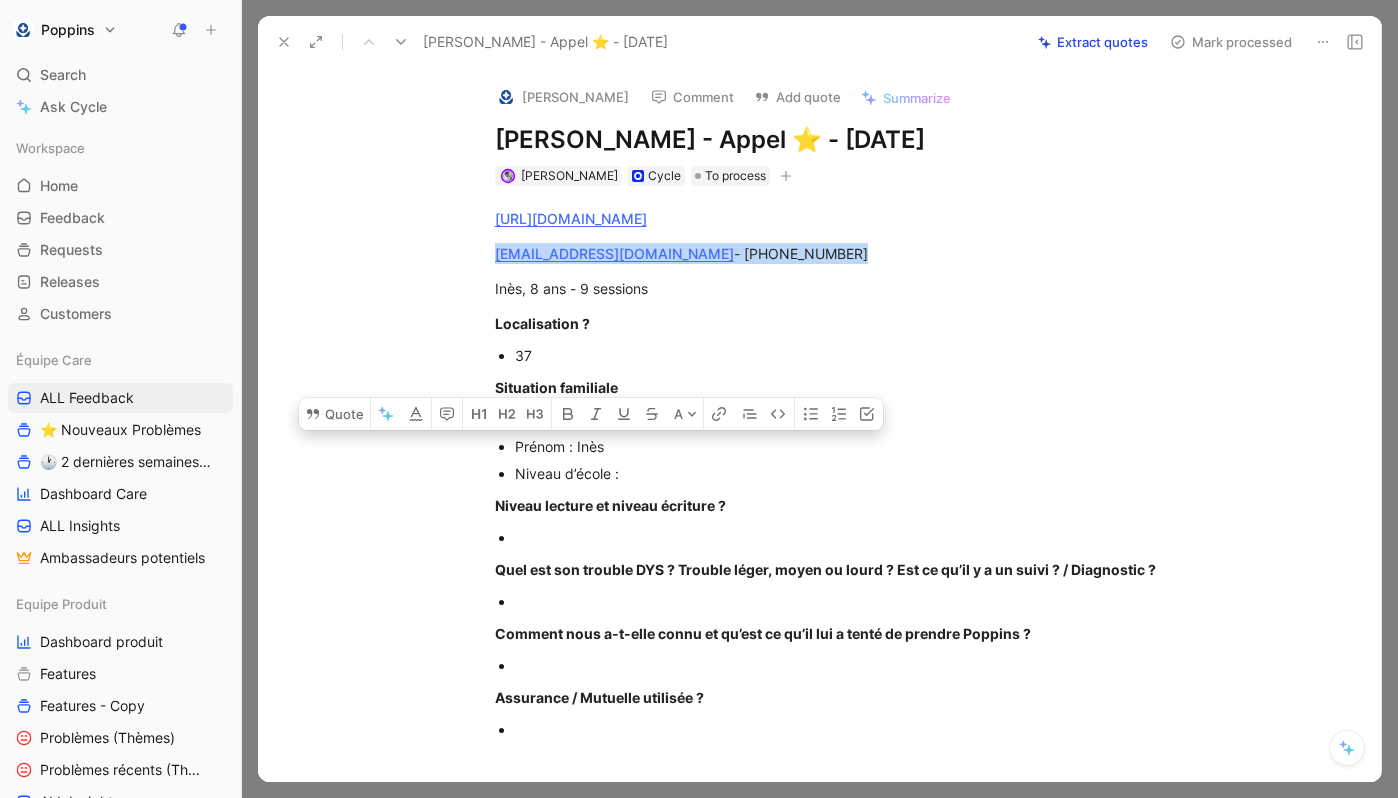 click on "[URL][DOMAIN_NAME] [EMAIL_ADDRESS][DOMAIN_NAME]  - [PHONE_NUMBER] Inès, 8 ans - 9 sessions Localisation ? 37 Situation familiale Âge : 8 ans  Prénom : [PERSON_NAME] d’école :  Niveau lecture et niveau écriture ? Quel est son trouble DYS ? Trouble léger, moyen ou lourd ? Est ce qu’il y a un suivi ? / Diagnostic ? Comment nous a-t-elle connu et qu’est ce qu’il lui a tenté de prendre Poppins ? Assurance / Mutuelle utilisée ? 🔸 État Général : 🔸 Rituel de jeu : 🔸 Appréciation du jeu : 👍 👎 🔸 Prise en main du jeu : 🔸 Plateforme parent 🔸 Questions ? / Remarques ? 🔸 Notation 5/5" at bounding box center (840, 755) 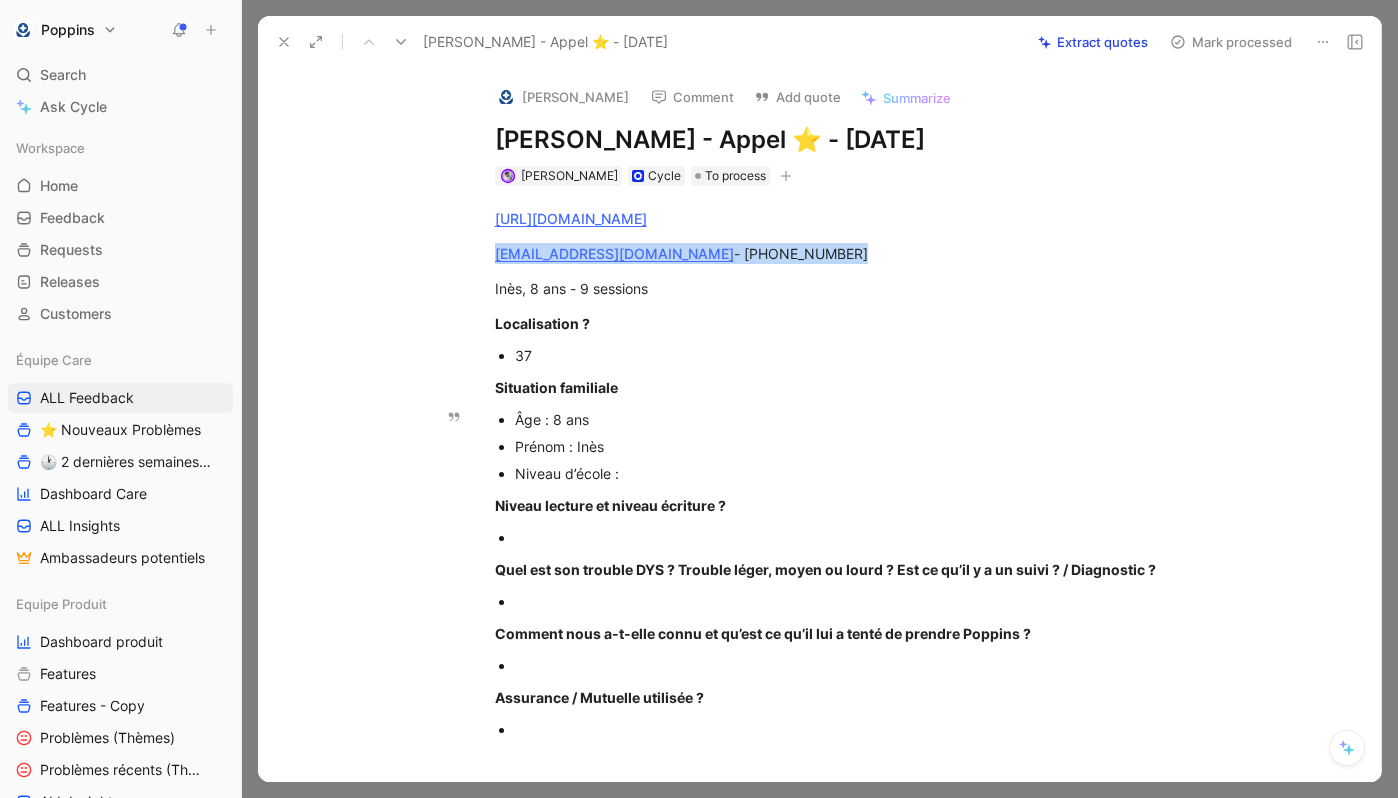 click on "Niveau d’école :" at bounding box center [851, 473] 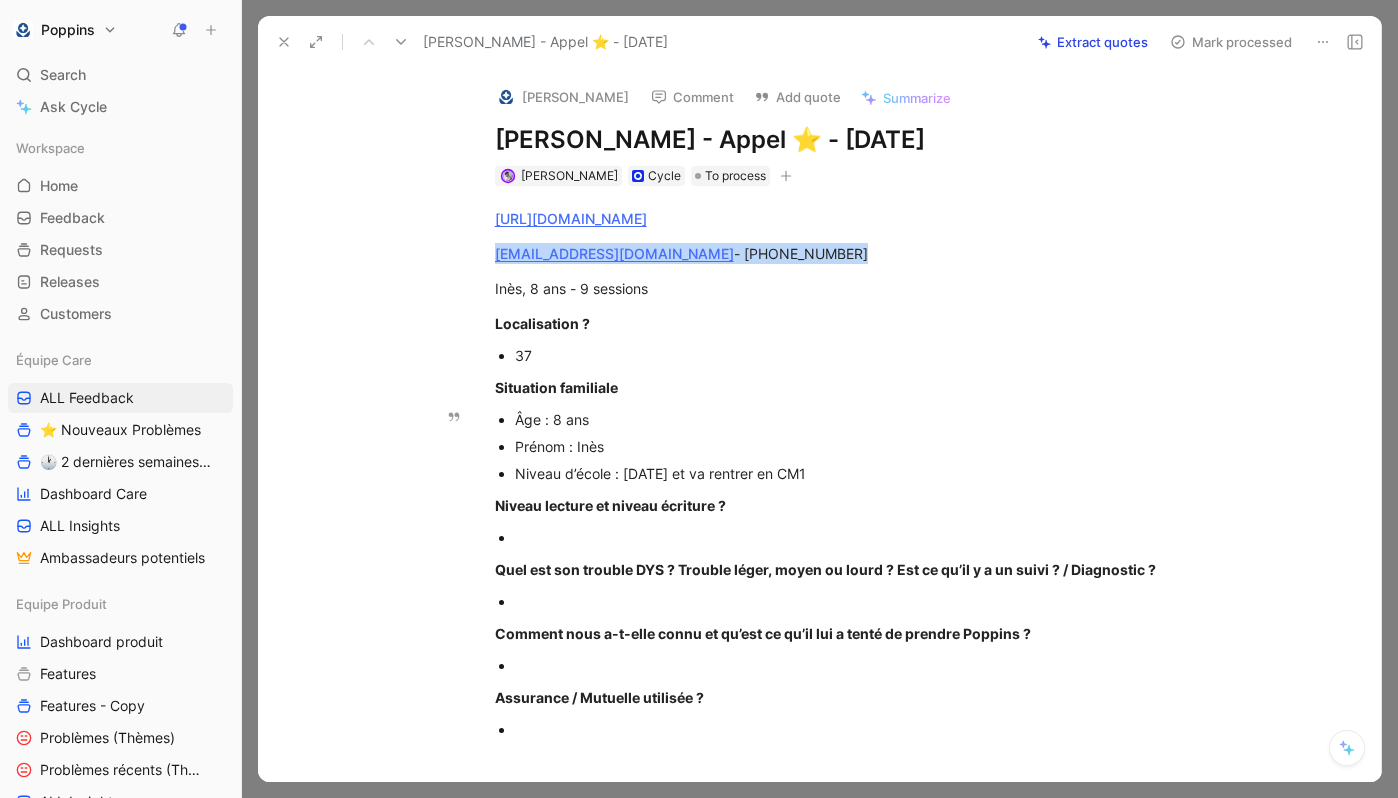 click on "Âge : 8 ans" at bounding box center (851, 419) 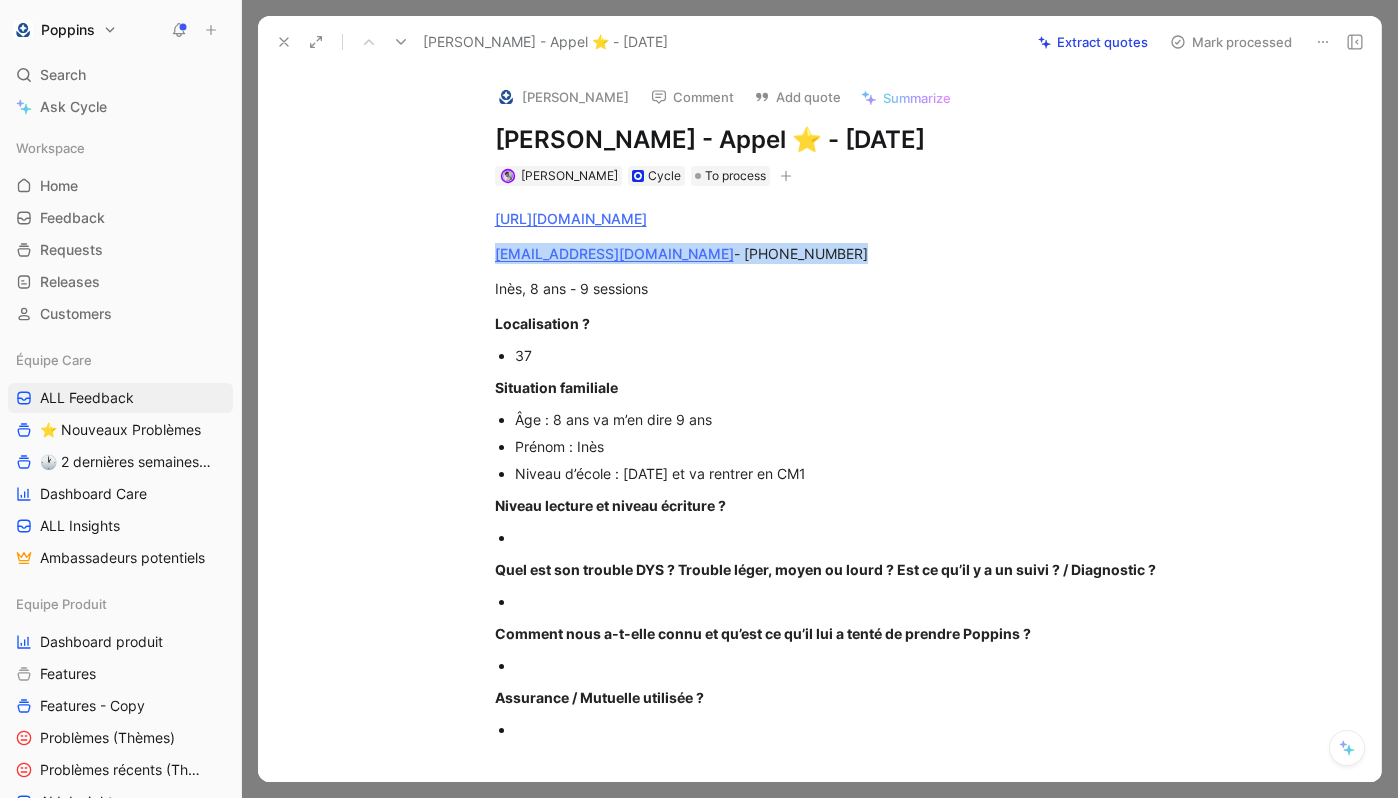 click at bounding box center [851, 537] 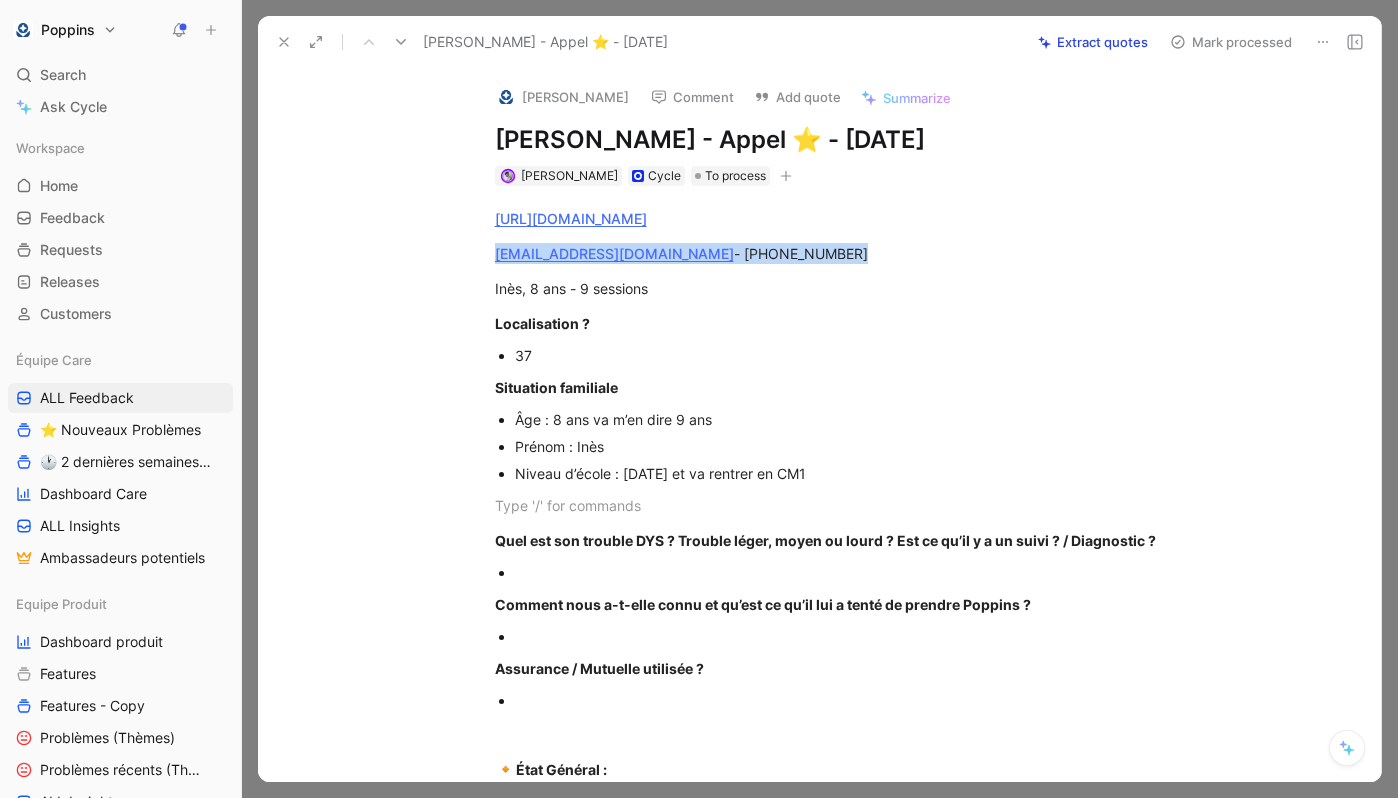 click at bounding box center (851, 572) 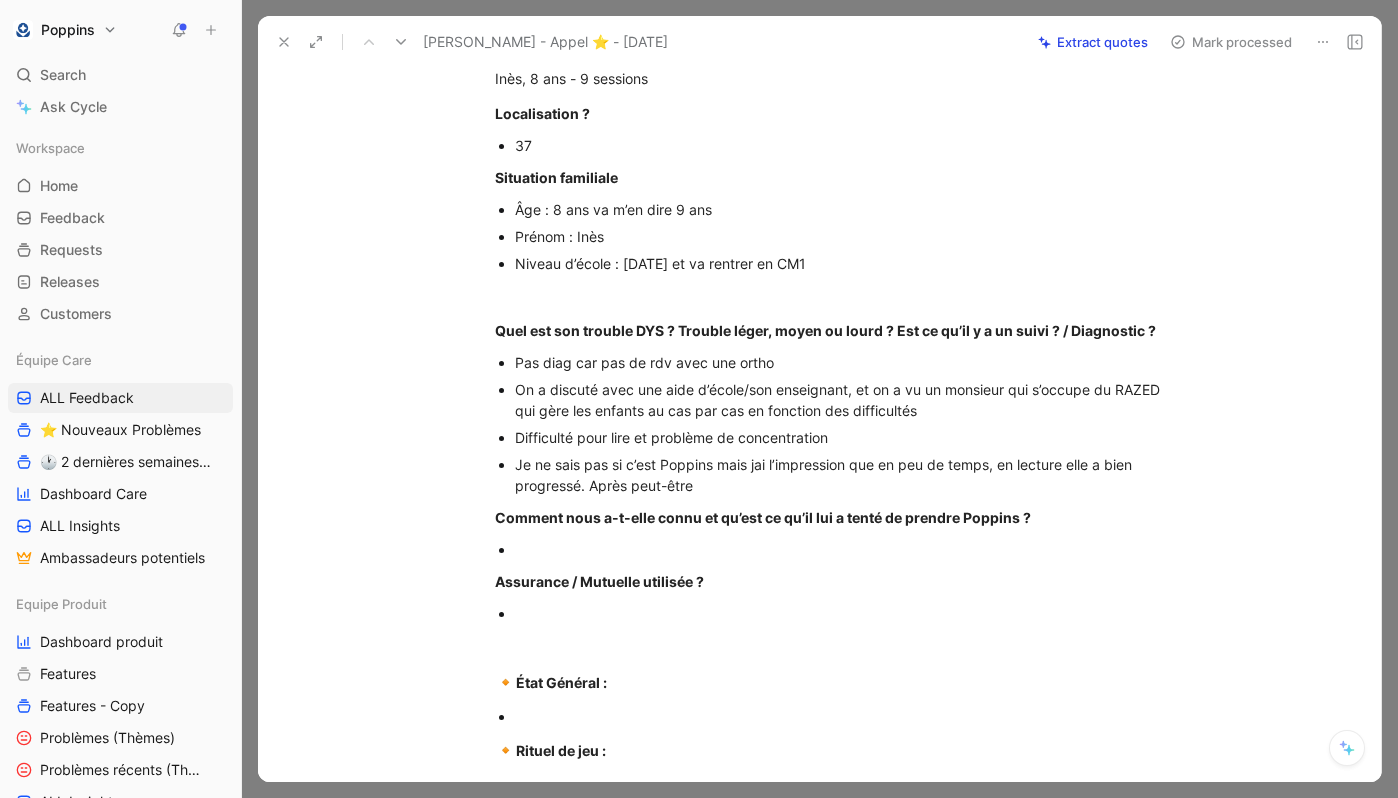 scroll, scrollTop: 215, scrollLeft: 0, axis: vertical 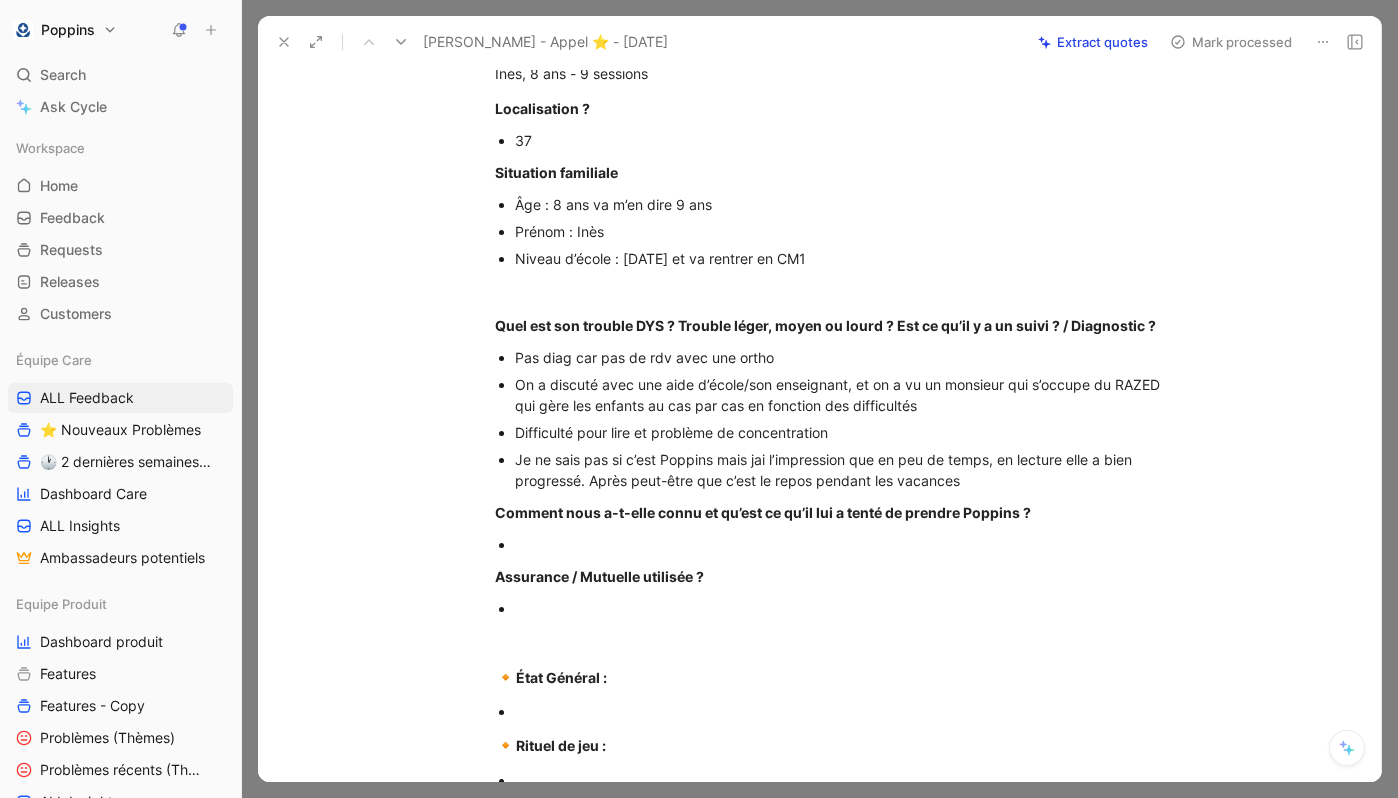 click at bounding box center (851, 544) 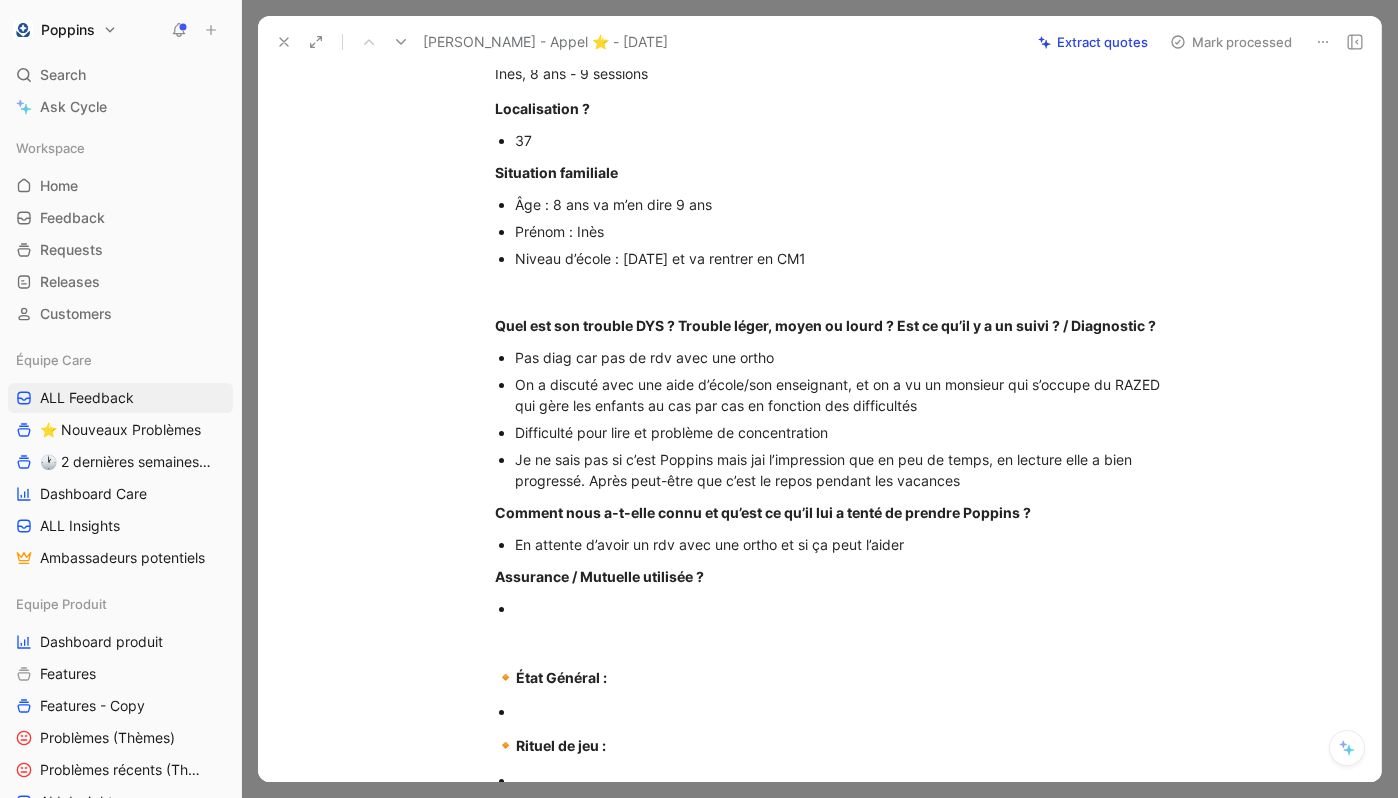 click at bounding box center (851, 608) 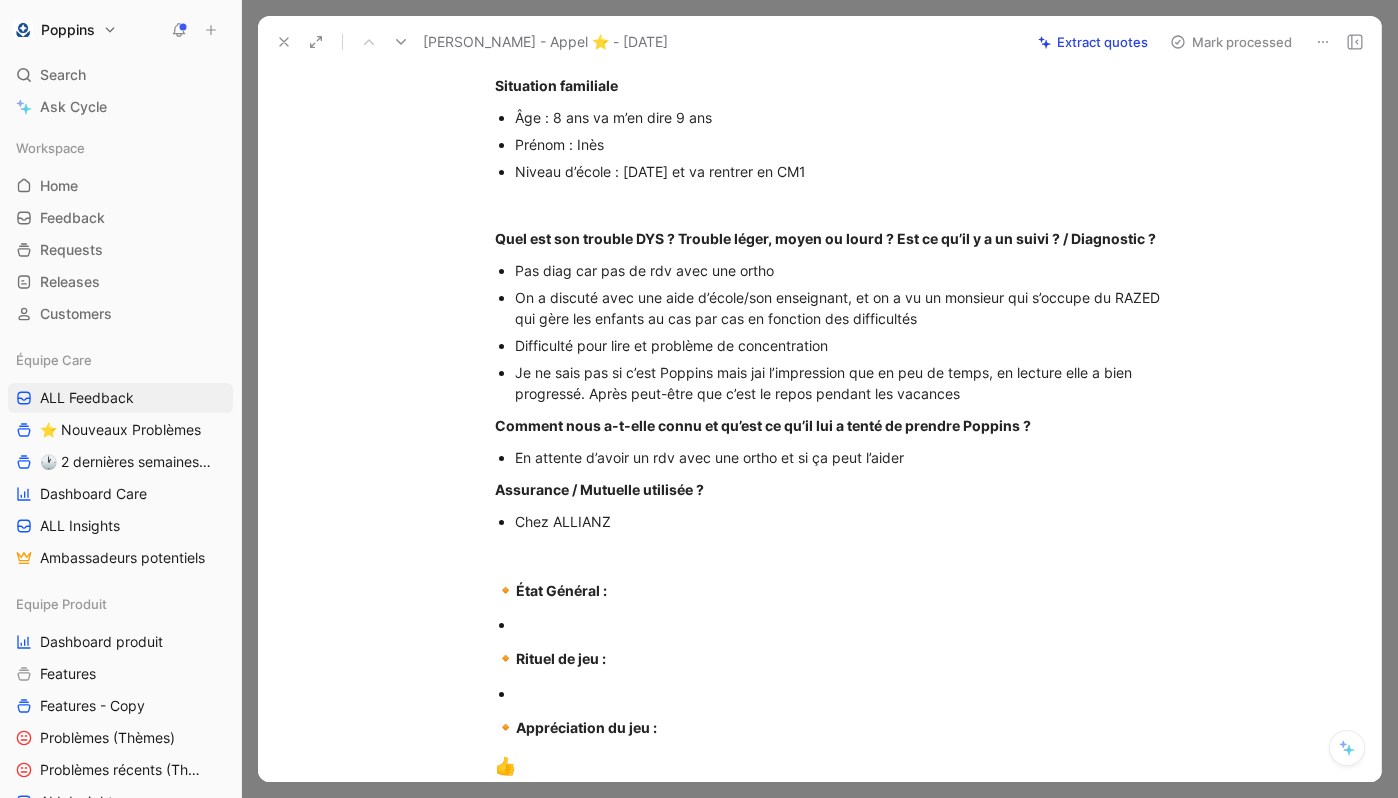scroll, scrollTop: 333, scrollLeft: 0, axis: vertical 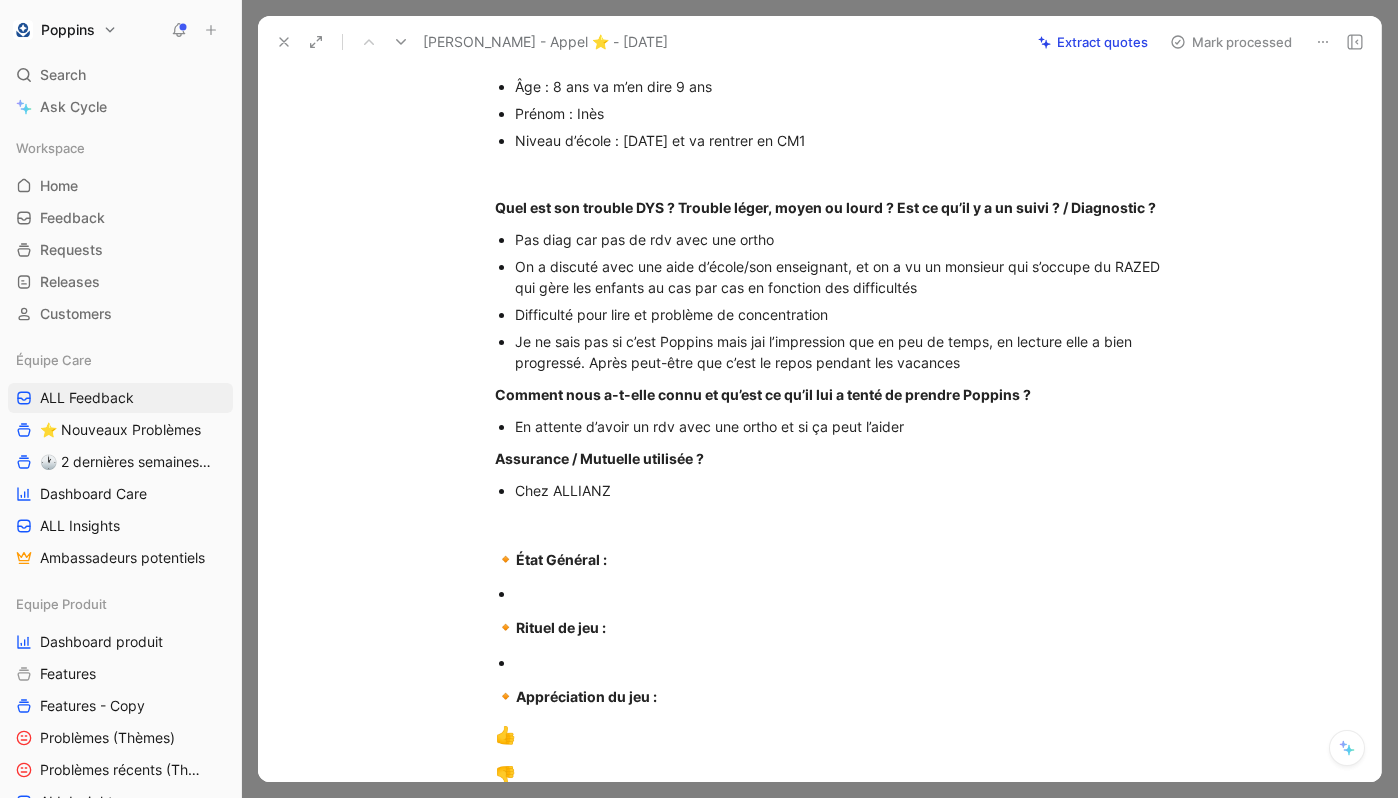 click on "🔸 État Général :" at bounding box center [841, 560] 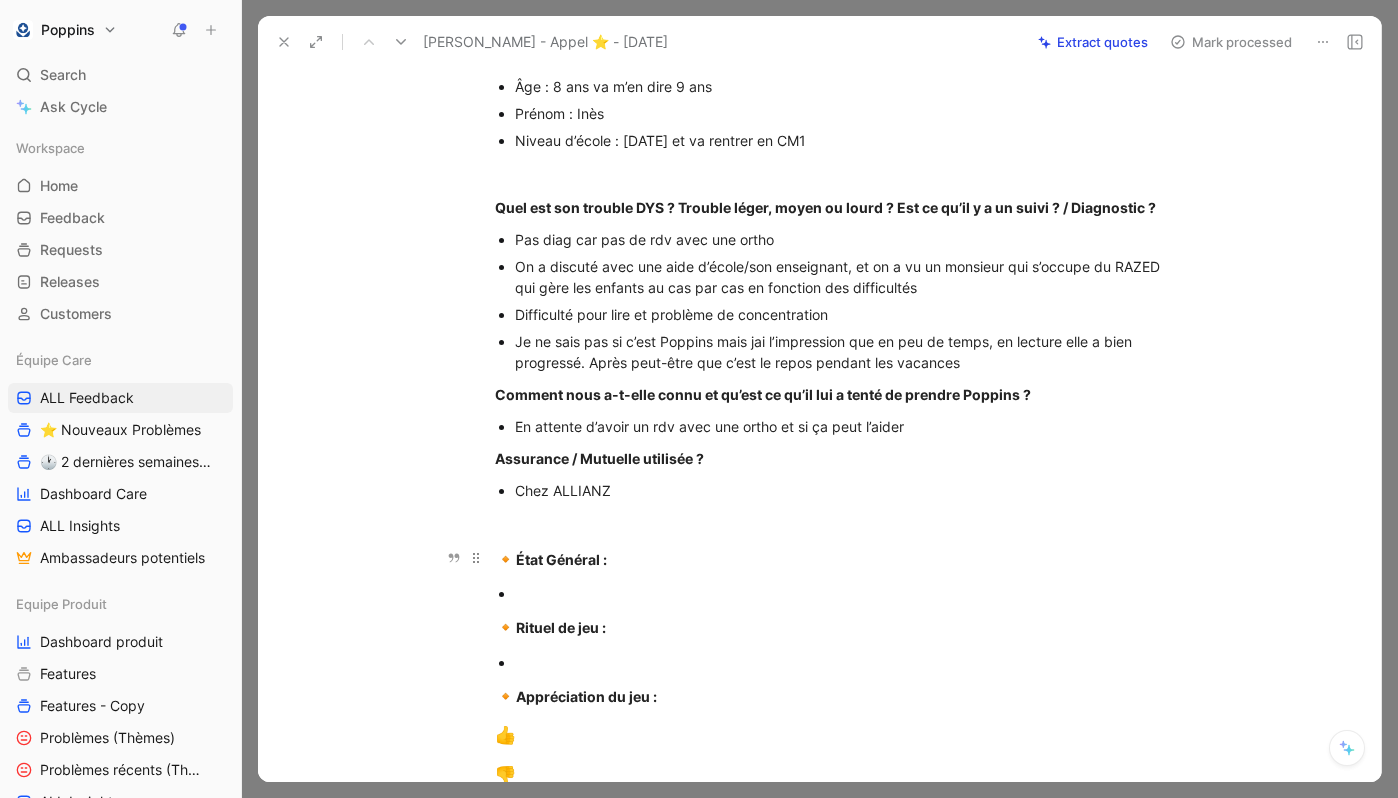 click on "🔸 État Général :" at bounding box center (841, 560) 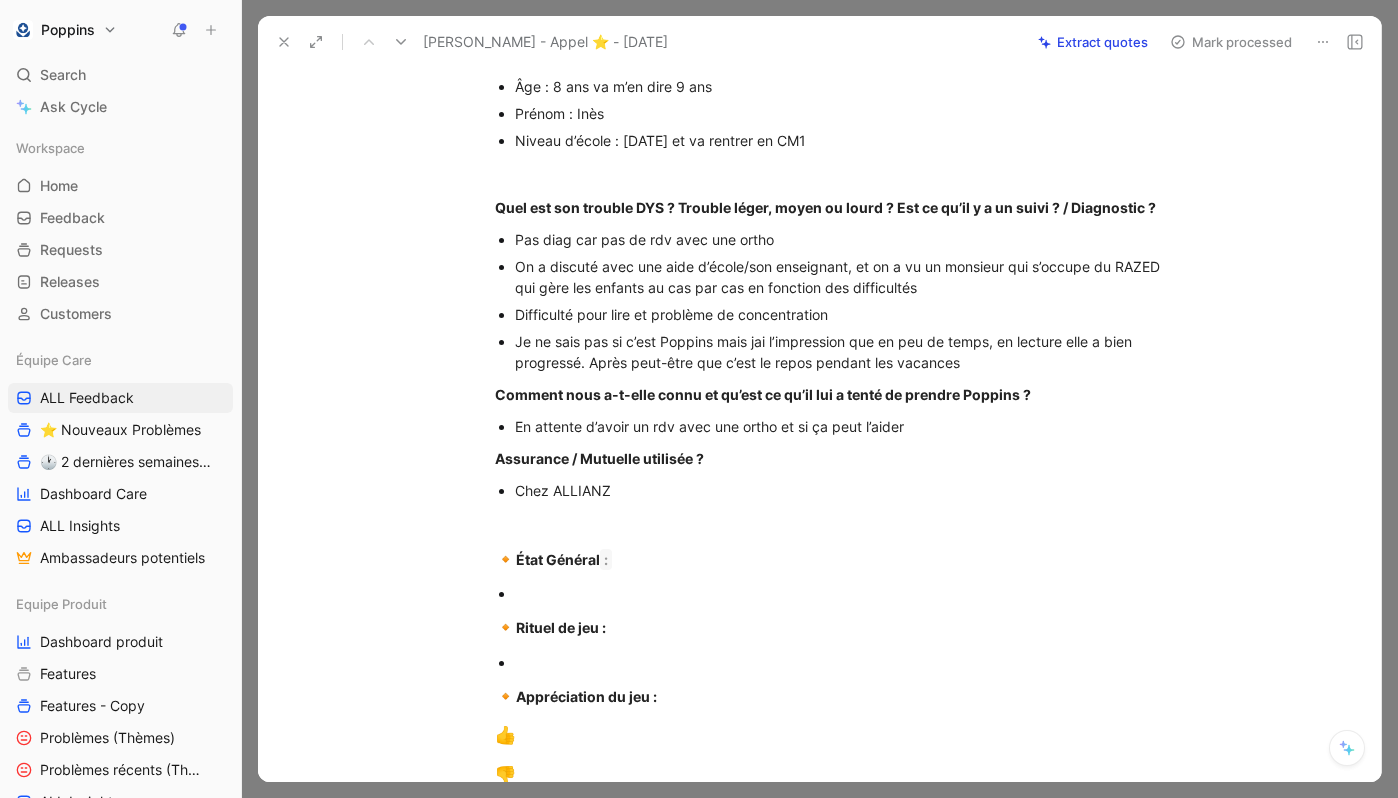 click at bounding box center (851, 593) 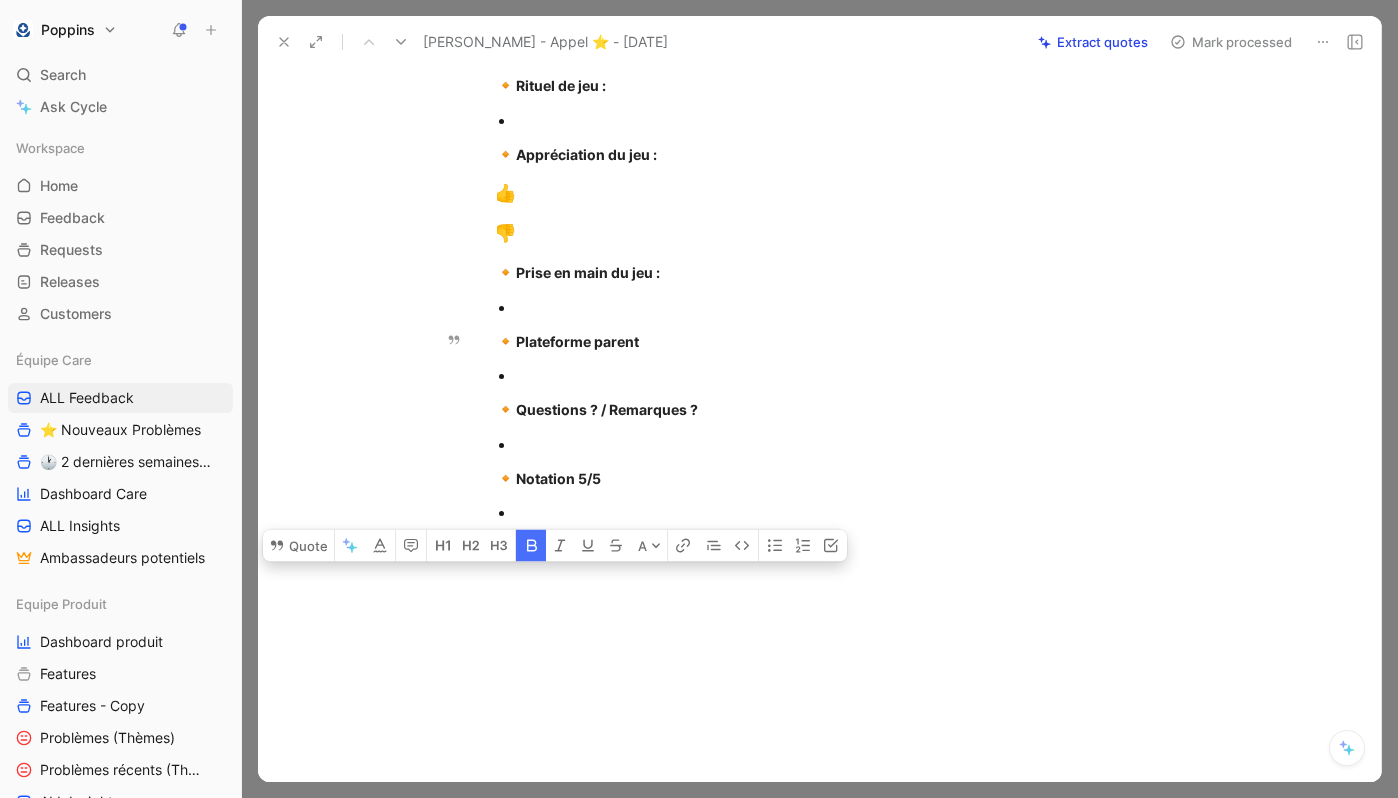 drag, startPoint x: 488, startPoint y: 475, endPoint x: 562, endPoint y: 797, distance: 330.3937 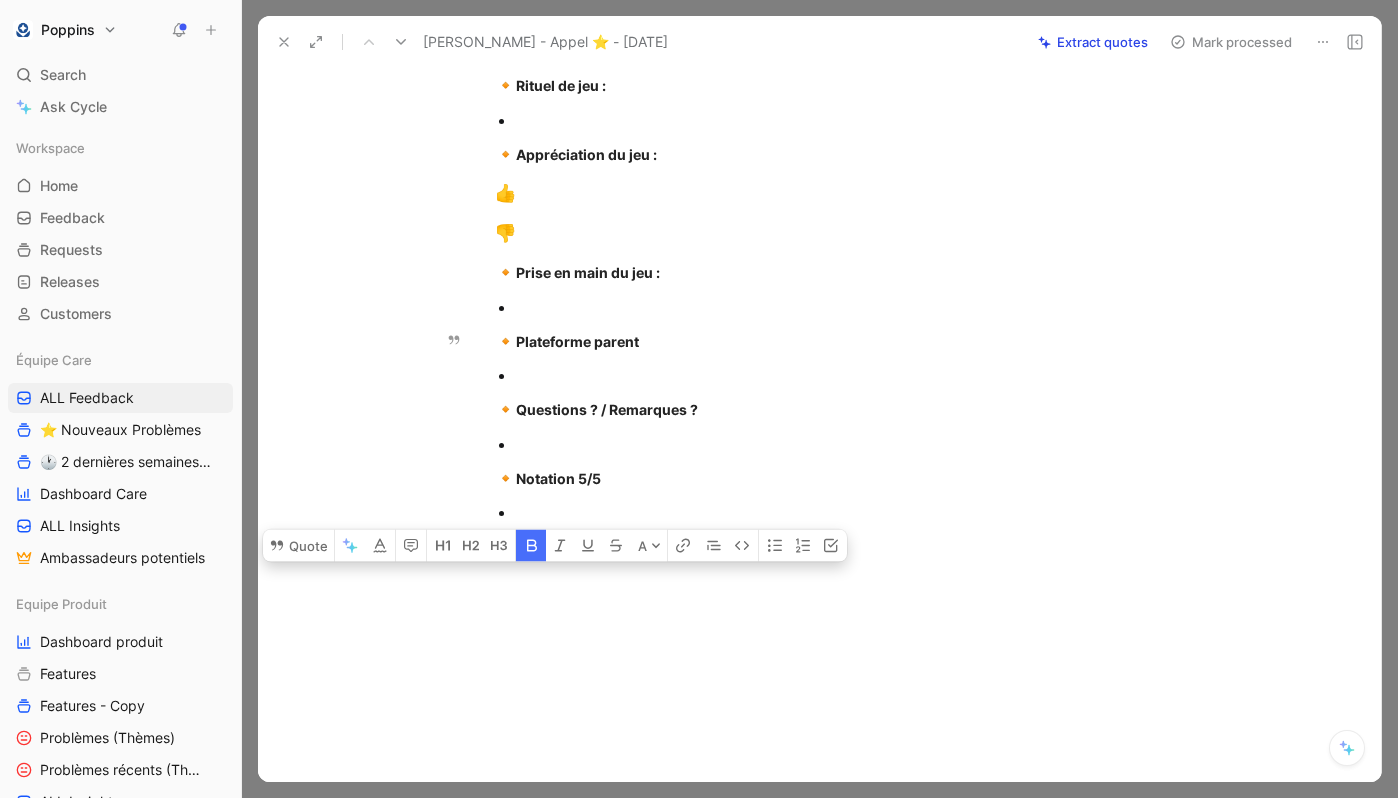 click on "Feedback Views ALL Feedback Équipe Care Settings To process 12 [PERSON_NAME] - Appel ⭐️ - [DATE] Retours mail hebdo ([DATE] au [DATE]) justine.[PERSON_NAME]@orange.fr- Feedbacks résiliation période essai - [DATE]T13:17:15Z 🚪 Churn survey ptitechris@msn.com- Feedbacks résiliation période essai - [DATE]T13:04:57Z 🚪 Churn survey [PERSON_NAME] - Suivi des - [DATE] [PERSON_NAME] et [PERSON_NAME] - [DATE] [PERSON_NAME] - Suivi des 3 mois - [DATE] S [PERSON_NAME] - Interview Utilisateur Plateforme Parent - [DATE] [DATE] 🎙 User interview P [PERSON_NAME] - Interview Utilisateur Plateforme Parent - [DATE] [DATE] 🎙 User interview D [PERSON_NAME] - Interview Utilisateur Plateforme Parent - [DATE] [DATE] 🎙 User interview [PERSON_NAME] - Interview utilisateur Plateforme Parent -  [DATE] [DATE] 🎙 User interview Retours mail annonce publication de l'étude  Processing 0 Processed 15+ [DATE] 6 P [DATE] 1 P 1" at bounding box center (820, 399) 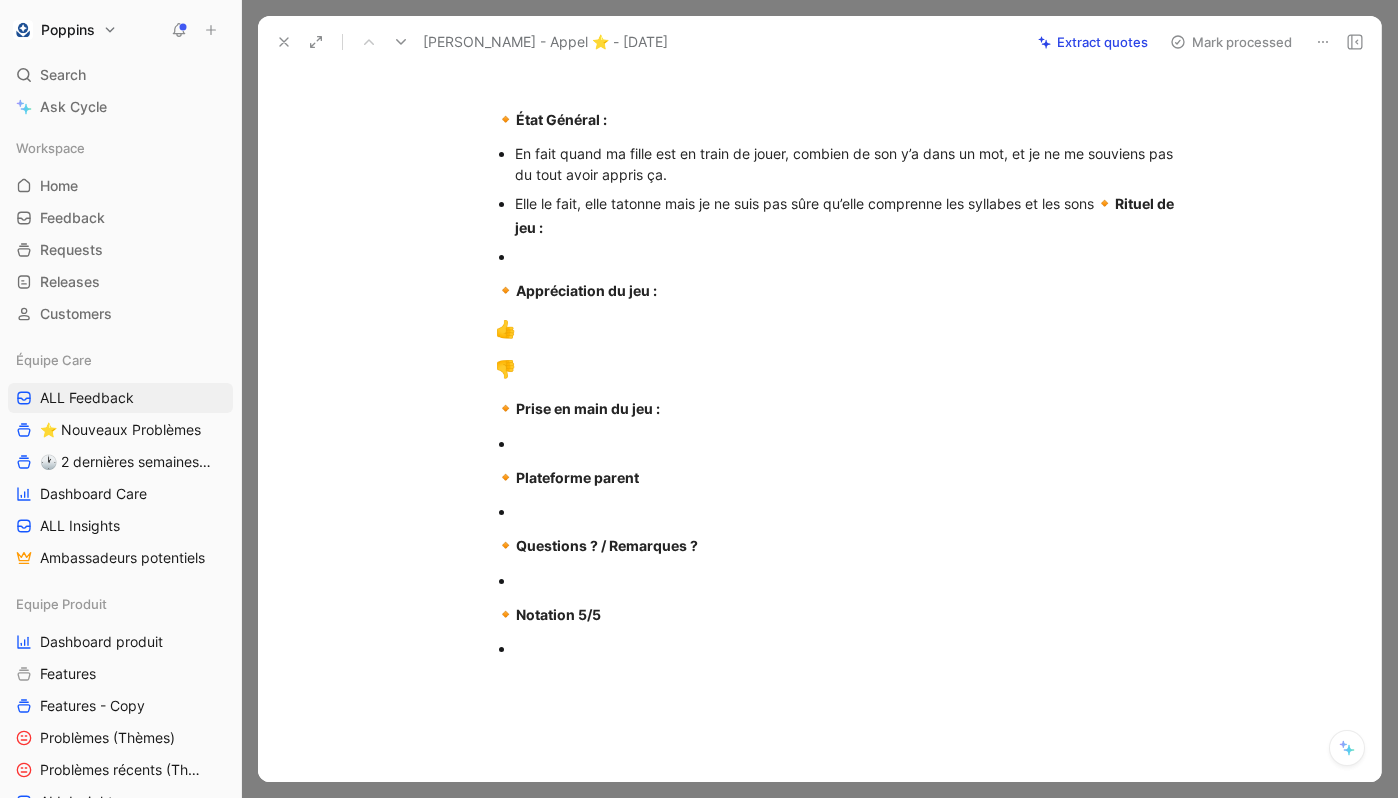 scroll, scrollTop: 743, scrollLeft: 0, axis: vertical 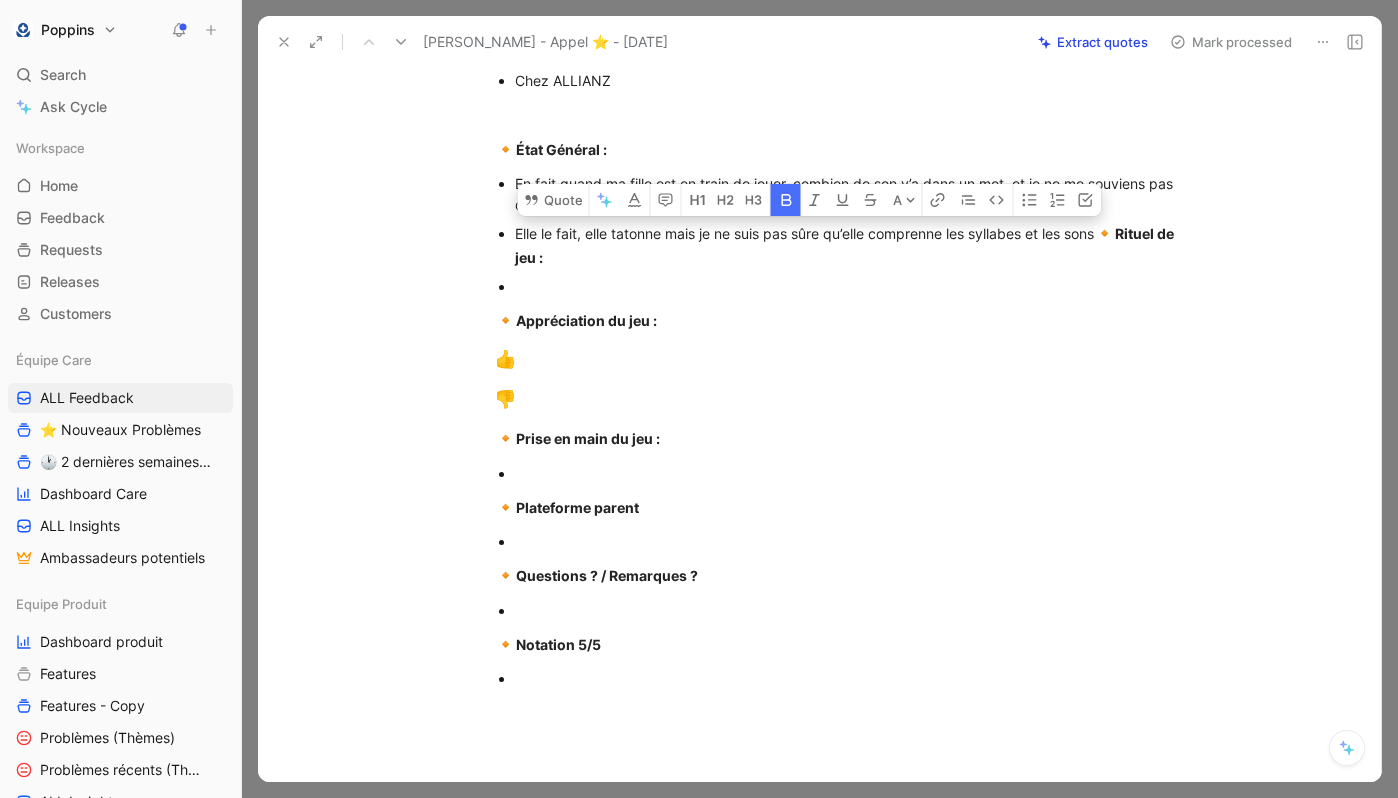 drag, startPoint x: 1107, startPoint y: 232, endPoint x: 680, endPoint y: 698, distance: 632.0483 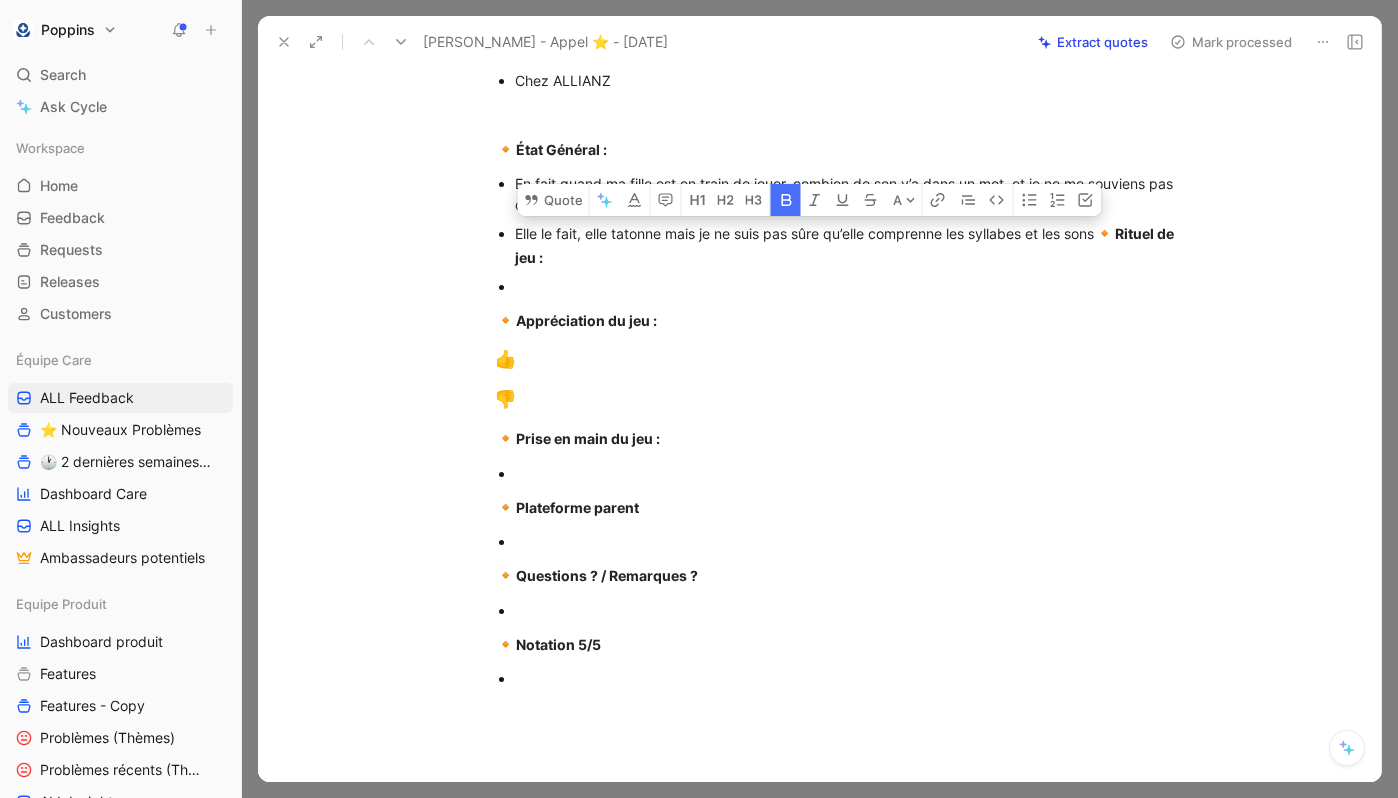 click on "[URL][DOMAIN_NAME] [EMAIL_ADDRESS][DOMAIN_NAME]  - [PHONE_NUMBER] Inès, 8 ans - 9 sessions Localisation ? 37 Situation familiale Âge : 8 ans va m’en dire 9 ans  Prénom : [PERSON_NAME] d’école : [DATE] et va rentrer en CM1 Quel est son trouble DYS ? Trouble léger, moyen ou lourd ? Est ce qu’il y a un suivi ? / Diagnostic ? Pas diag car pas de rdv avec une ortho On a discuté avec une aide d’école/son enseignant, et on a vu un monsieur qui s’occupe du RAZED qui gère les enfants au cas par cas en fonction des difficultés  Difficulté pour lire et problème de concentration  Je ne sais pas si c’est Poppins mais jai l’impression que en peu de temps, en lecture elle a bien progressé. Après peut-être que c’est le repos pendant les vacances Comment nous a-t-elle connu et qu’est ce qu’il lui a tenté de prendre Poppins ? En attente d’avoir un rdv avec une ortho et si ça peut l’aider  Assurance / Mutuelle utilisée ? Chez ALLIANZ 🔸 État Général : 🔸" at bounding box center [840, 76] 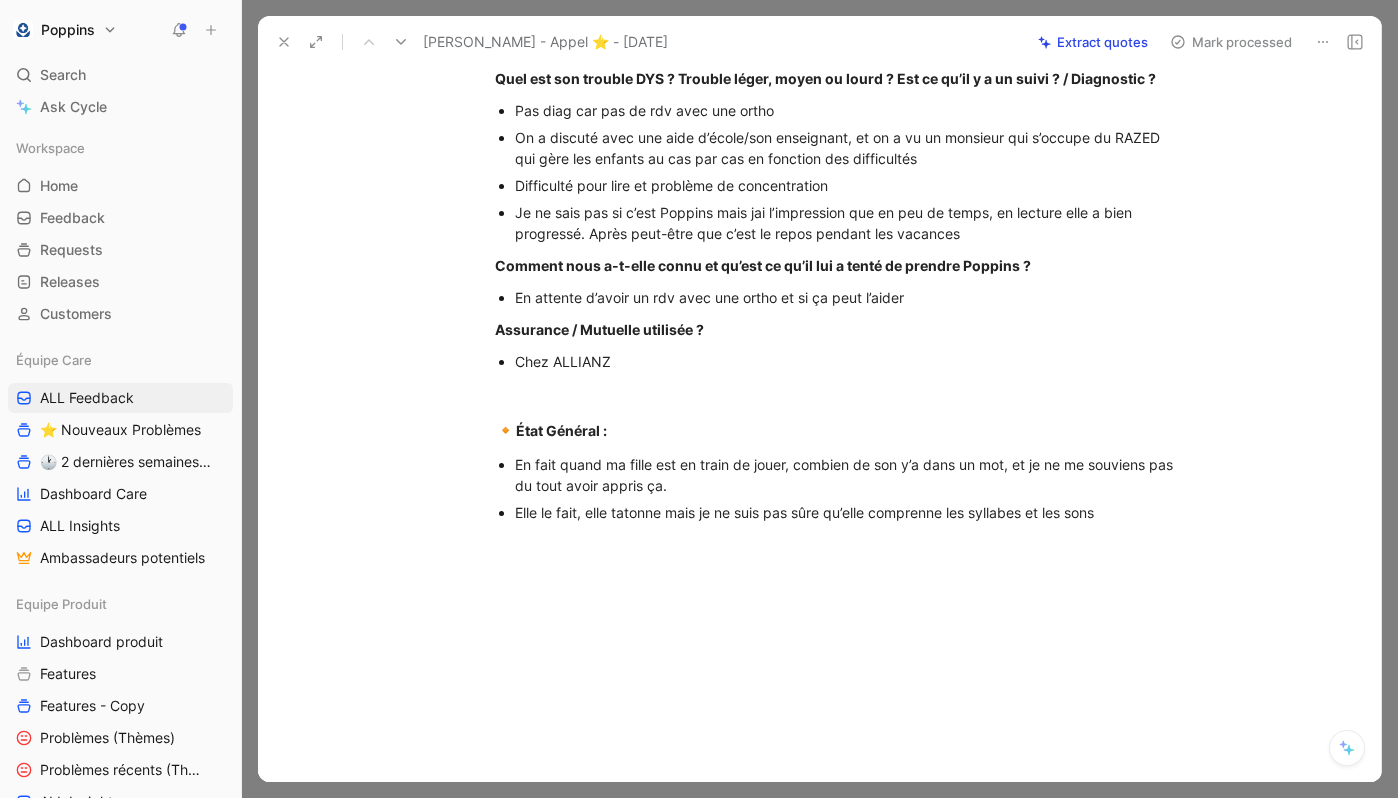 scroll, scrollTop: 462, scrollLeft: 0, axis: vertical 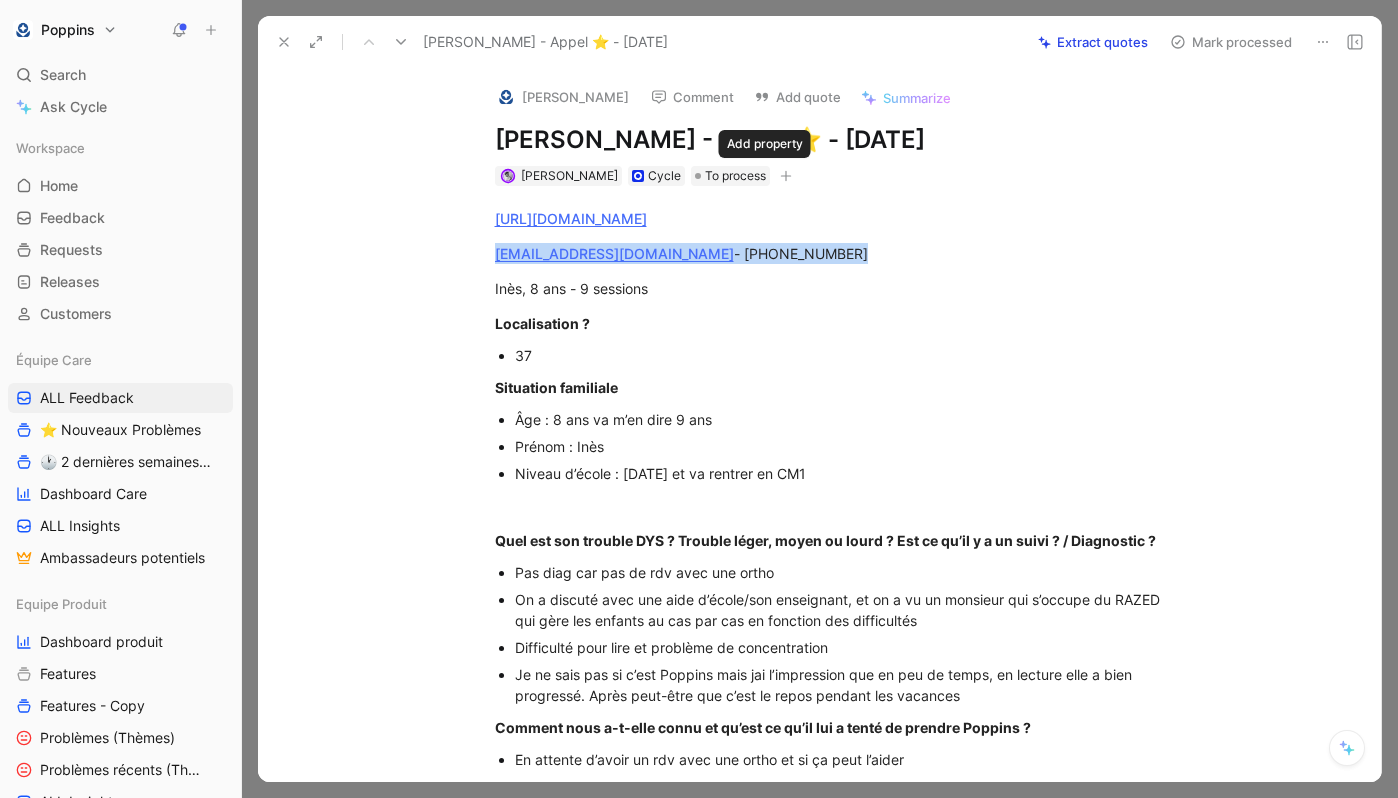 click 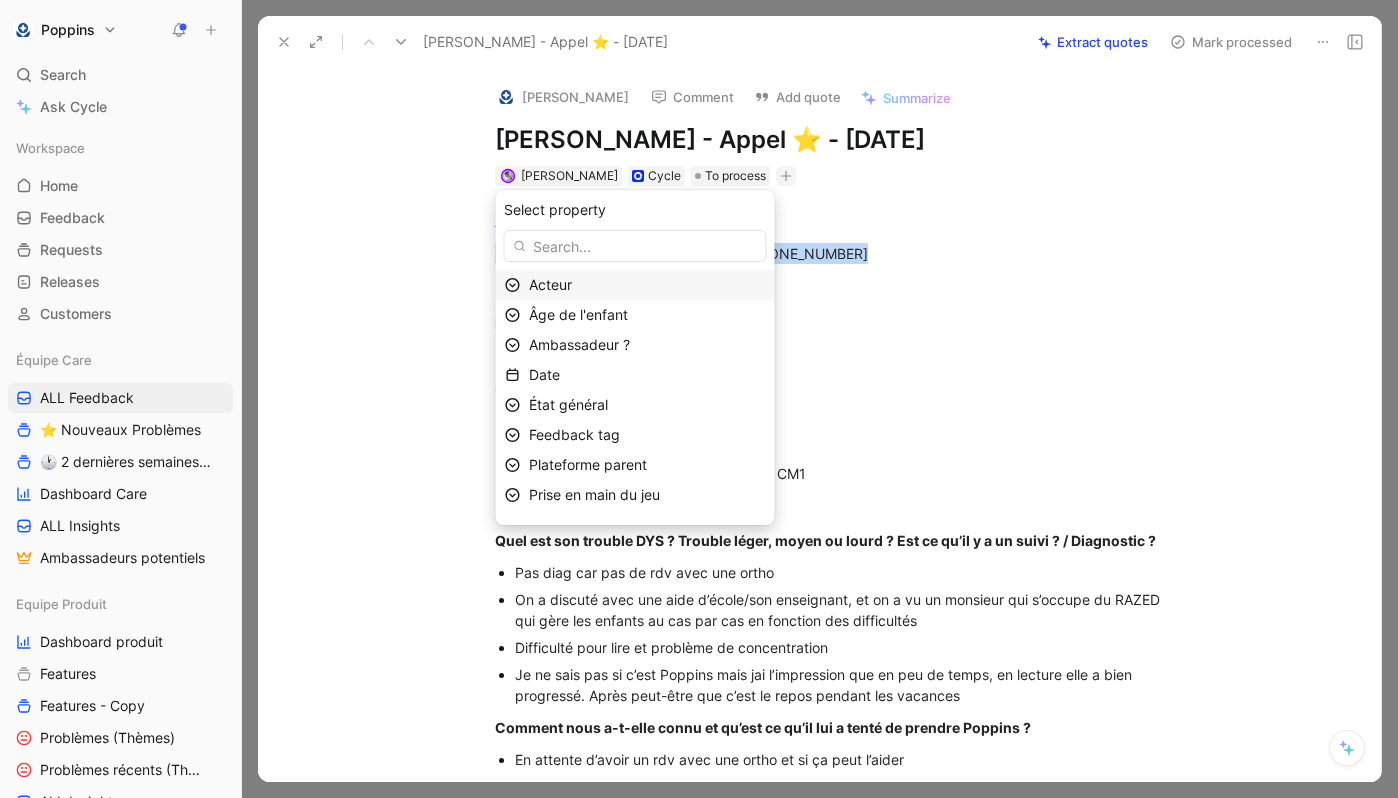 click on "Acteur" at bounding box center [647, 285] 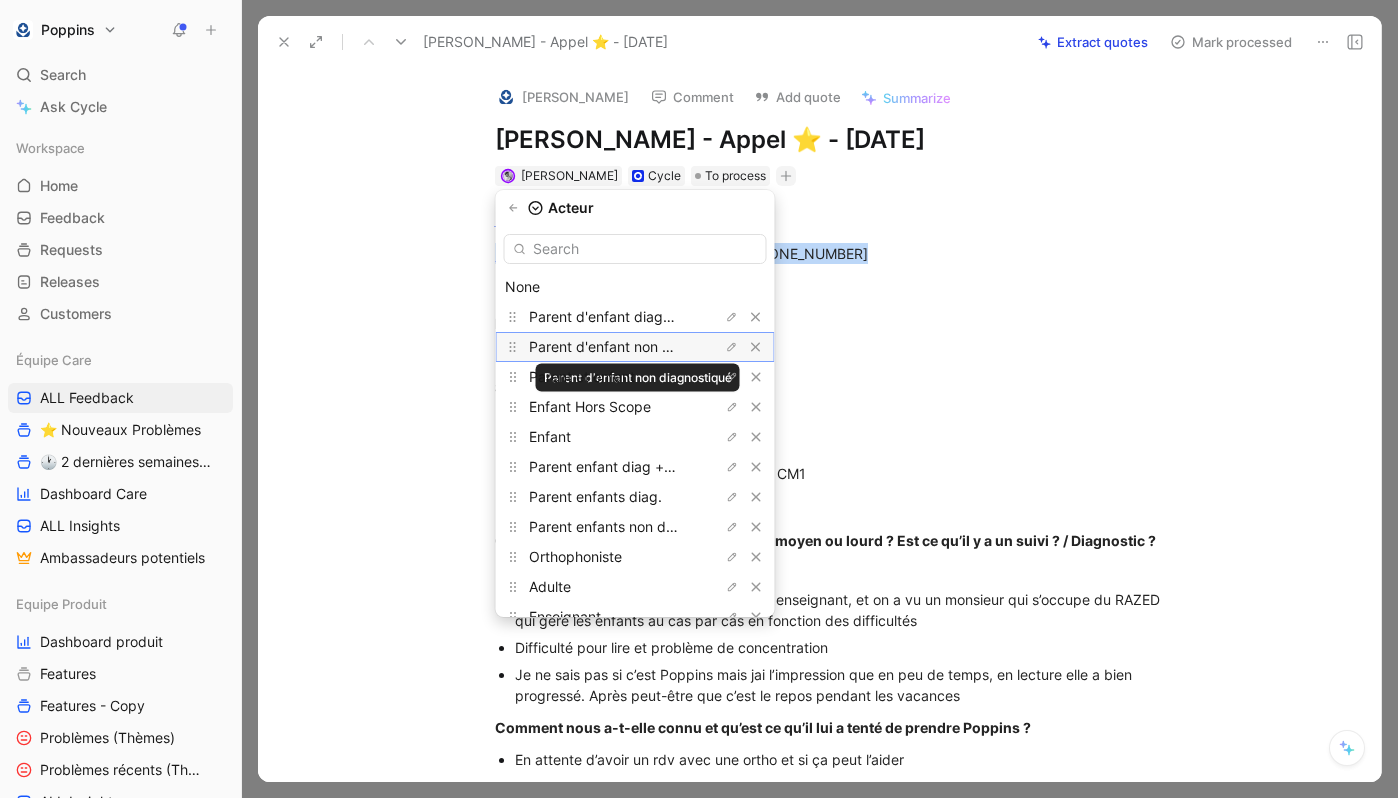 click on "Parent d'enfant non diagnostiqué" at bounding box center (638, 346) 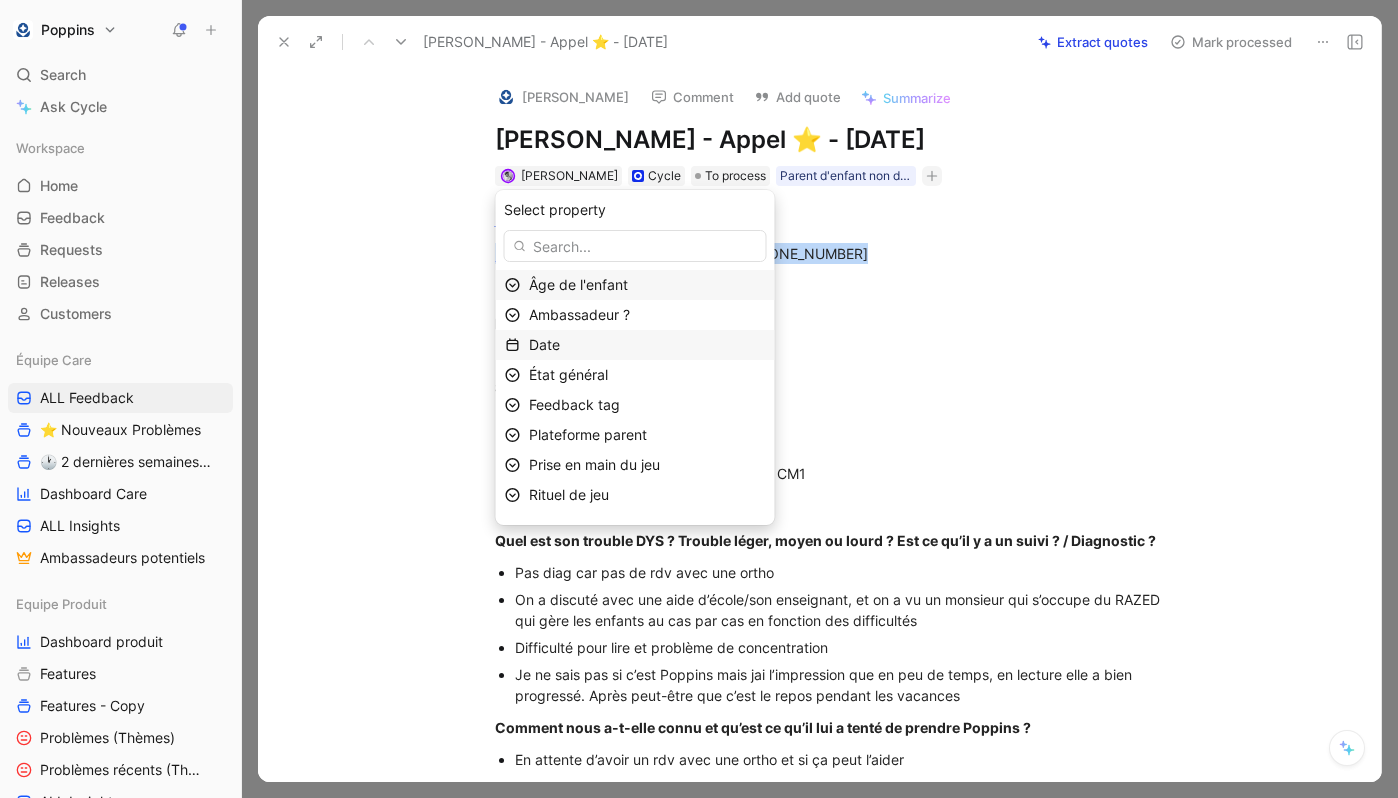 click on "Date" at bounding box center (647, 345) 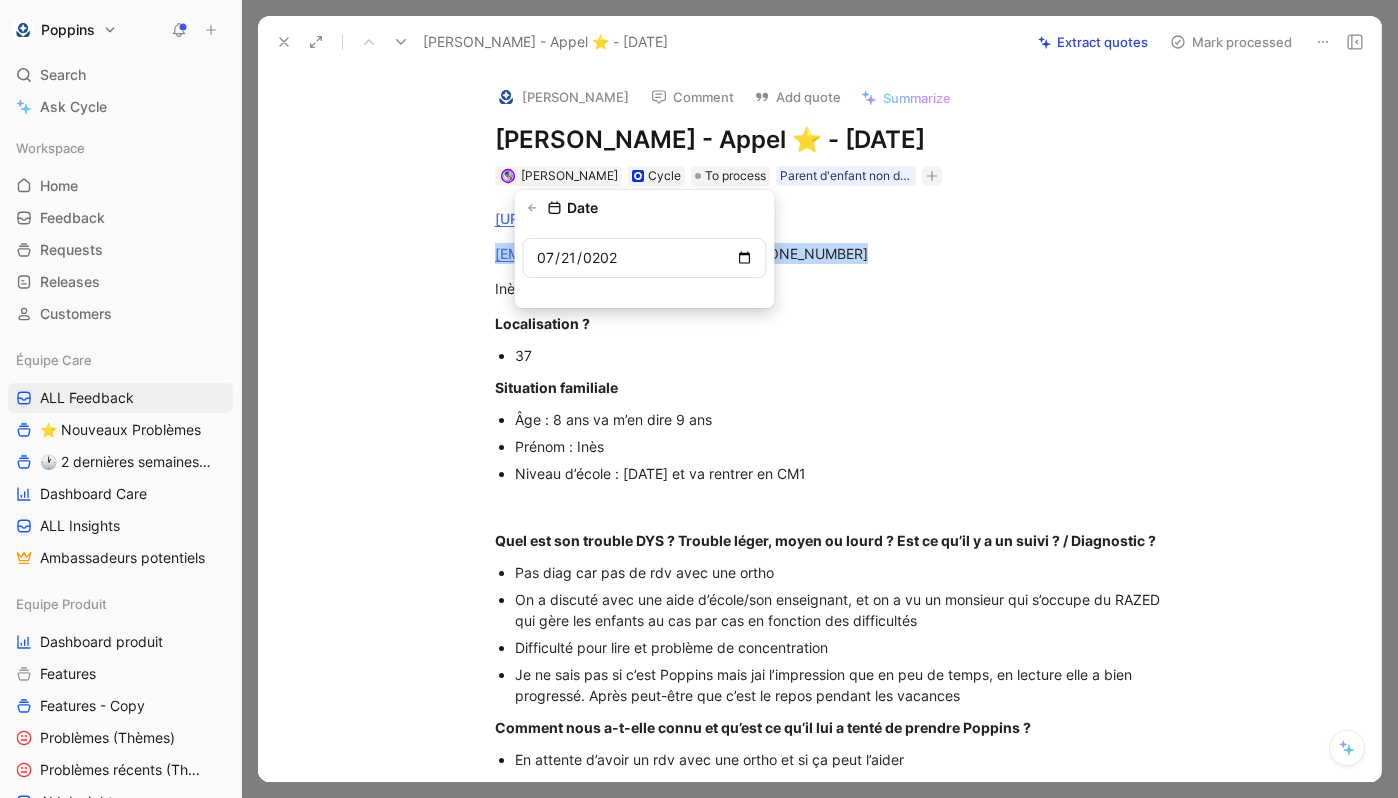 type on "[DATE]" 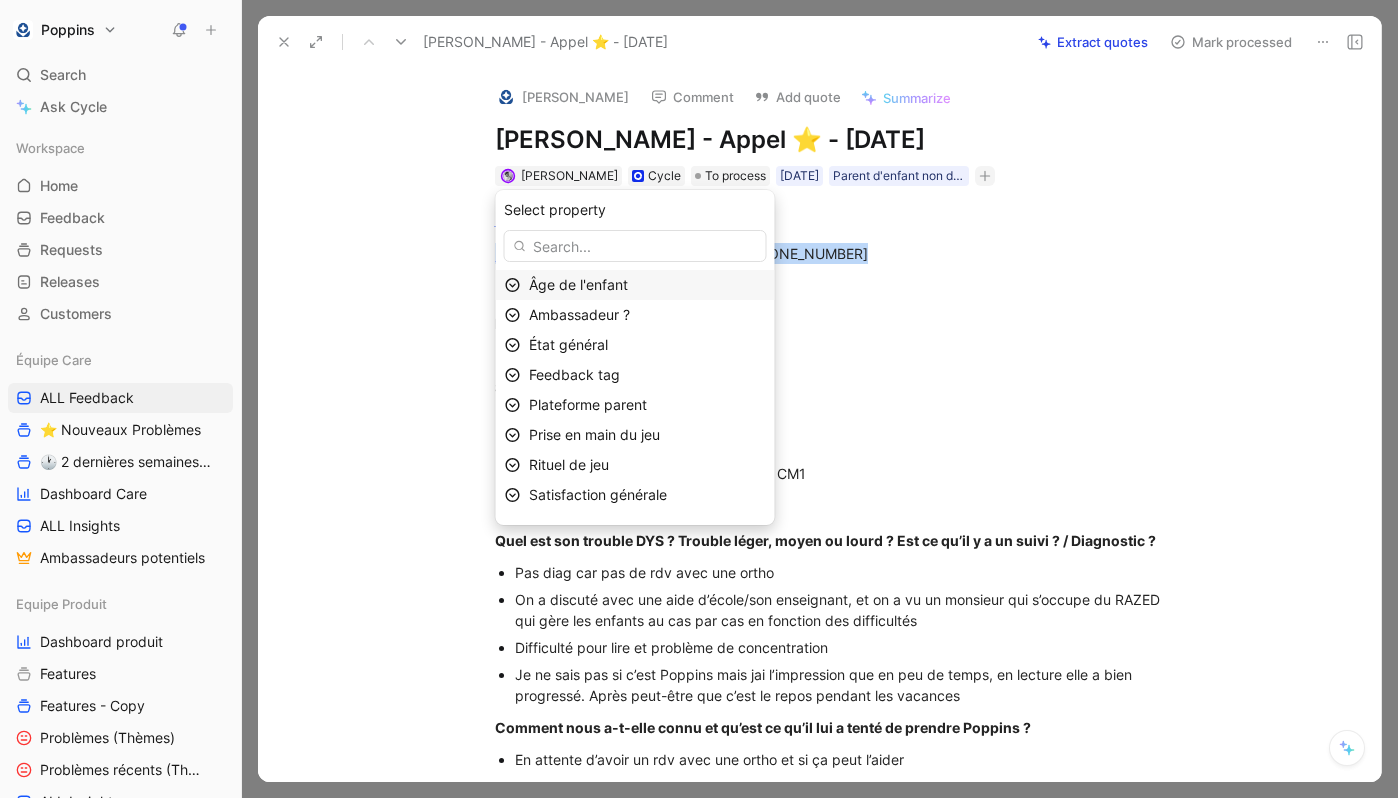 click on "Âge de l'enfant" at bounding box center (647, 285) 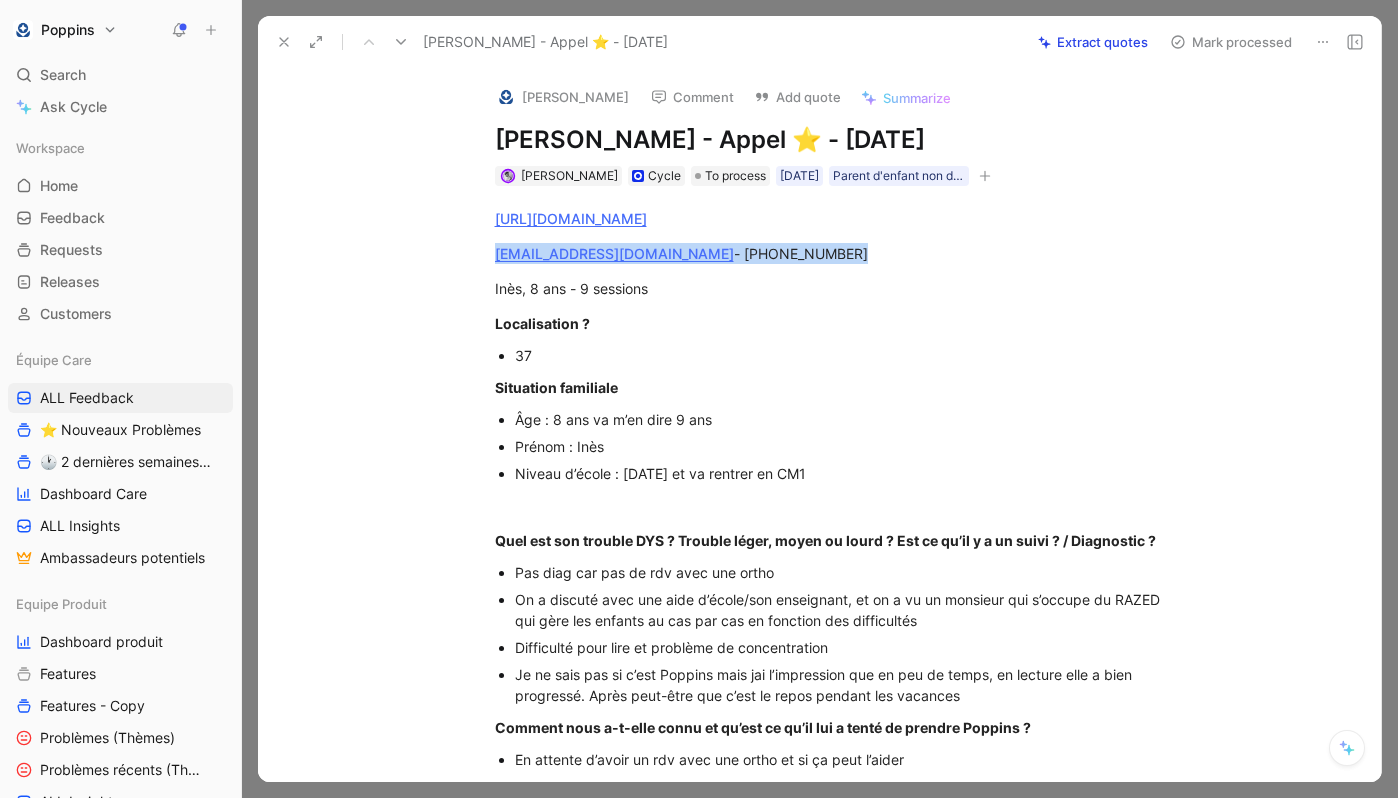click 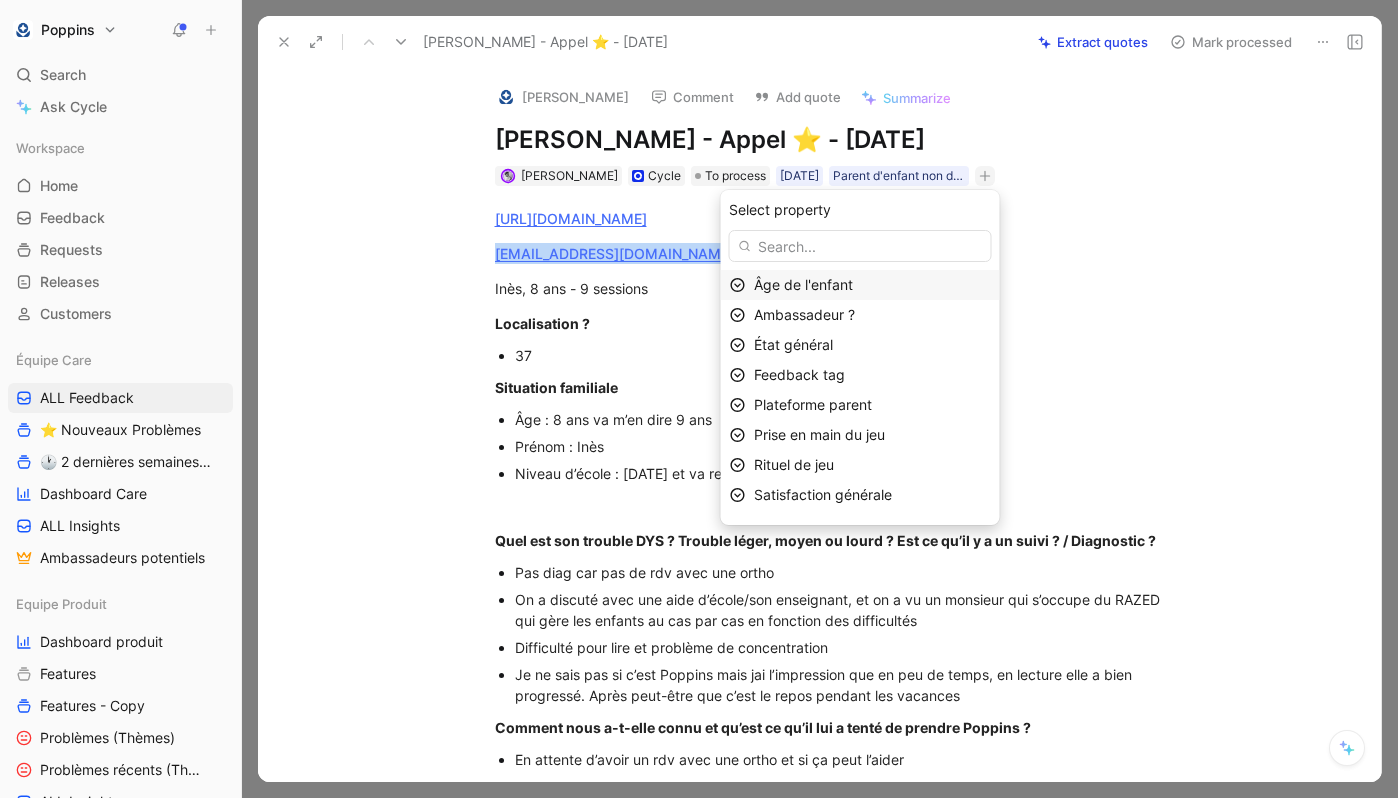 click on "Âge de l'enfant" at bounding box center [803, 284] 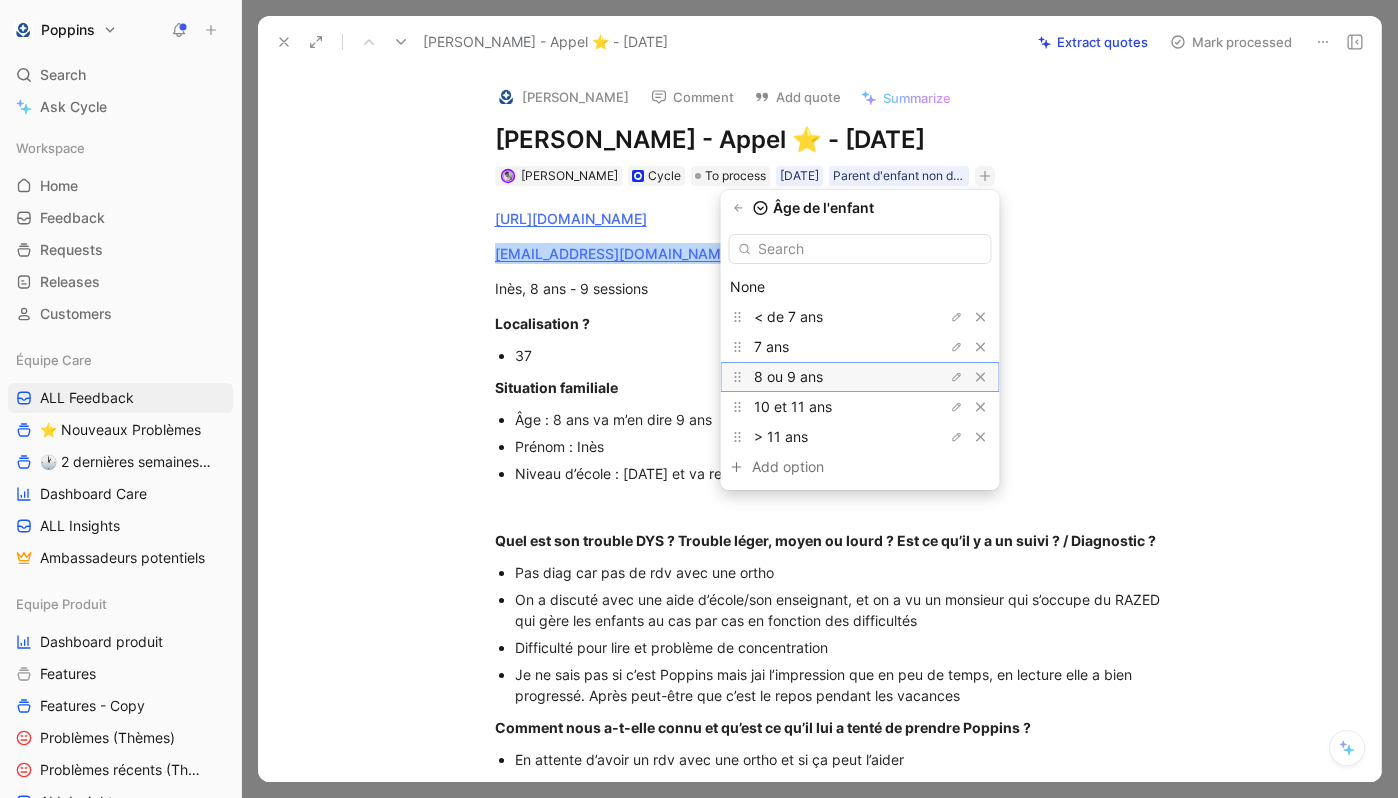 click on "8 ou 9 ans" at bounding box center (788, 376) 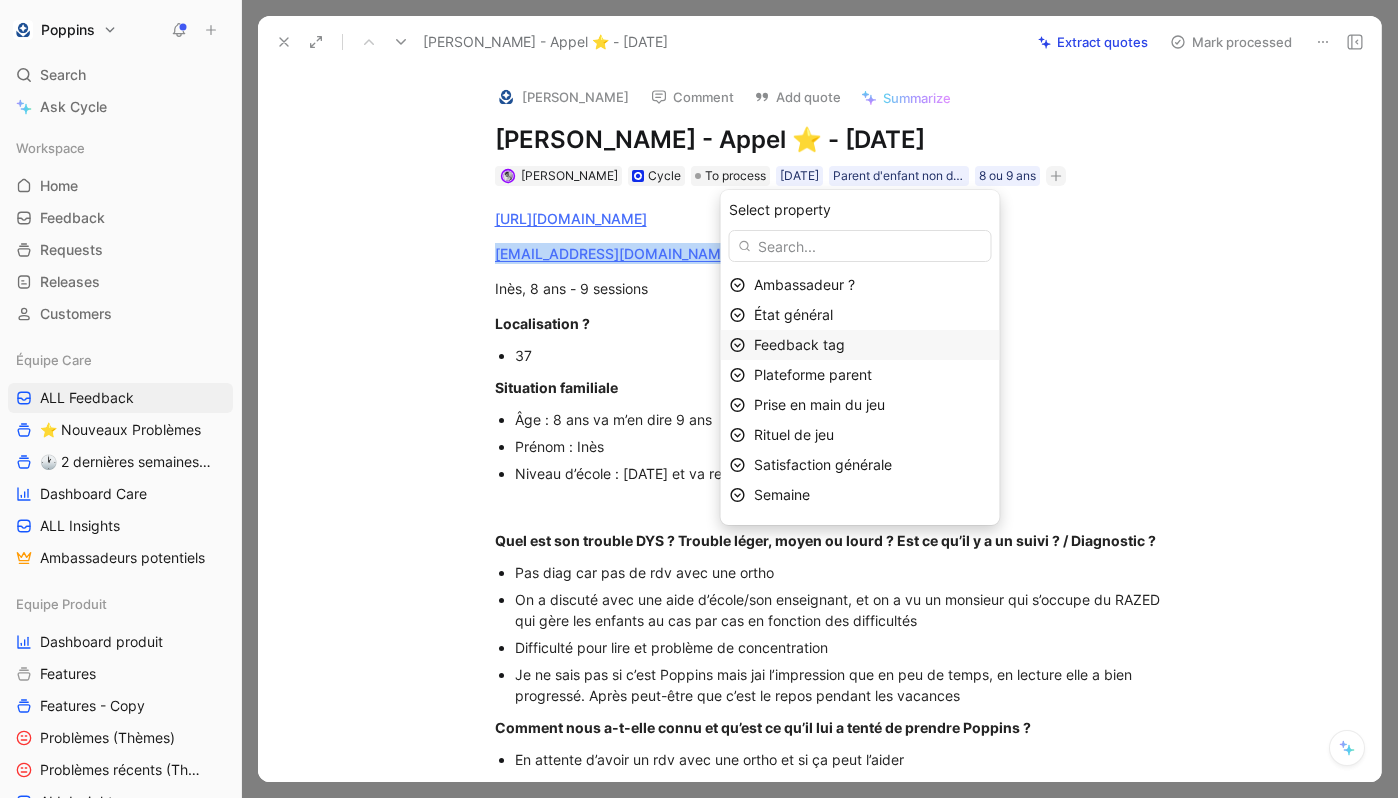click on "Feedback tag" at bounding box center [799, 344] 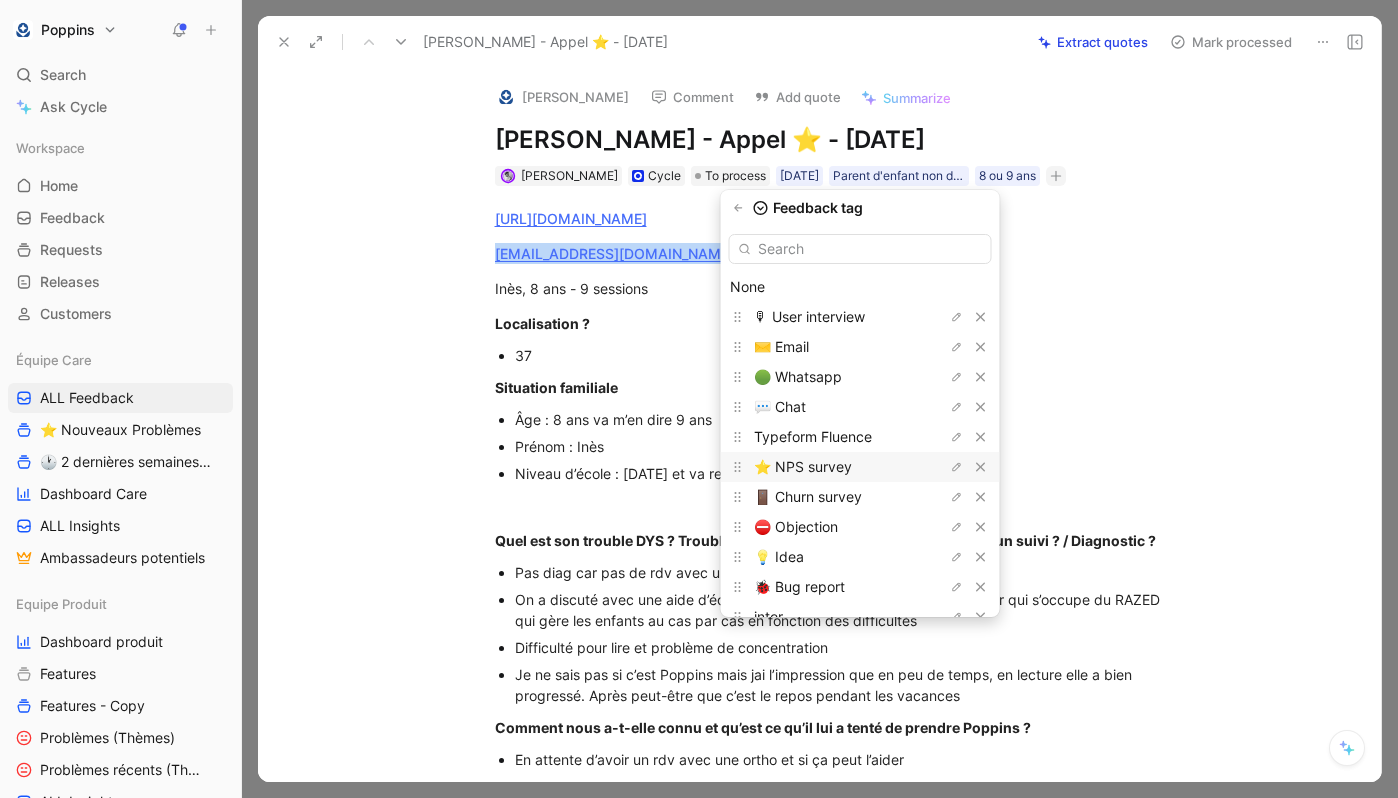 scroll, scrollTop: 83, scrollLeft: 0, axis: vertical 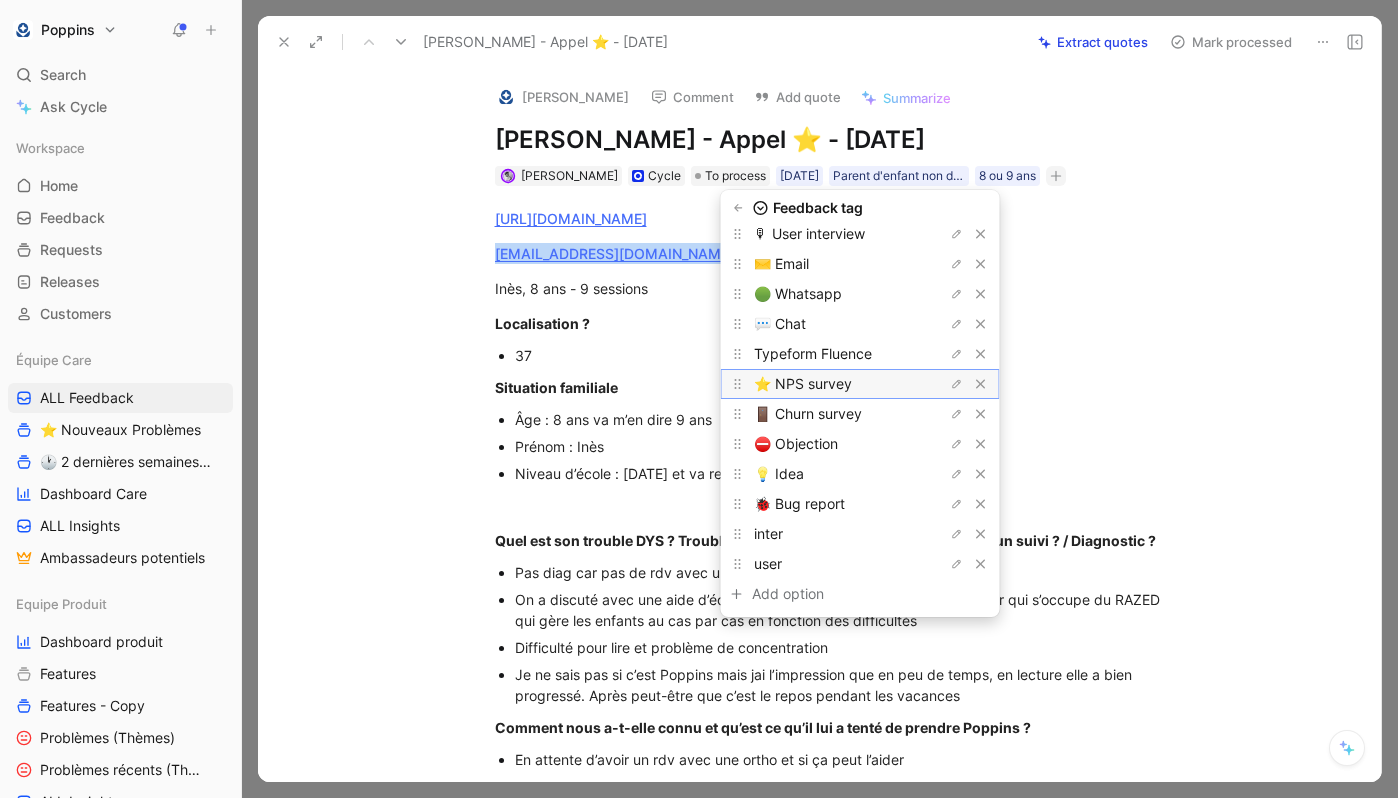 click on "⭐️ NPS survey" at bounding box center [803, 383] 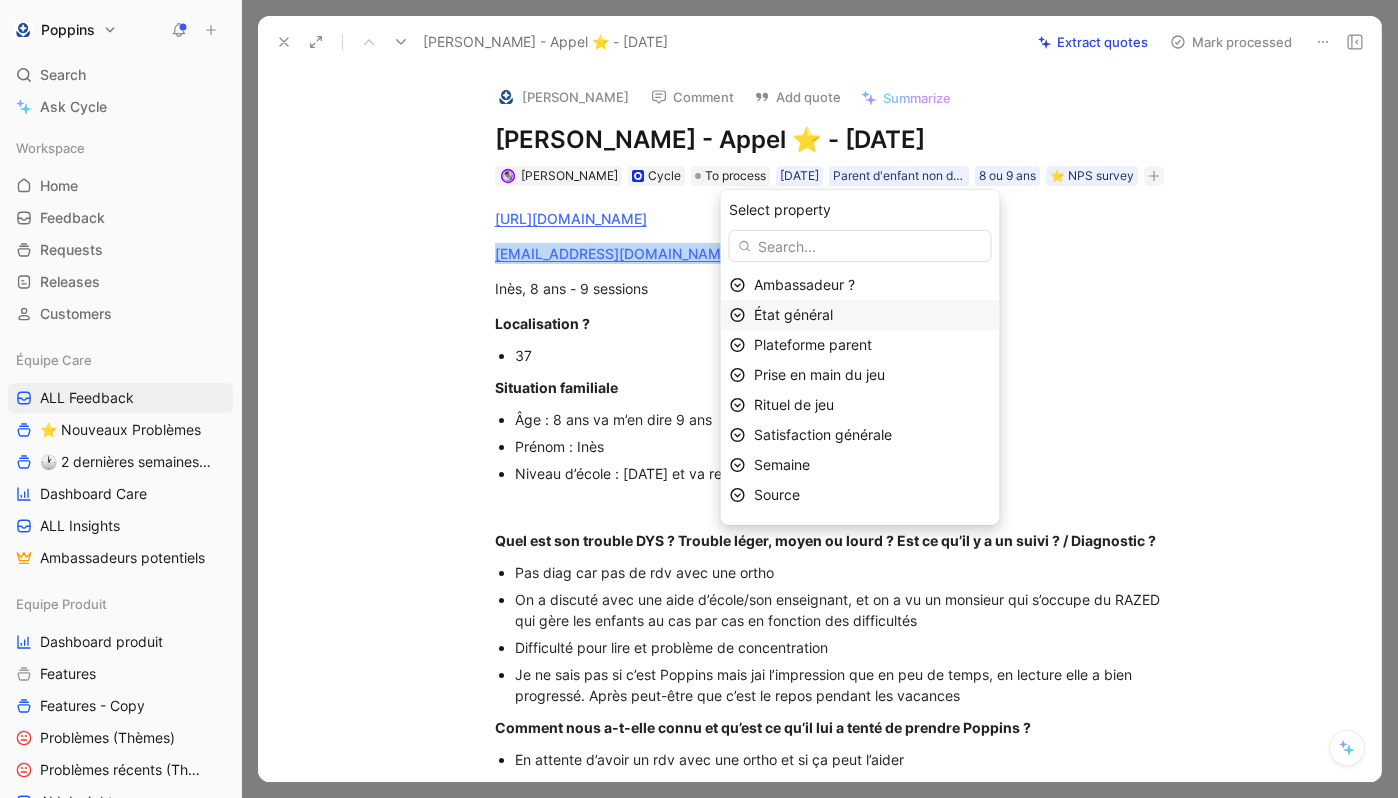 click on "État général" at bounding box center (793, 314) 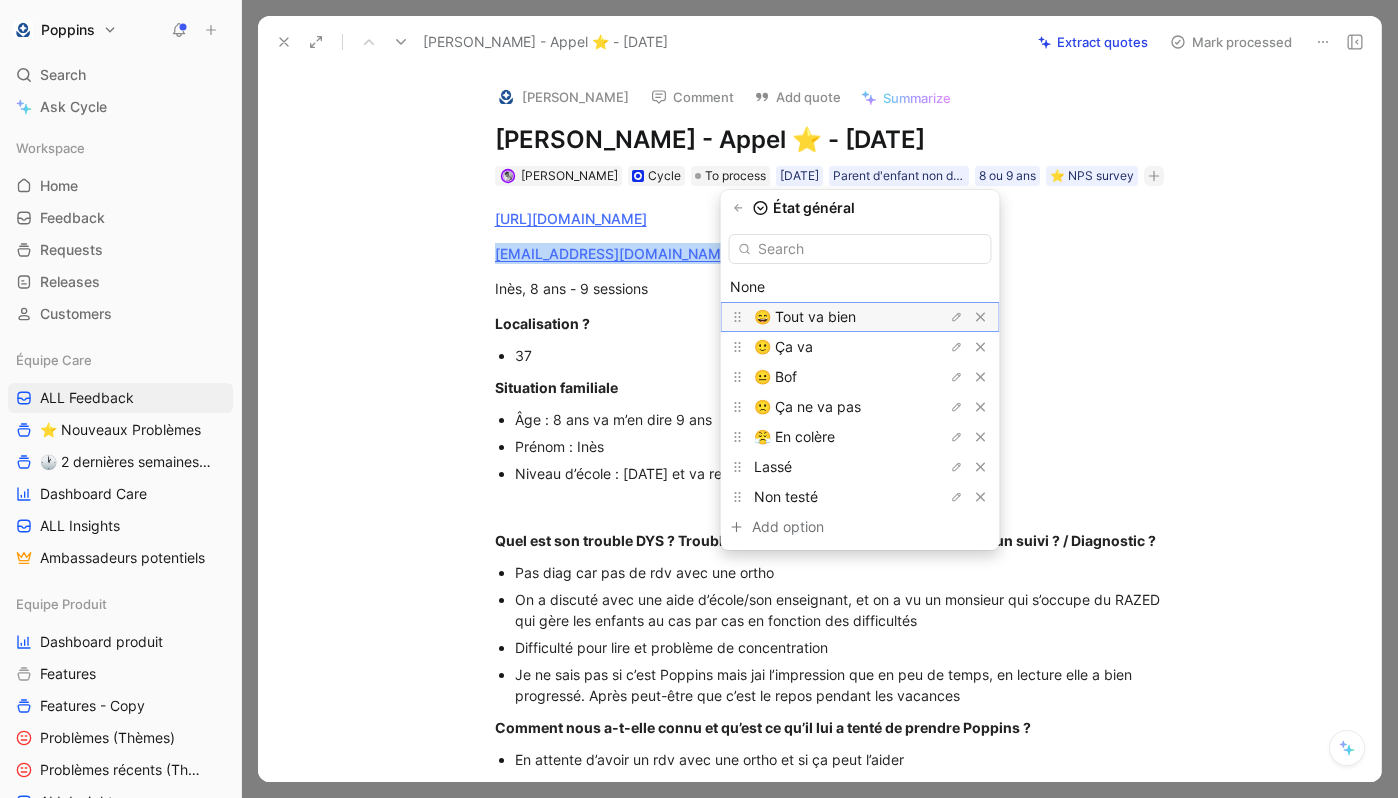 click on "😄 Tout va bien" at bounding box center (805, 316) 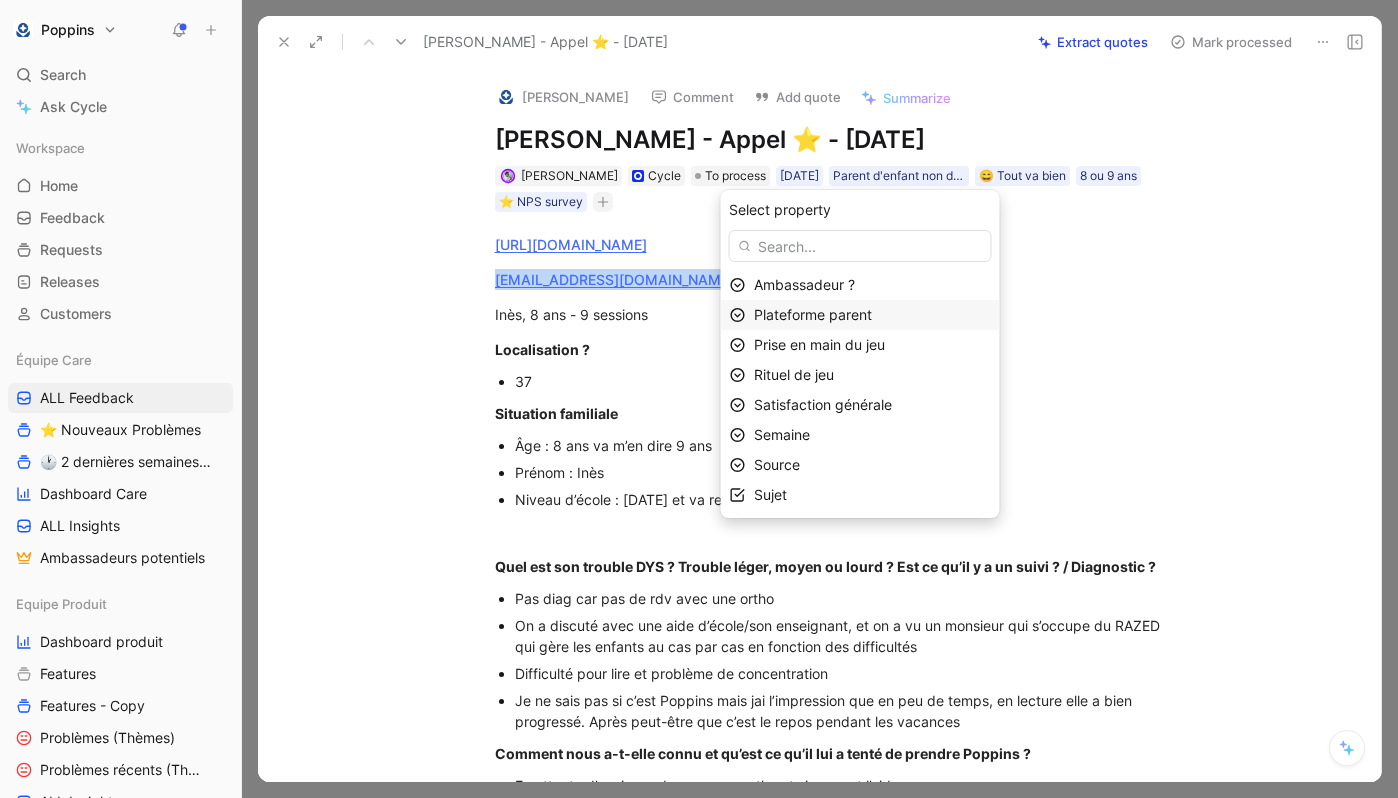 click on "Plateforme parent" at bounding box center (872, 315) 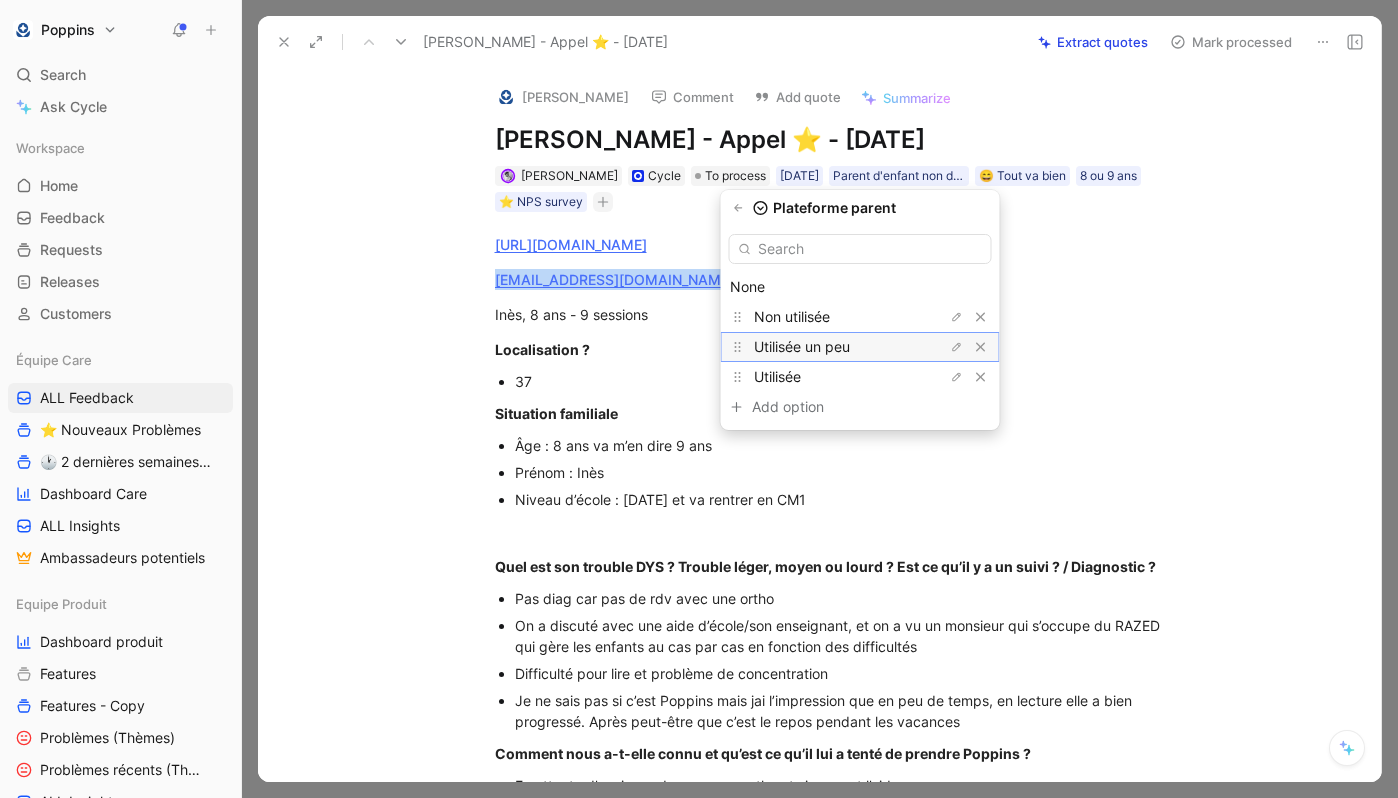 click on "Utilisée un peu" at bounding box center [802, 346] 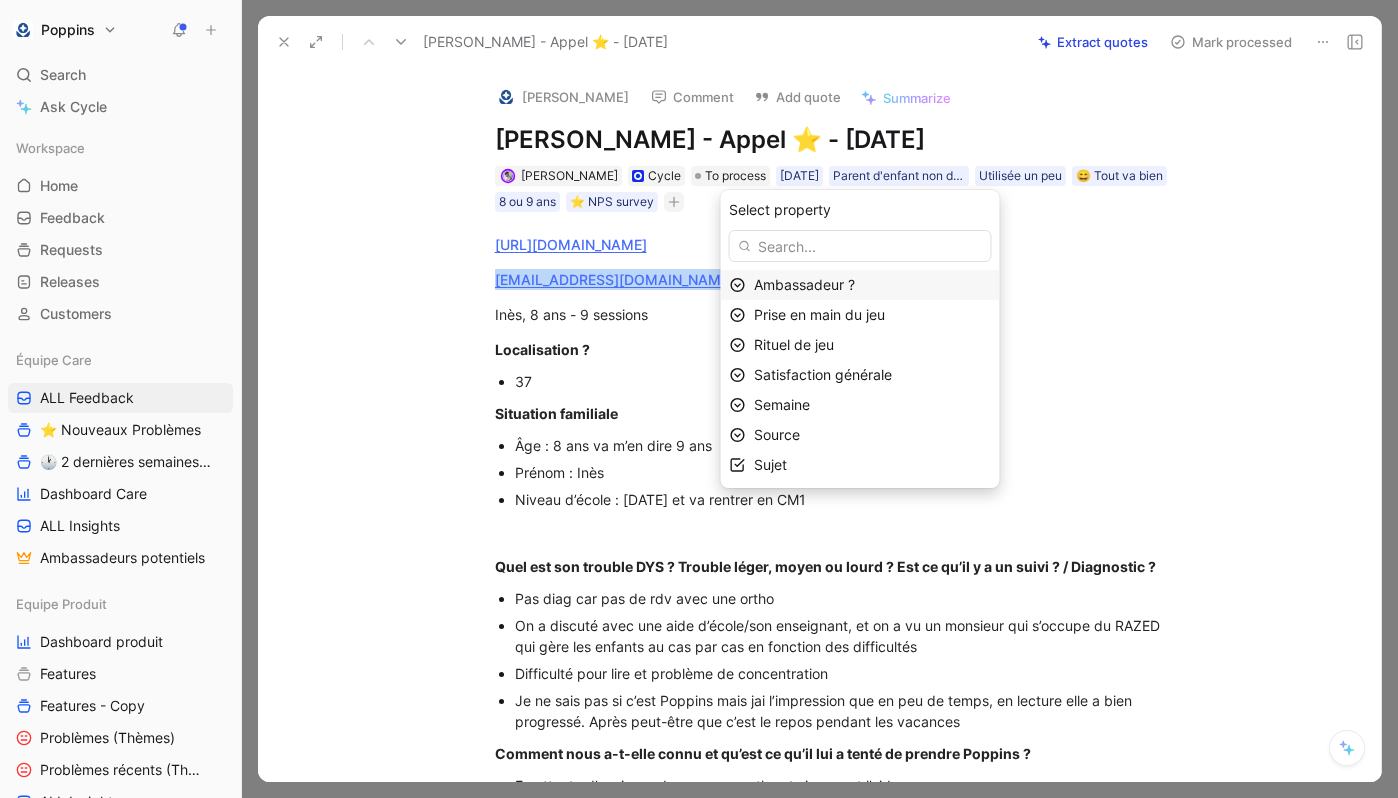 click on "Rituel de jeu" at bounding box center [794, 344] 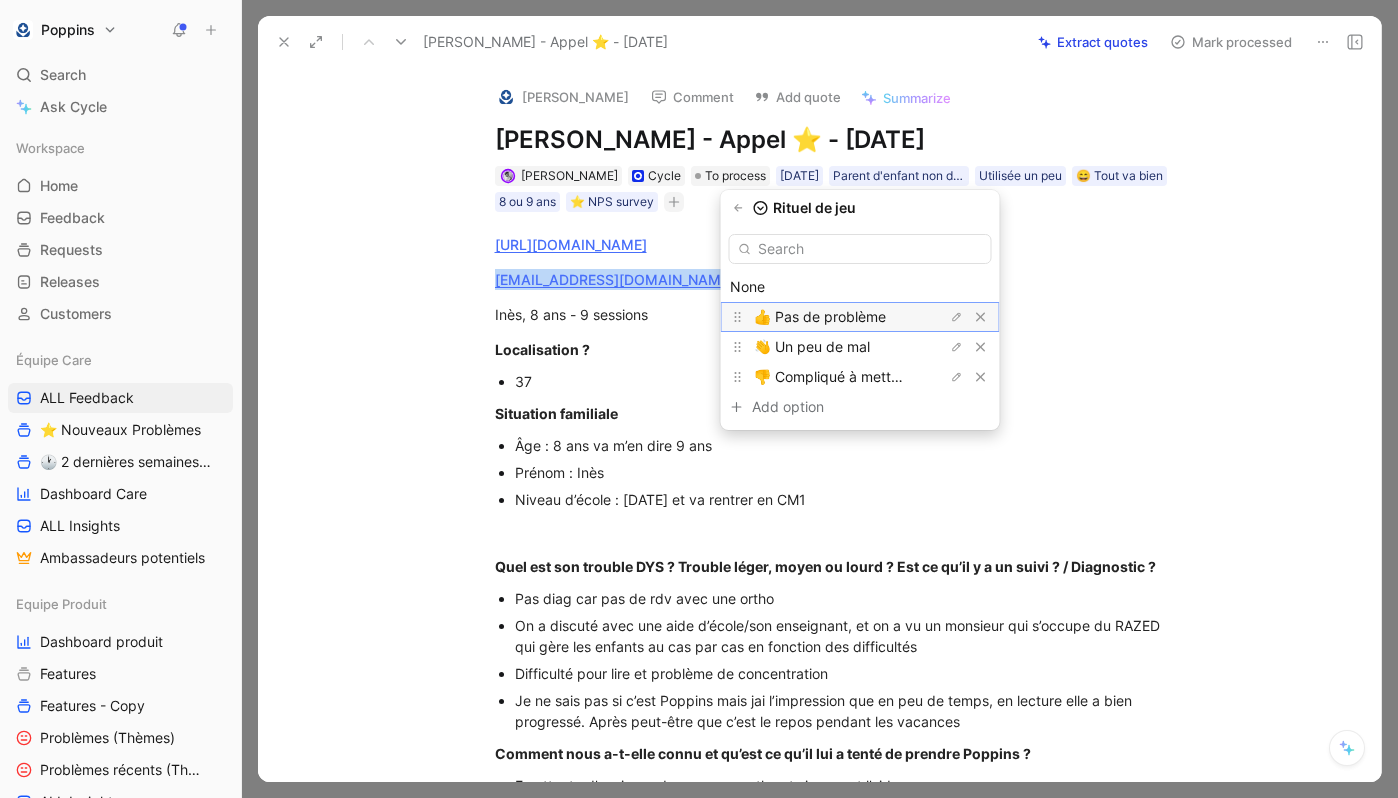click on "👍 Pas de problème" at bounding box center (820, 316) 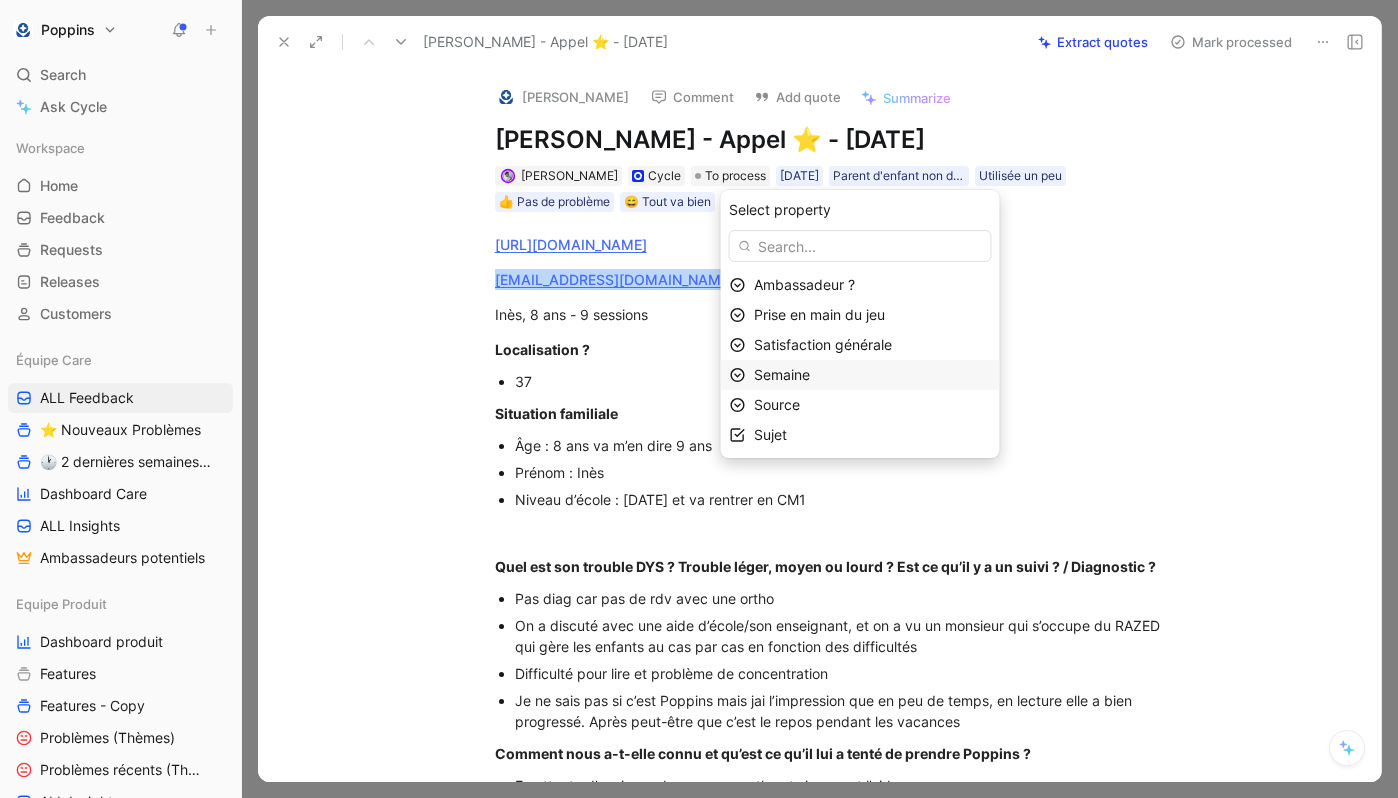 click on "Semaine" at bounding box center (782, 374) 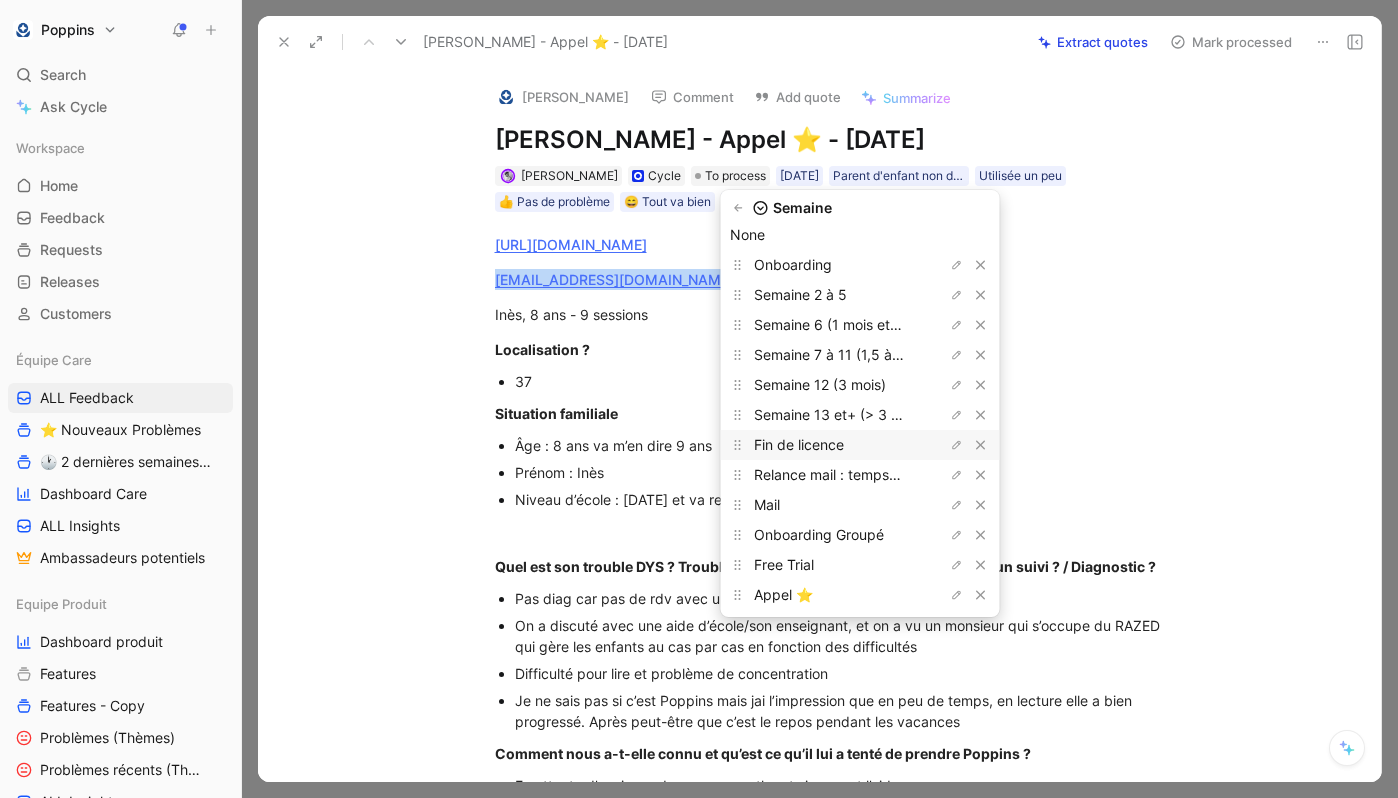 scroll, scrollTop: 77, scrollLeft: 0, axis: vertical 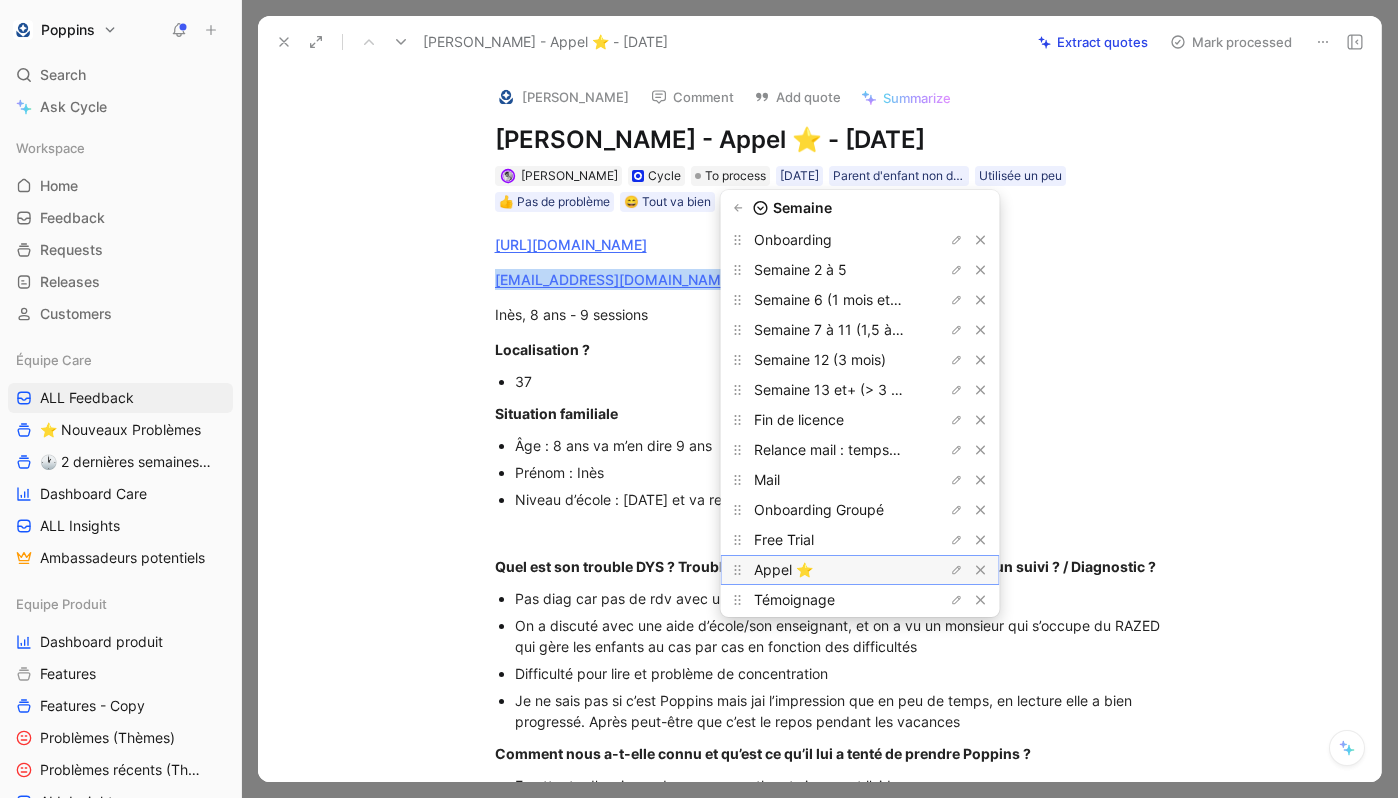 click on "Appel ⭐️" at bounding box center [829, 570] 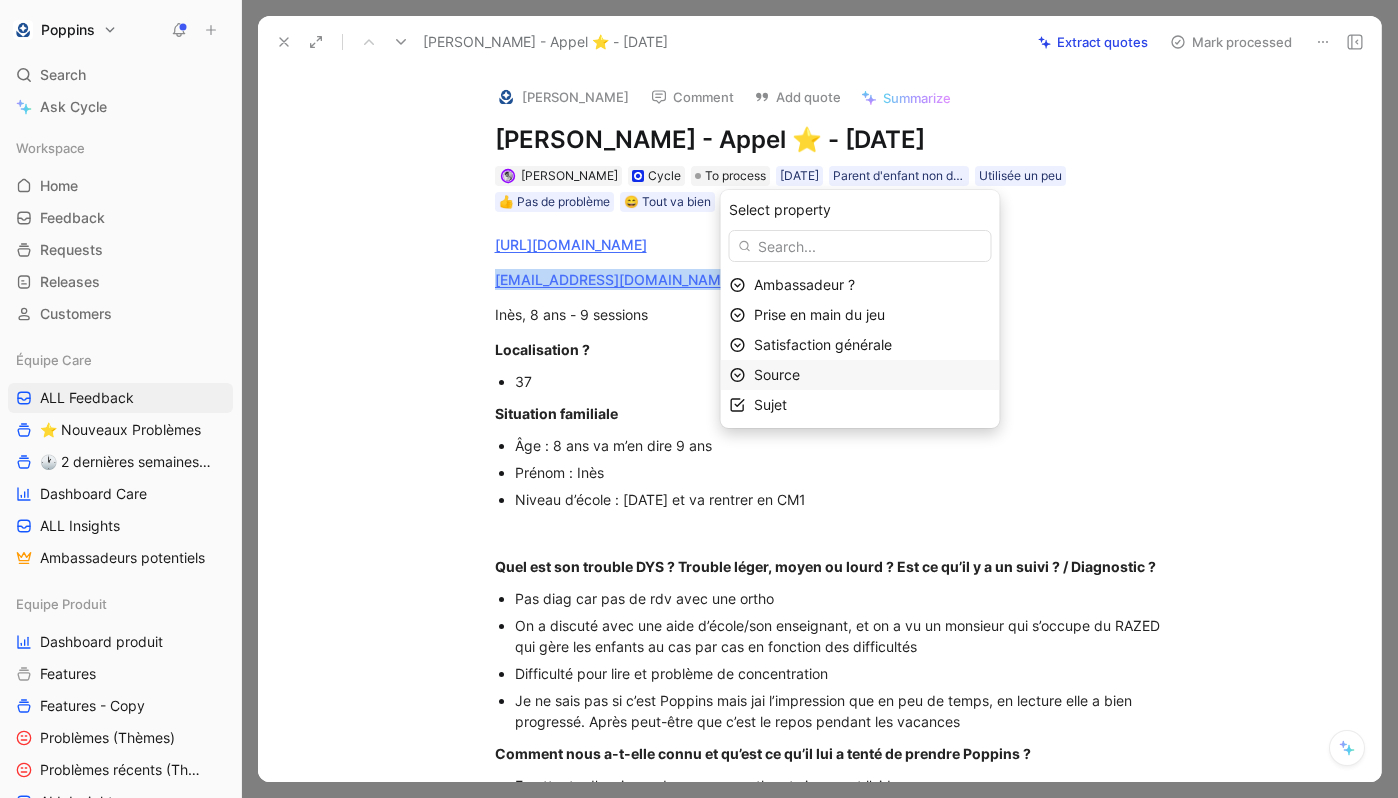 click on "Source" at bounding box center [872, 375] 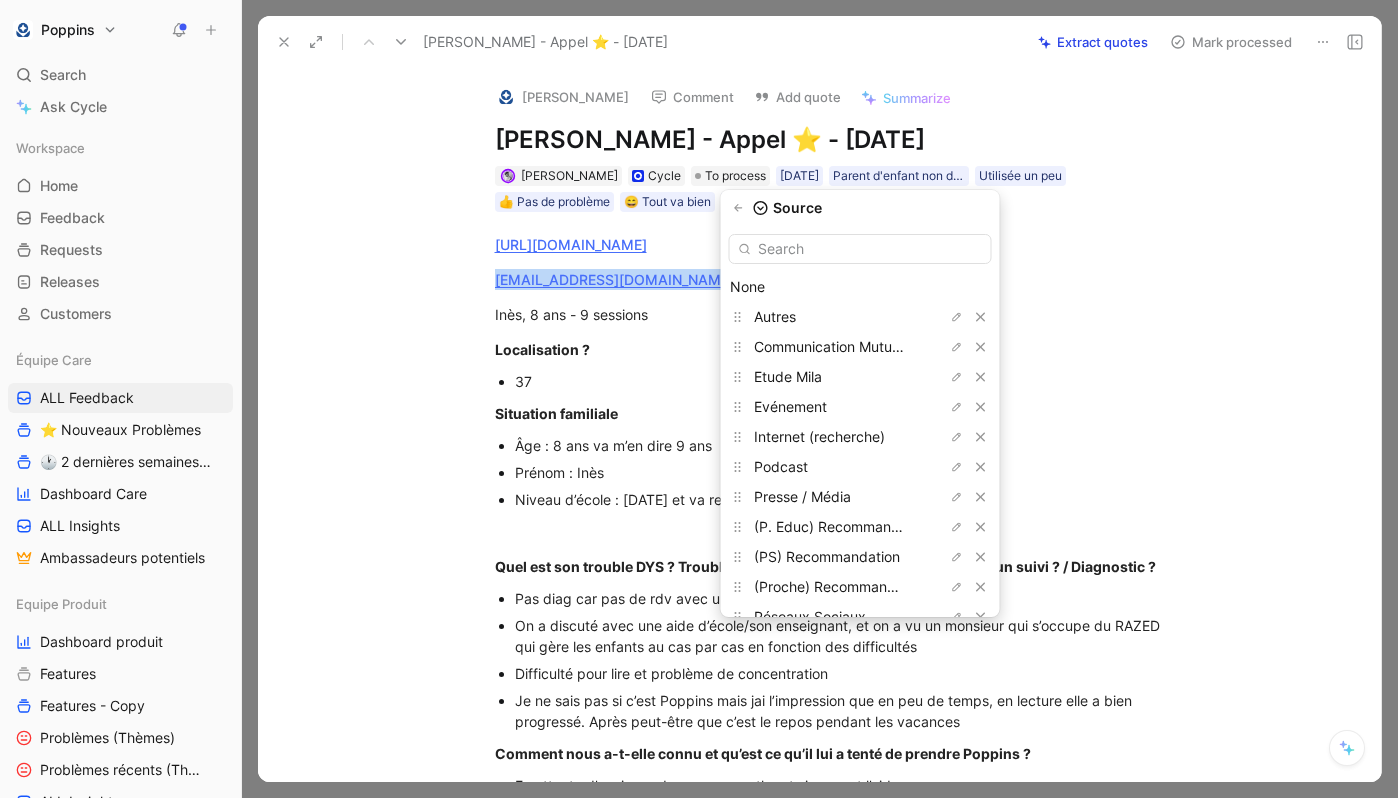 scroll, scrollTop: 53, scrollLeft: 0, axis: vertical 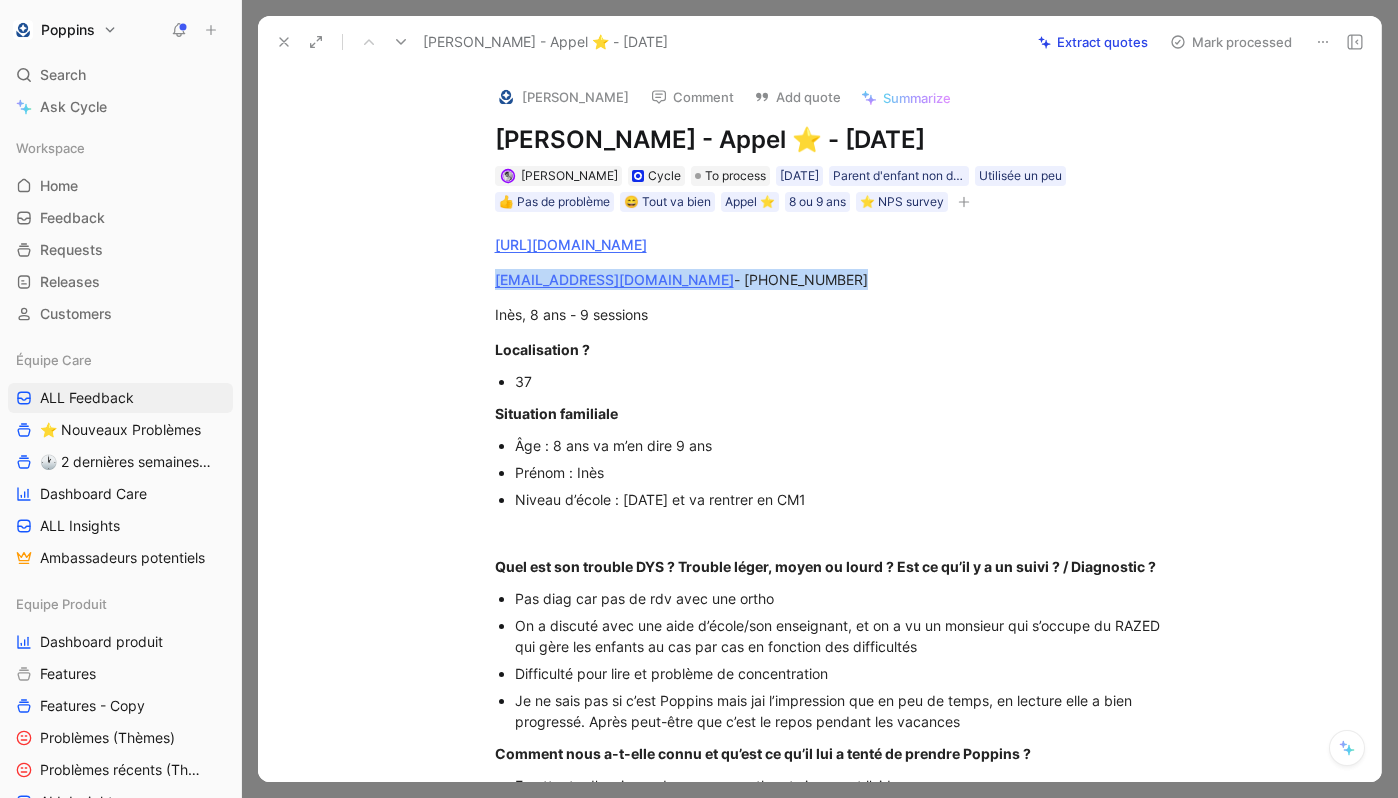 click on "[URL][DOMAIN_NAME] [EMAIL_ADDRESS][DOMAIN_NAME]  - [PHONE_NUMBER] Inès, 8 ans - 9 sessions Localisation ? 37 Situation familiale Âge : 8 ans va m’en dire 9 ans  Prénom : [PERSON_NAME] d’école : [DATE] et va rentrer en CM1 Quel est son trouble DYS ? Trouble léger, moyen ou lourd ? Est ce qu’il y a un suivi ? / Diagnostic ? Pas diag car pas de rdv avec une ortho On a discuté avec une aide d’école/son enseignant, et on a vu un monsieur qui s’occupe du RAZED qui gère les enfants au cas par cas en fonction des difficultés  Difficulté pour lire et problème de concentration  Je ne sais pas si c’est Poppins mais jai l’impression que en peu de temps, en lecture elle a bien progressé. Après peut-être que c’est le repos pendant les vacances Comment nous a-t-elle connu et qu’est ce qu’il lui a tenté de prendre Poppins ? En attente d’avoir un rdv avec une ortho et si ça peut l’aider  Assurance / Mutuelle utilisée ? Chez ALLIANZ 🔸 État Général :" at bounding box center (840, 683) 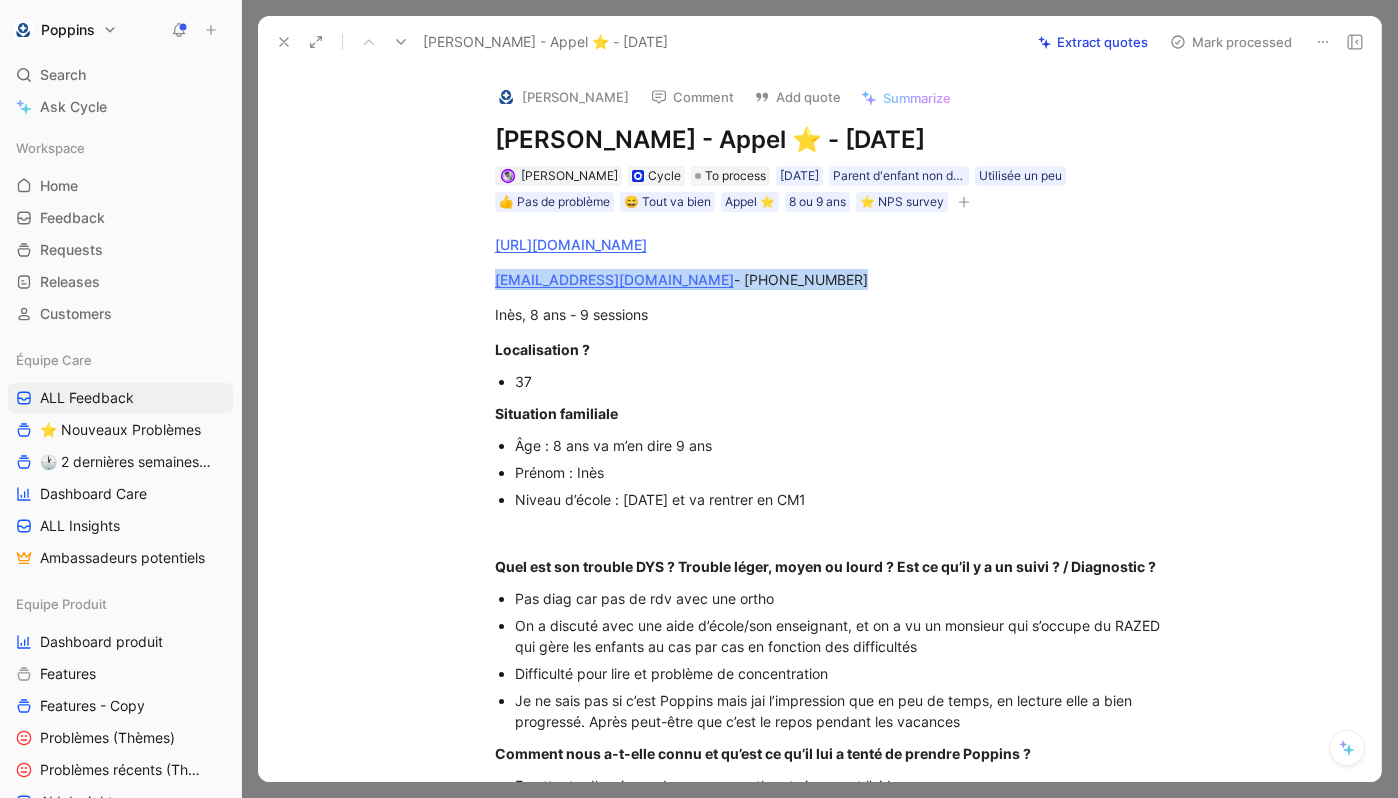click 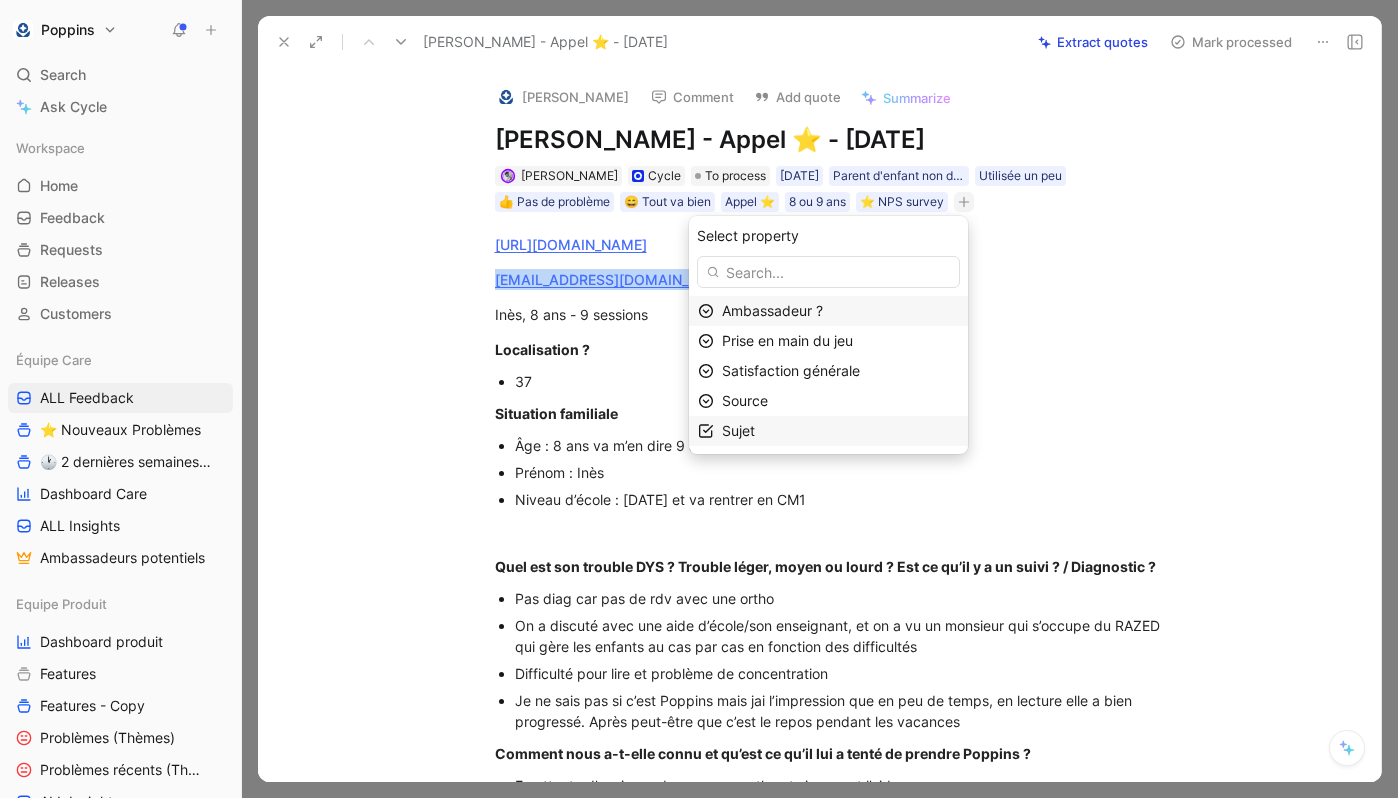click on "Sujet" at bounding box center [840, 431] 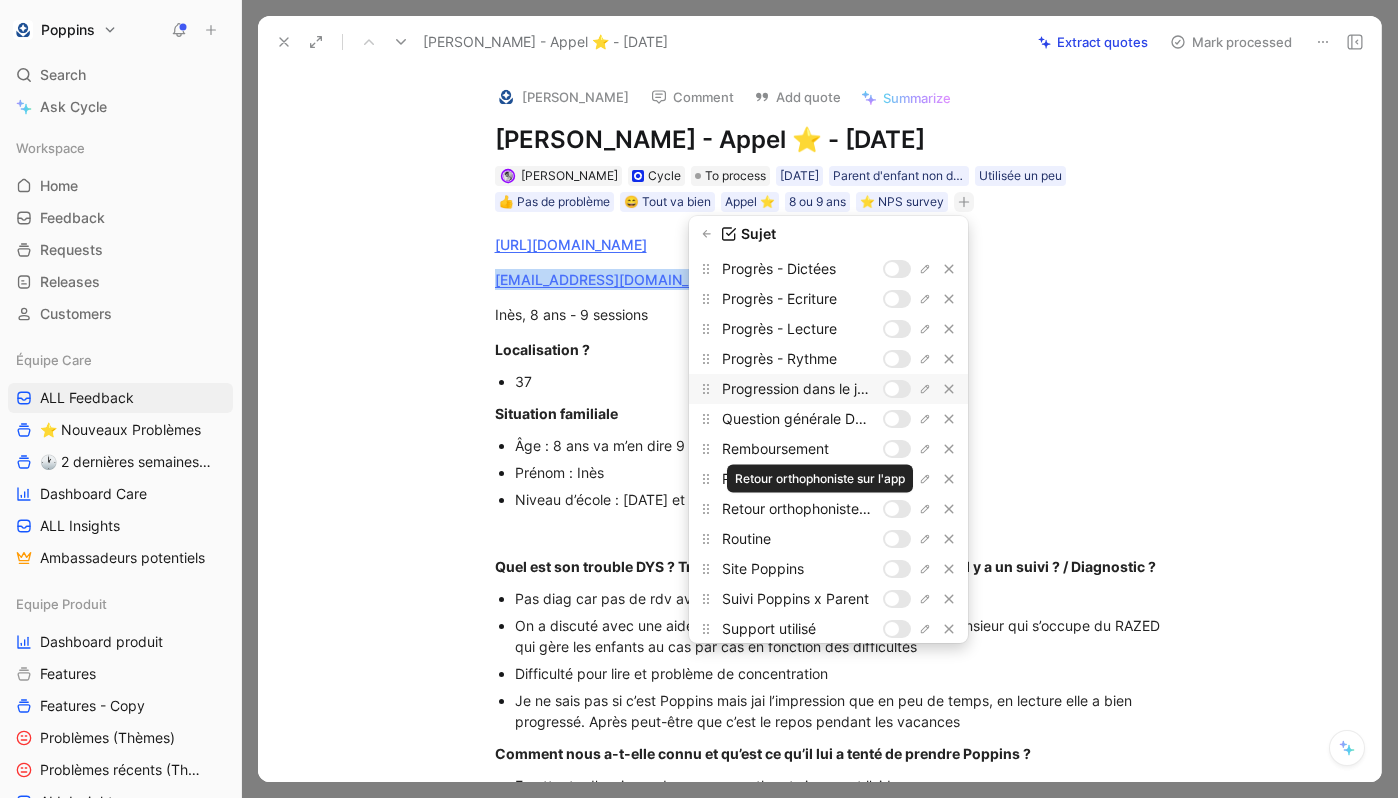 scroll, scrollTop: 1973, scrollLeft: 0, axis: vertical 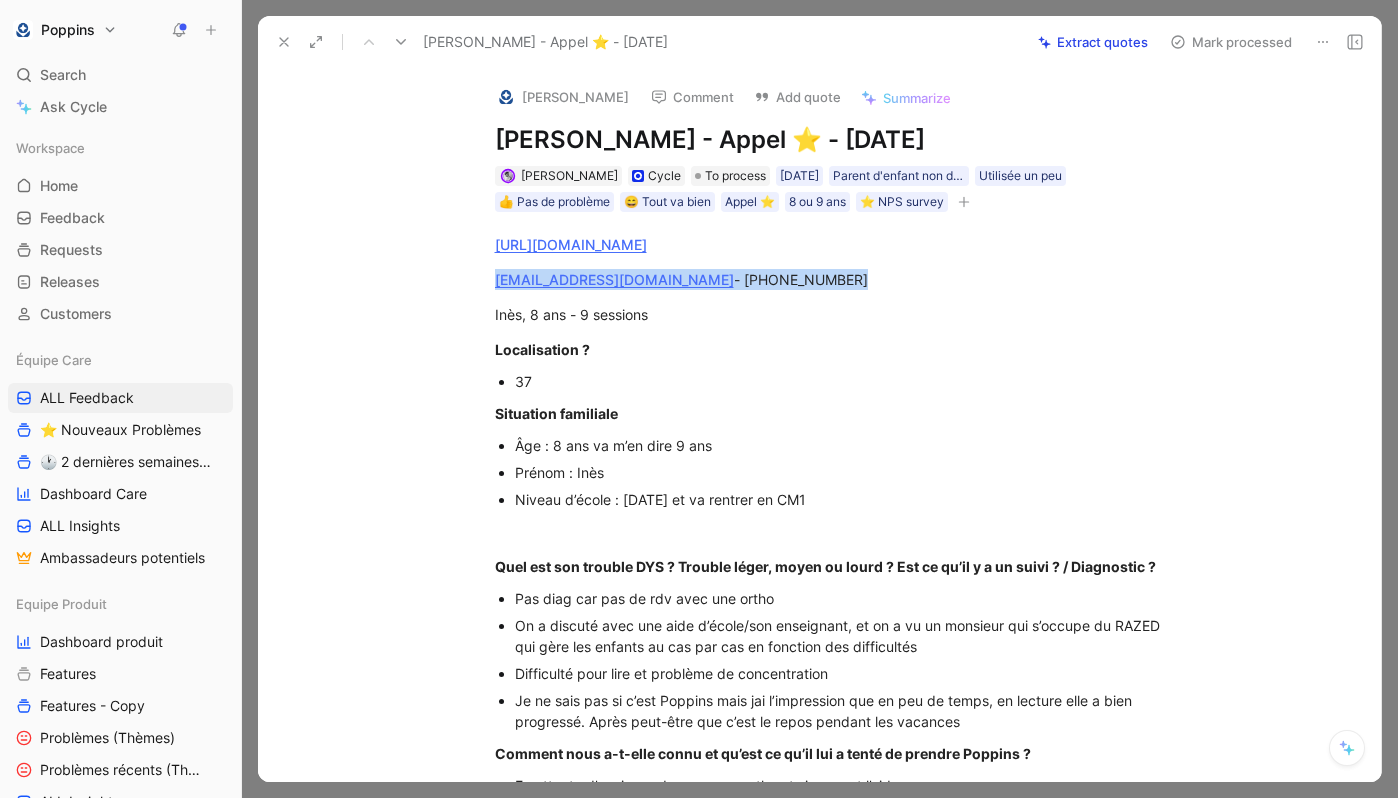 click 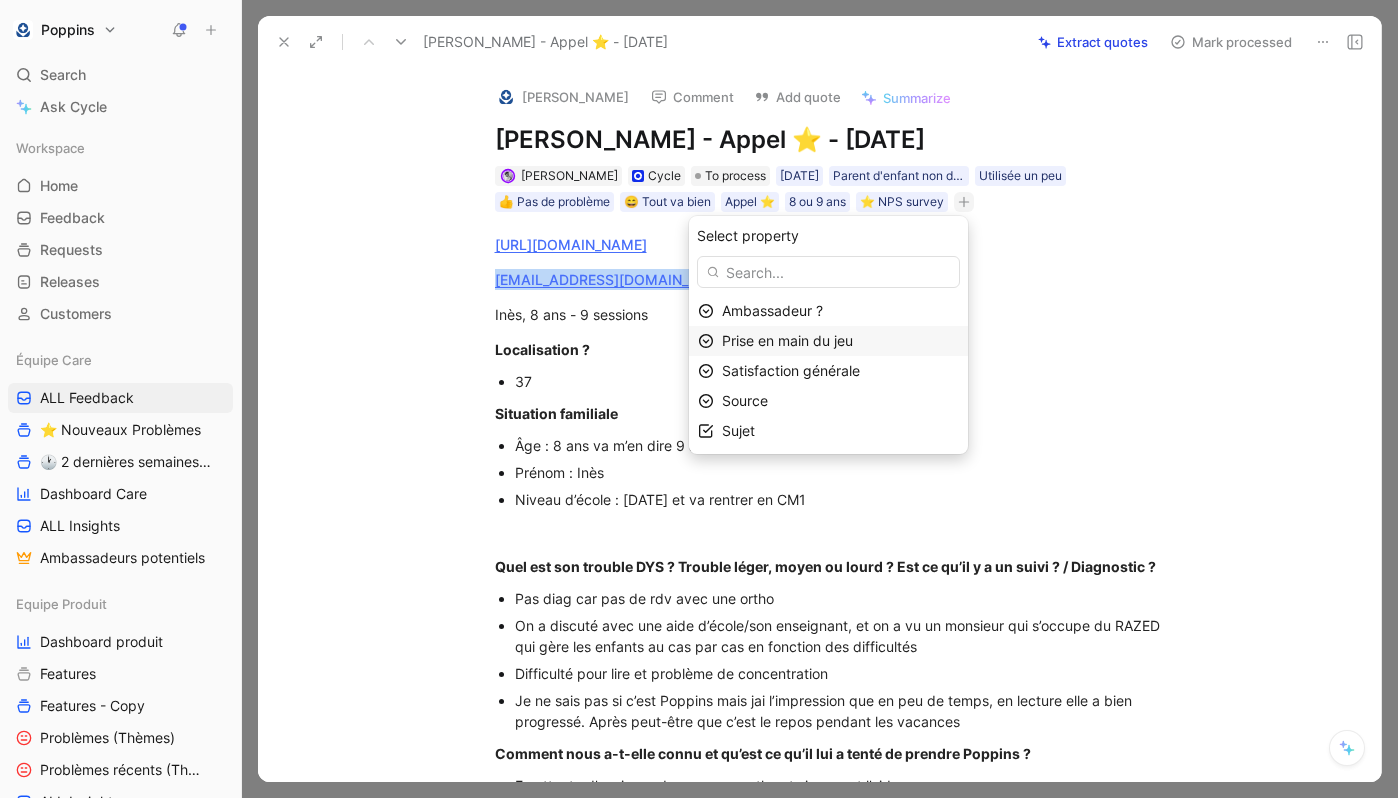 click on "Prise en main du jeu" at bounding box center (787, 340) 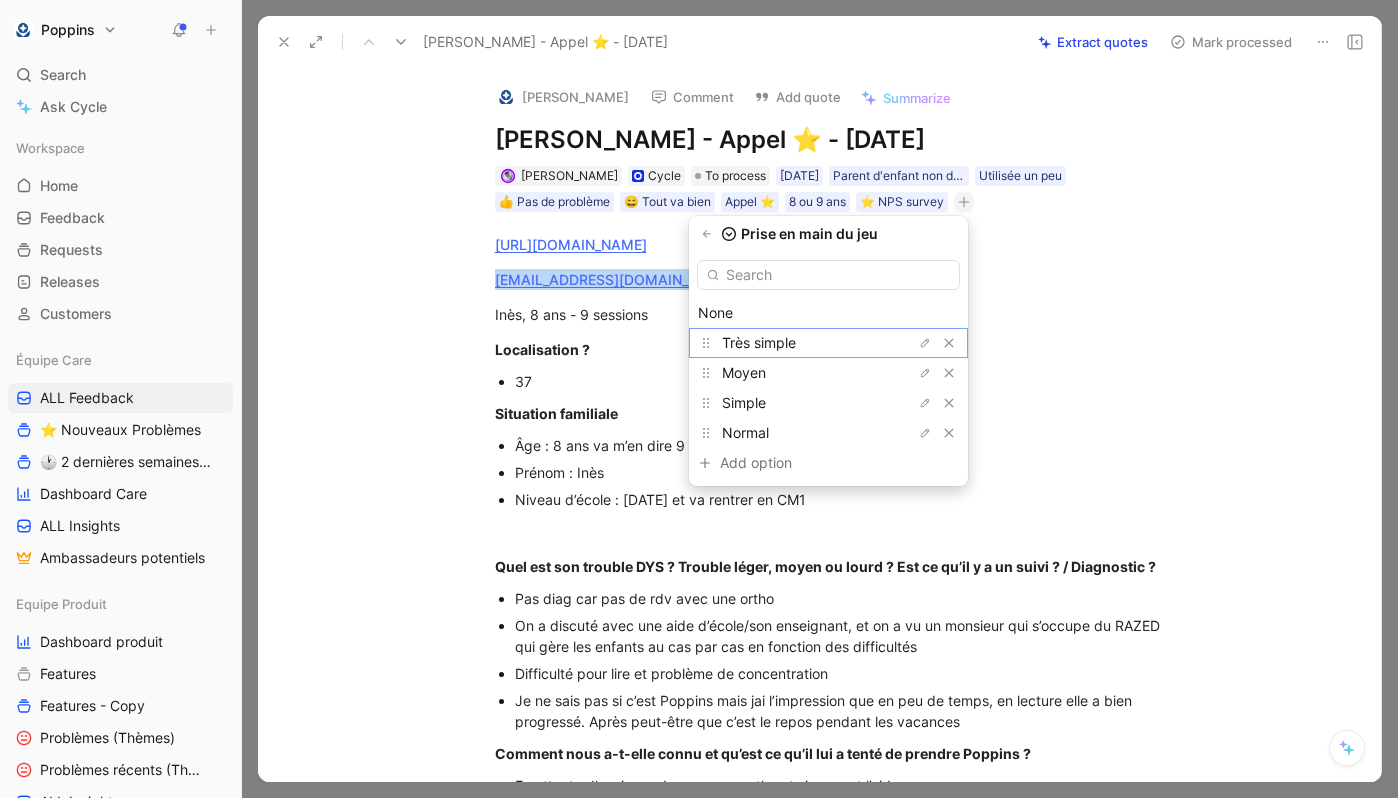 click on "Très simple" at bounding box center [797, 343] 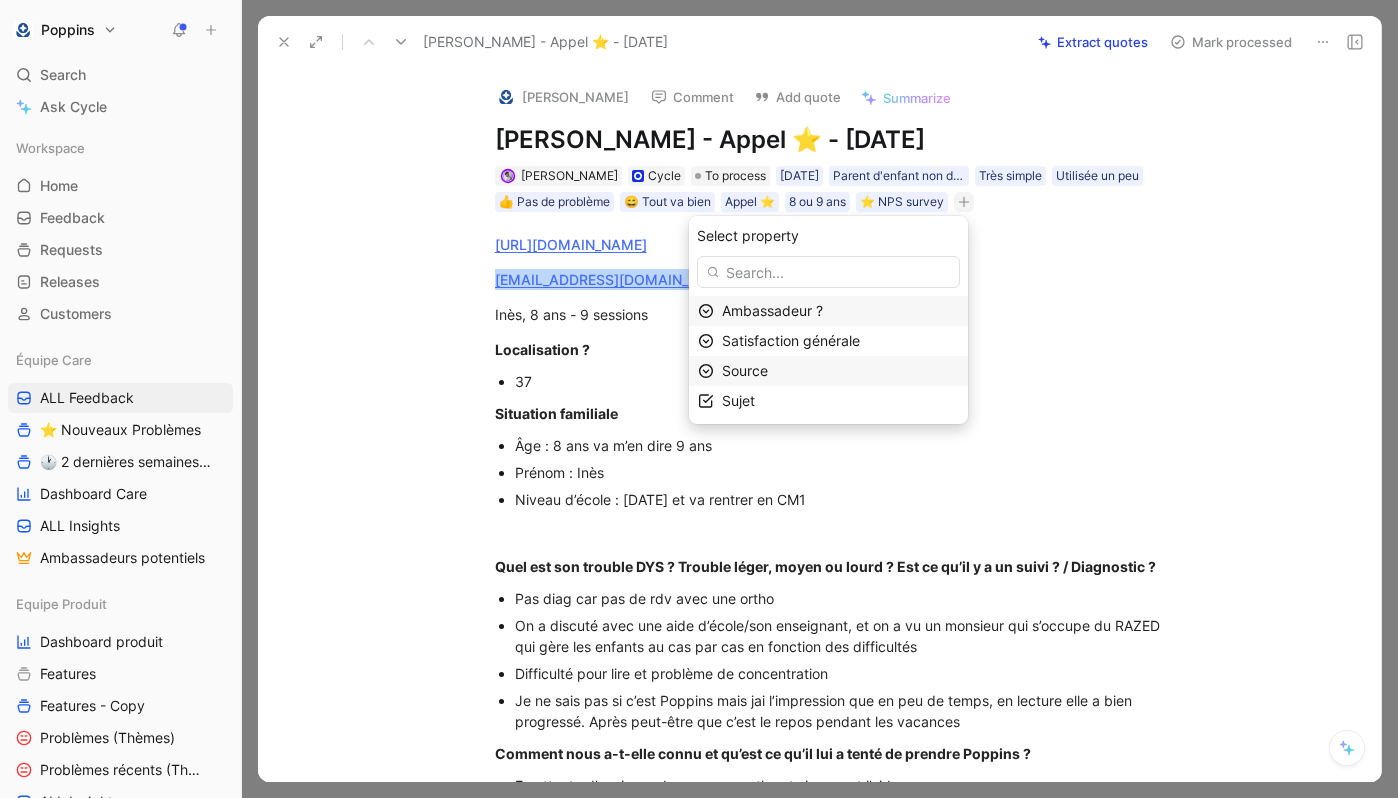 click on "Source" at bounding box center (840, 371) 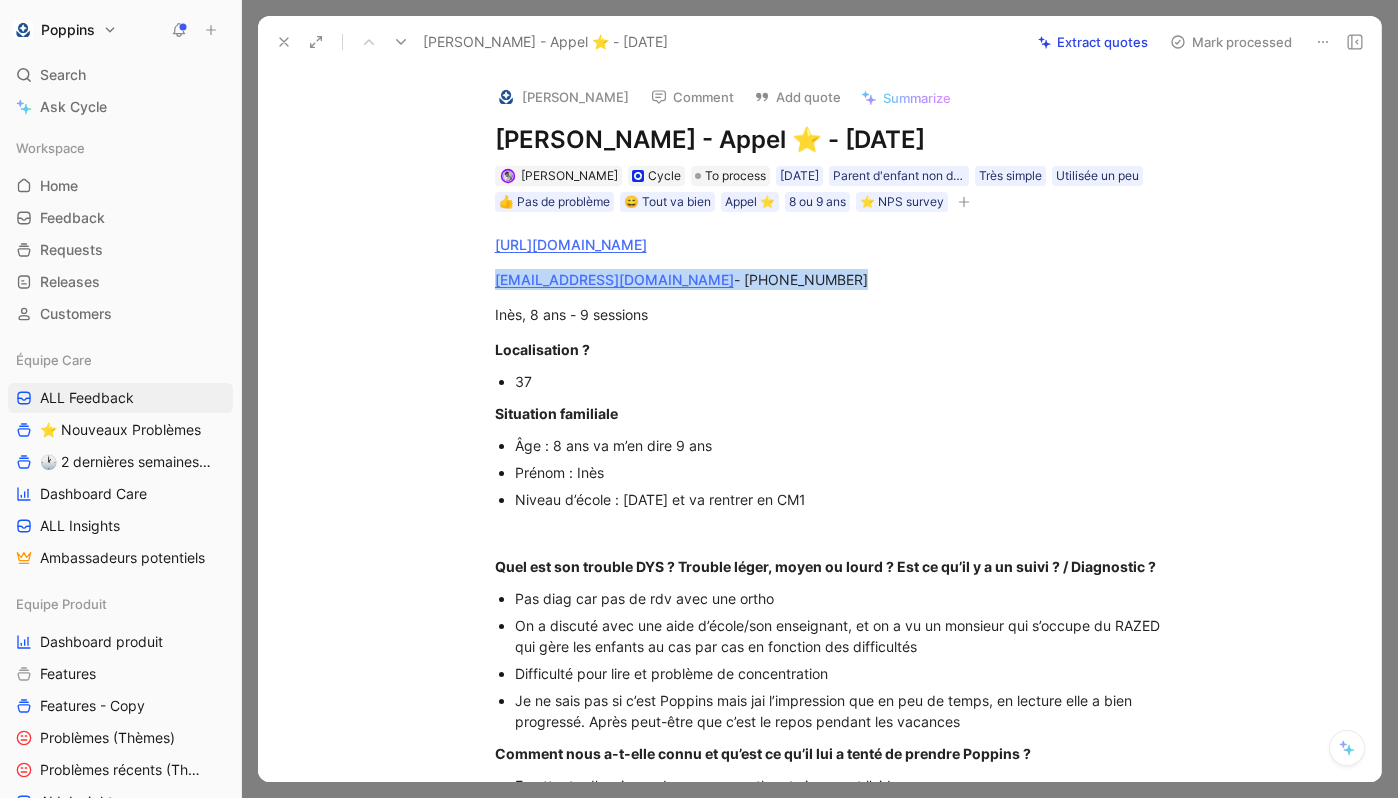 click at bounding box center (964, 202) 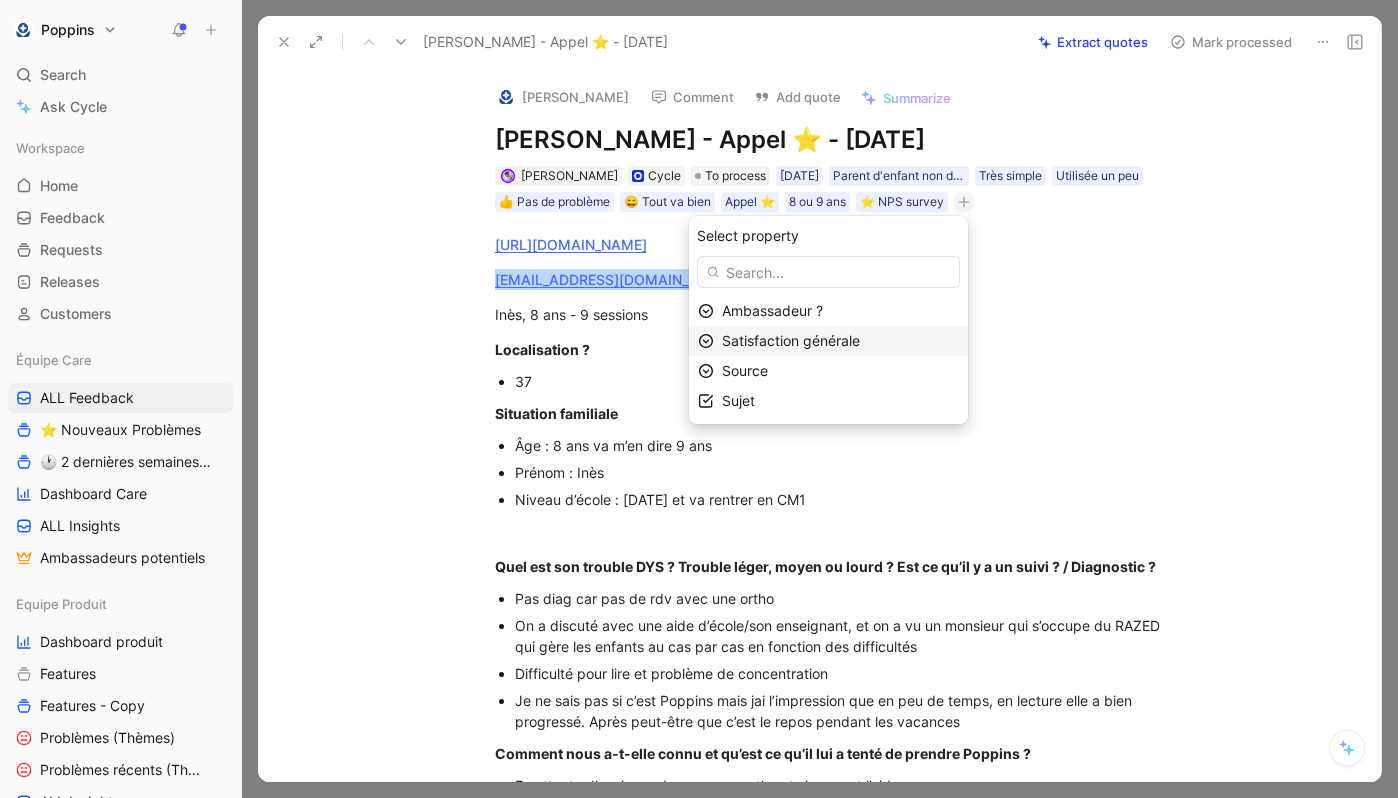 click on "Satisfaction générale" at bounding box center (791, 340) 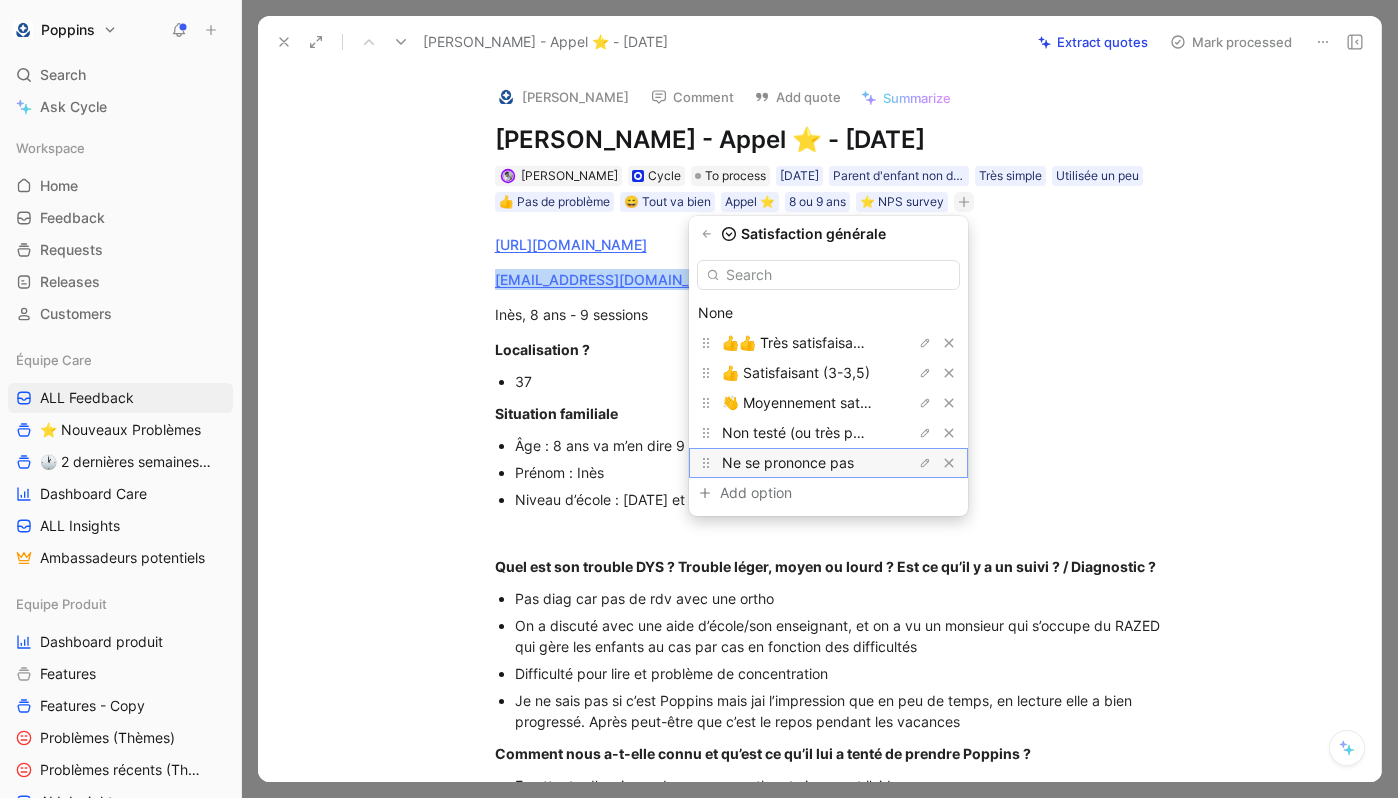 click on "Ne se prononce pas" at bounding box center (788, 462) 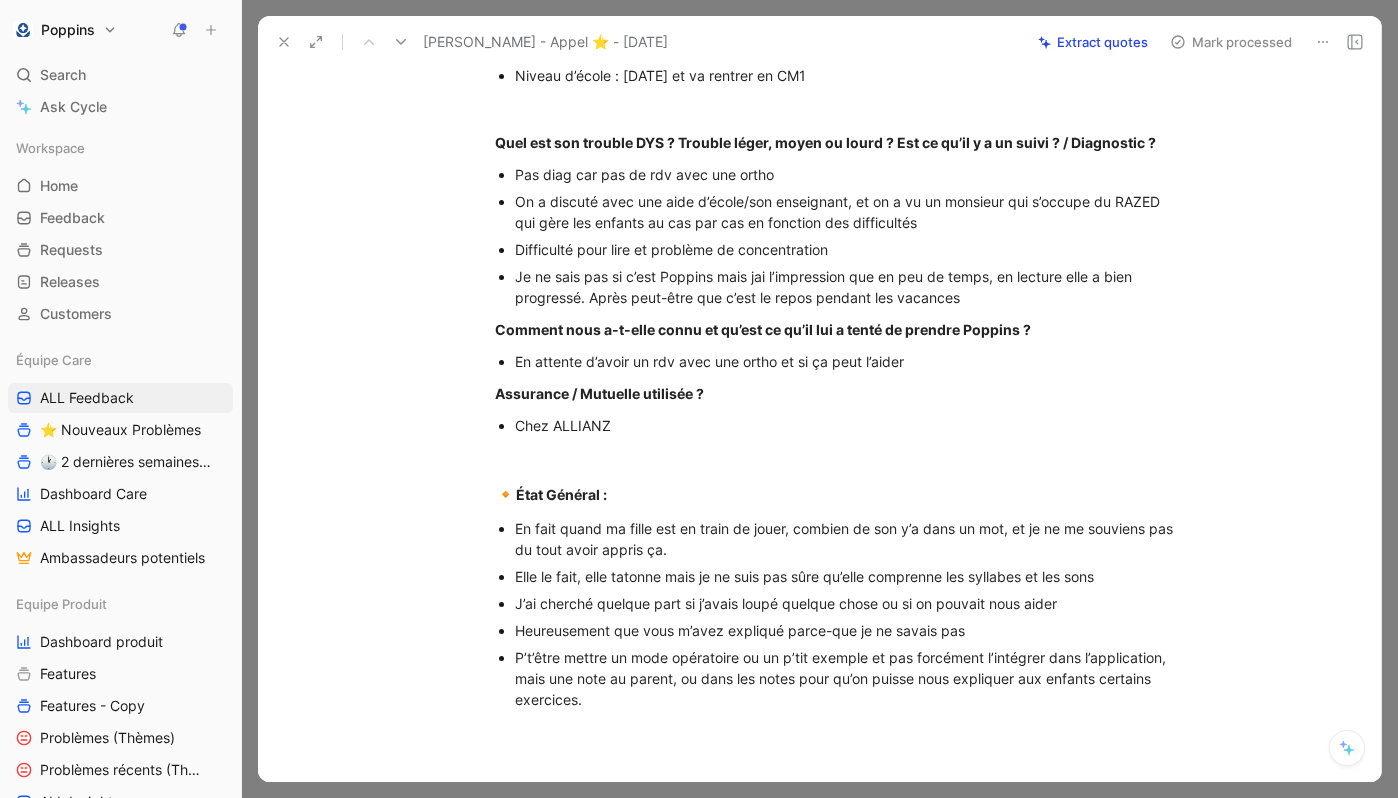 scroll, scrollTop: 429, scrollLeft: 0, axis: vertical 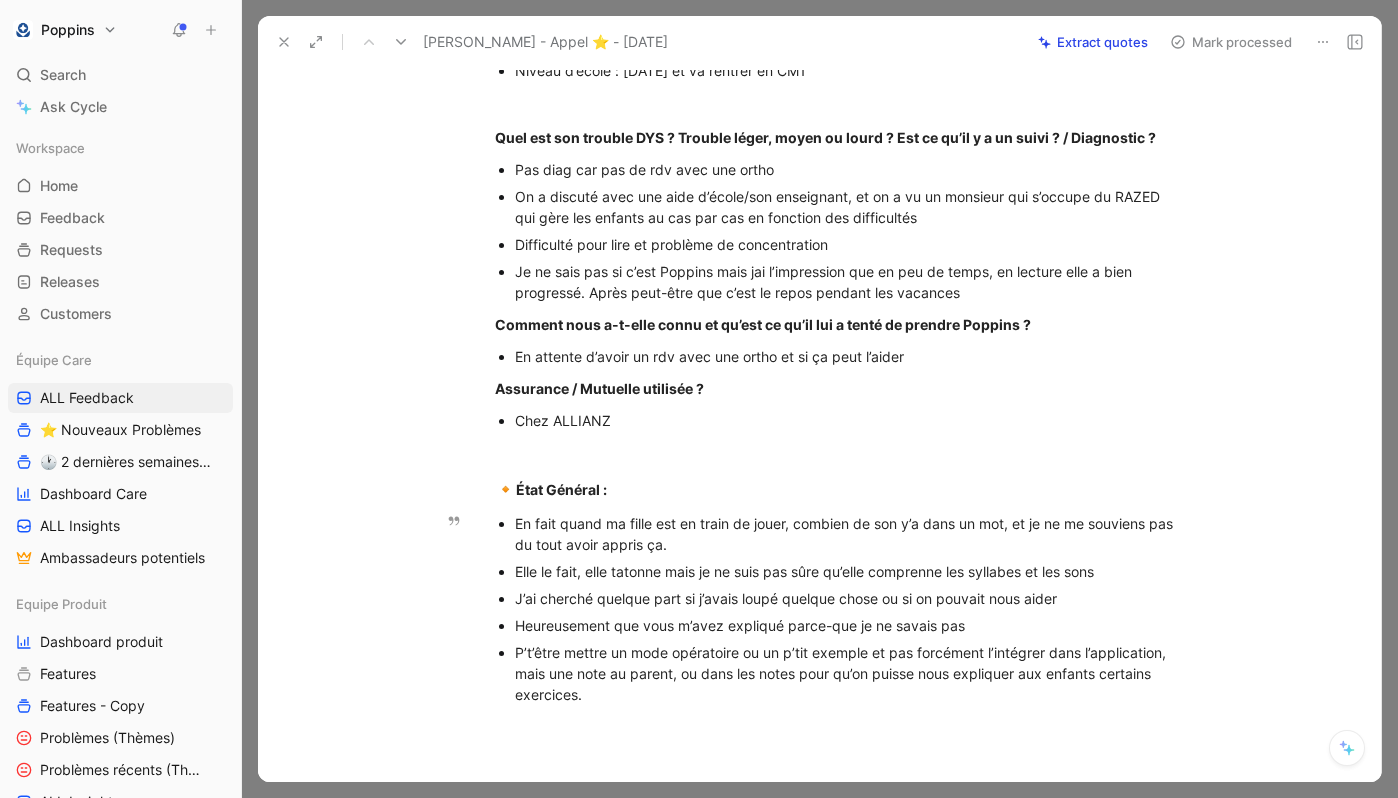 click on "Elle le fait, elle tatonne mais je ne suis pas sûre qu’elle comprenne les syllabes et les sons" at bounding box center [851, 571] 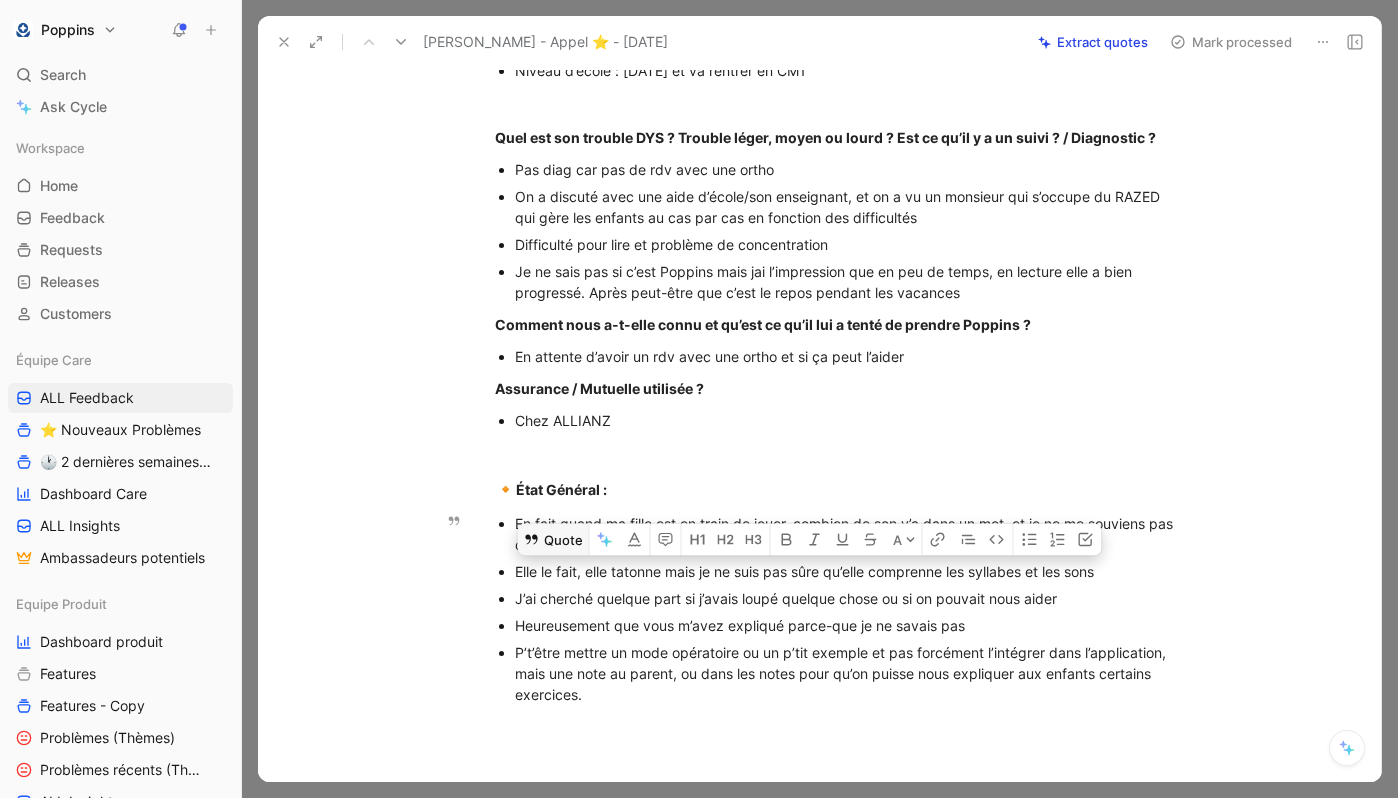 click on "Quote" at bounding box center [553, 539] 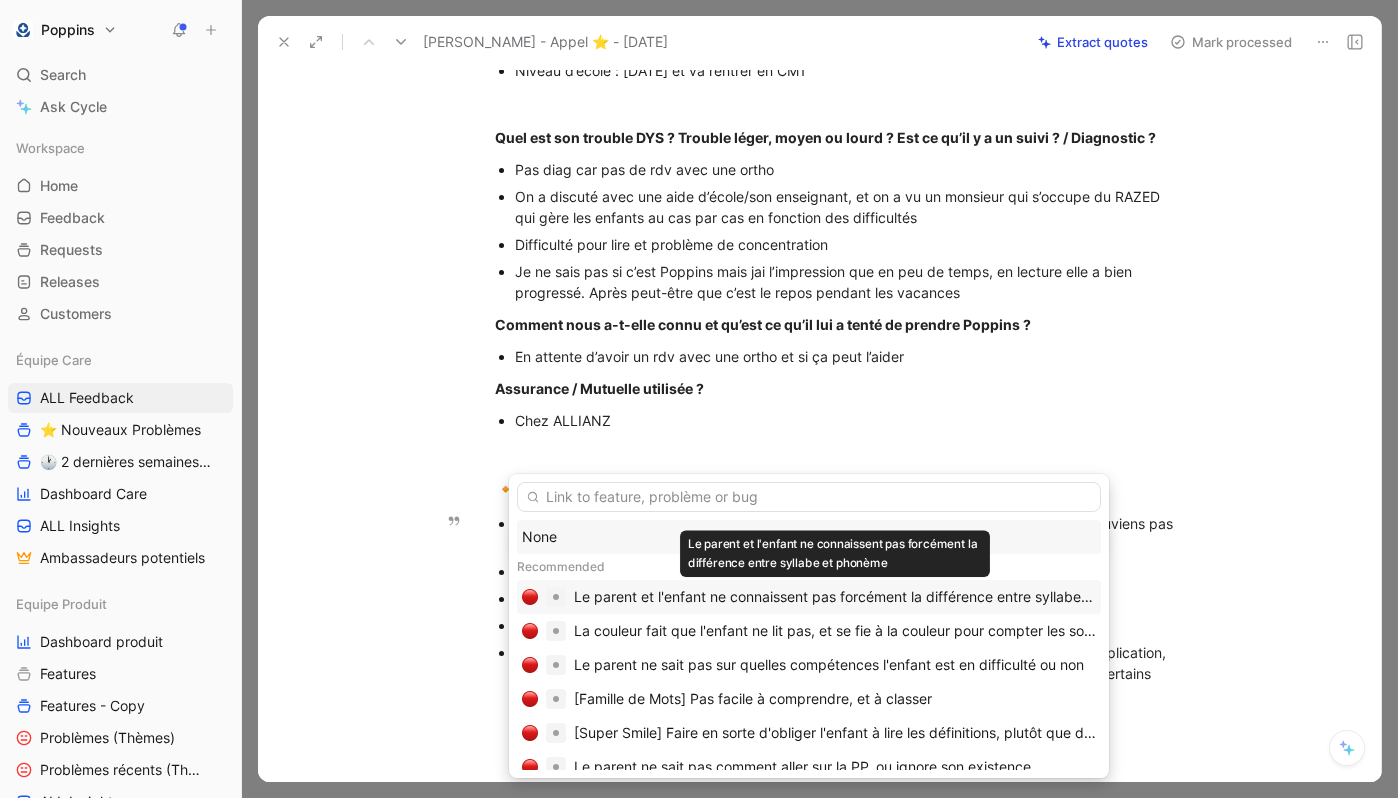 click on "Le parent et l'enfant ne connaissent pas forcément la différence entre syllabe et phonème" at bounding box center (835, 597) 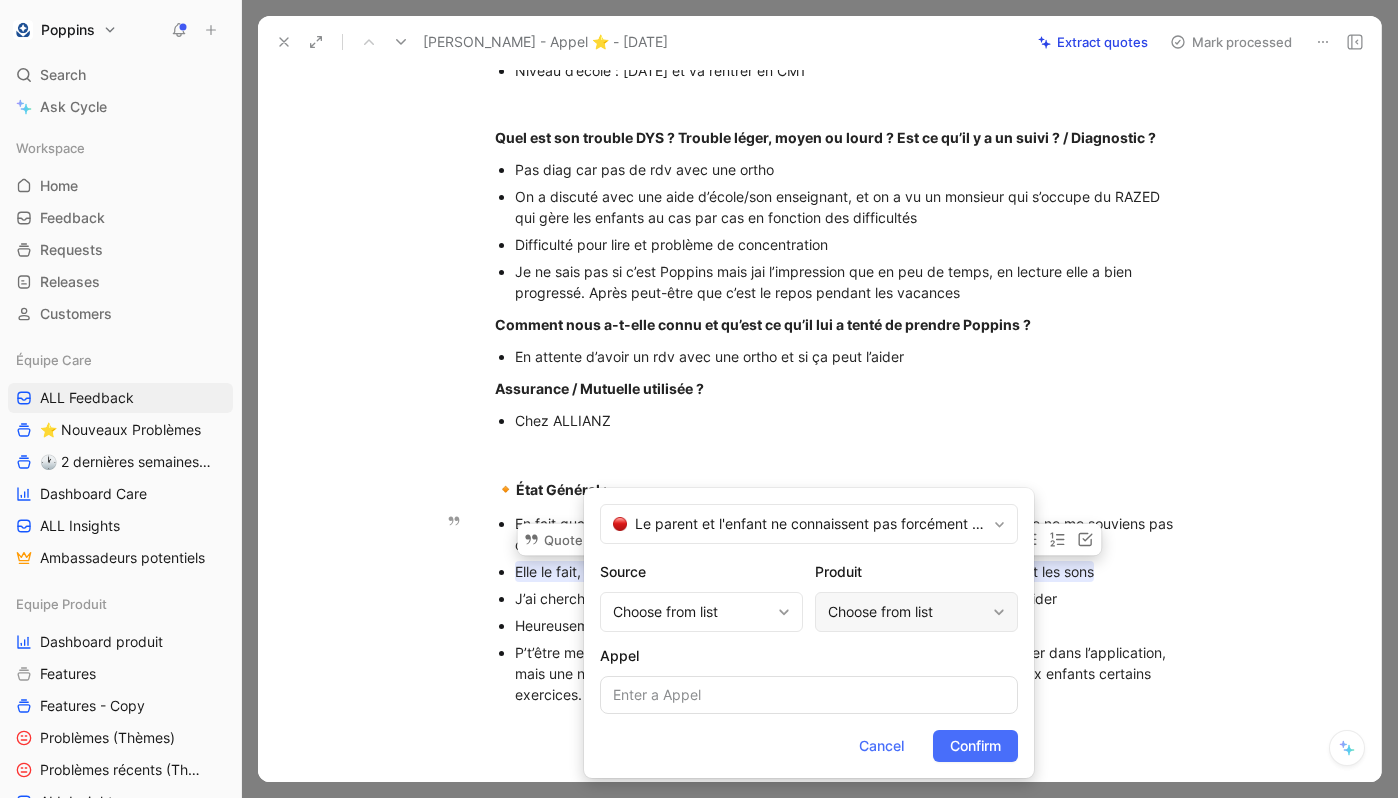 click on "Choose from list" at bounding box center [906, 612] 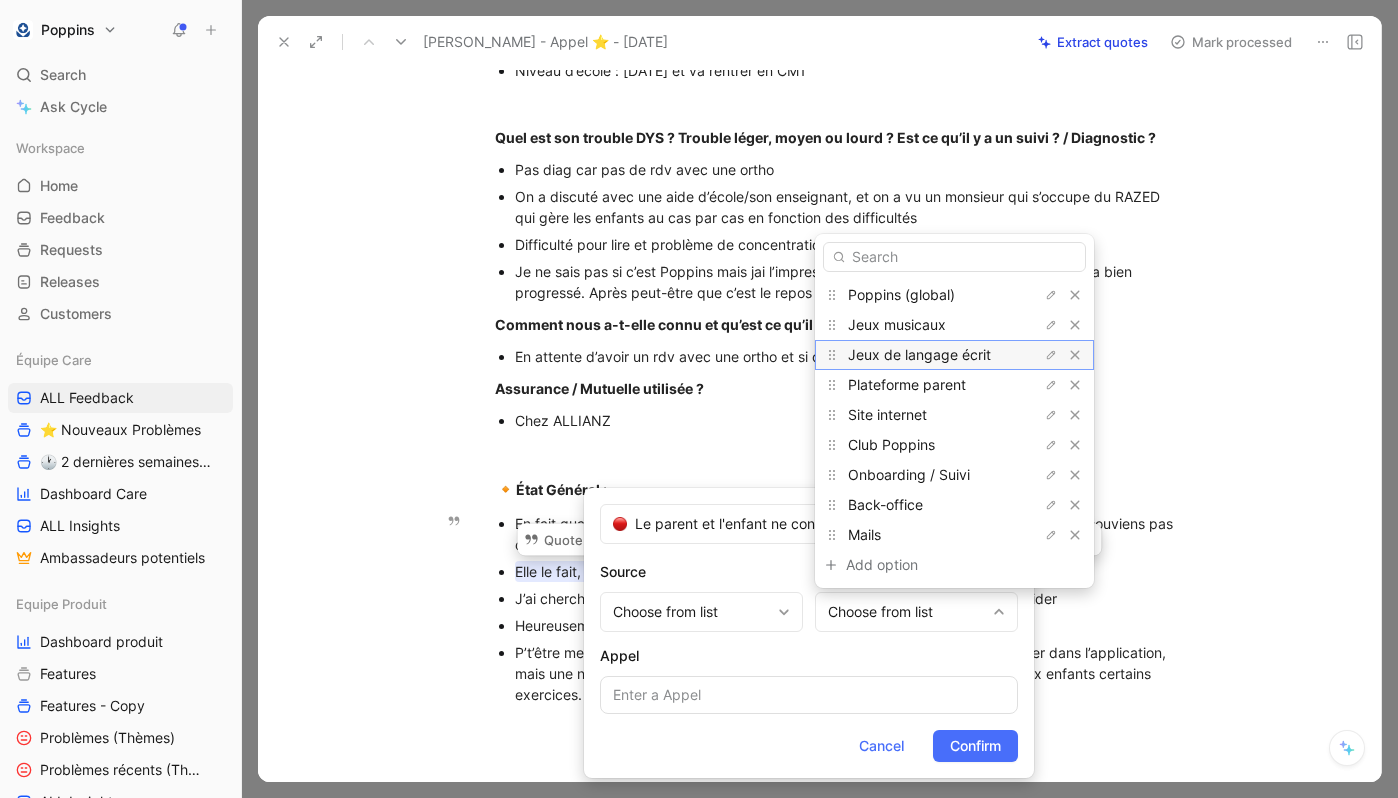 click on "Jeux de langage écrit" at bounding box center [919, 354] 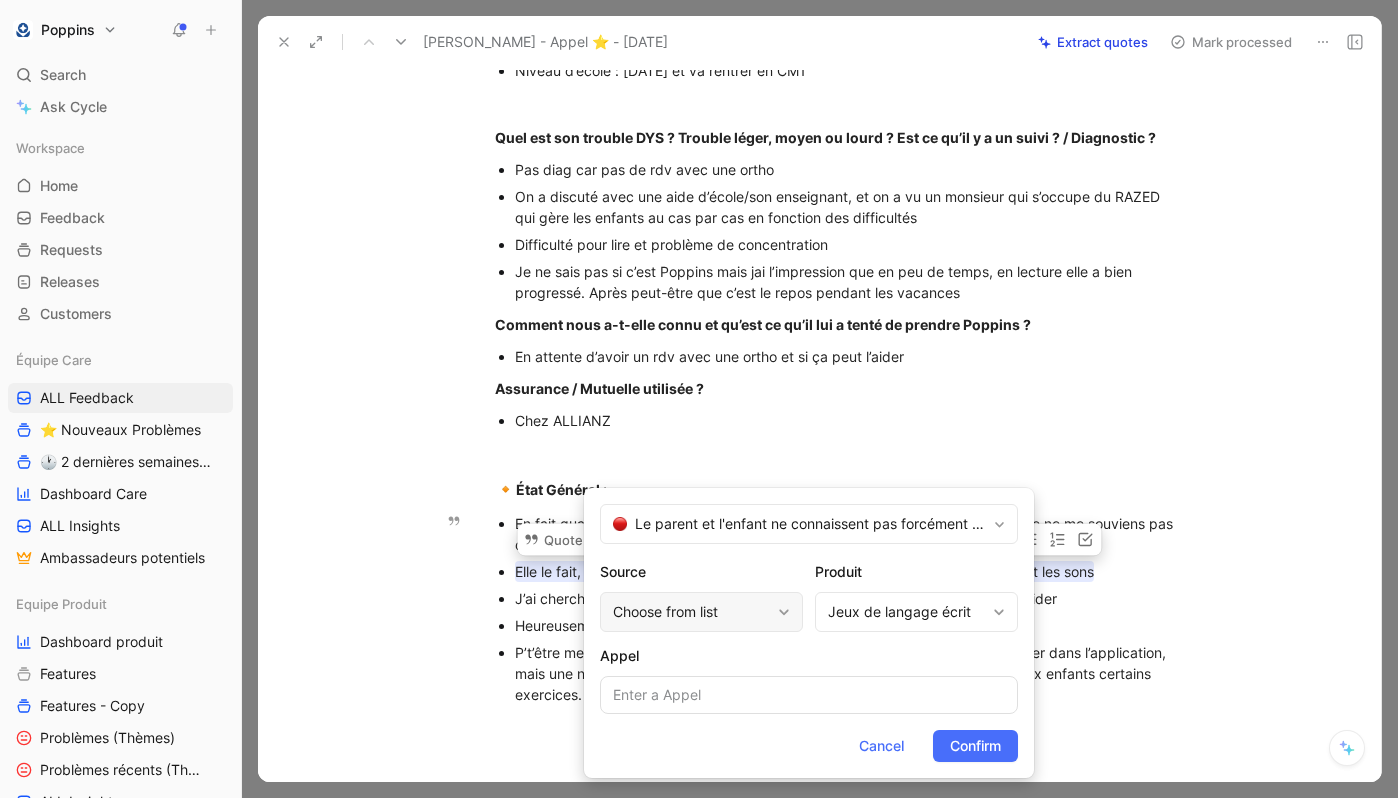 click on "Choose from list" at bounding box center [701, 612] 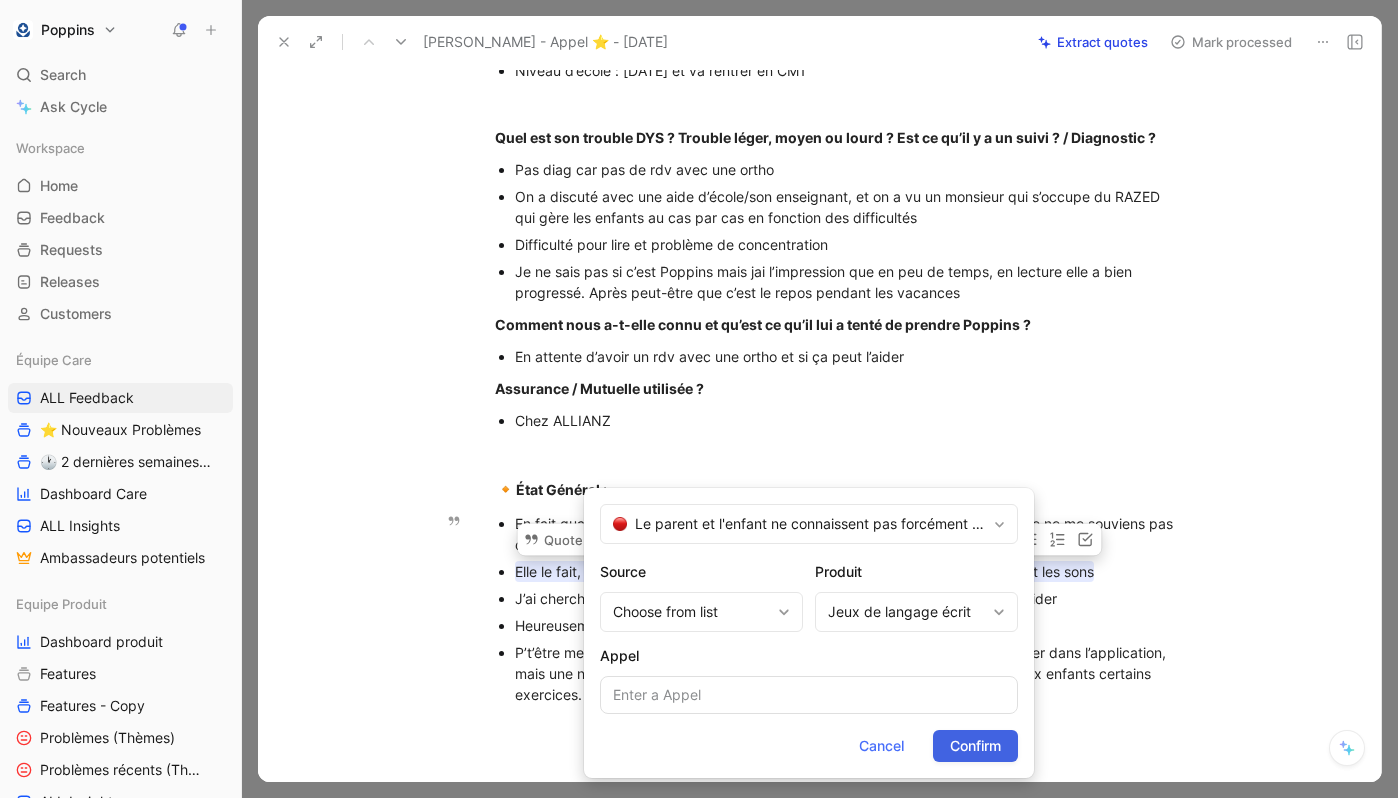 click on "Confirm" at bounding box center [975, 746] 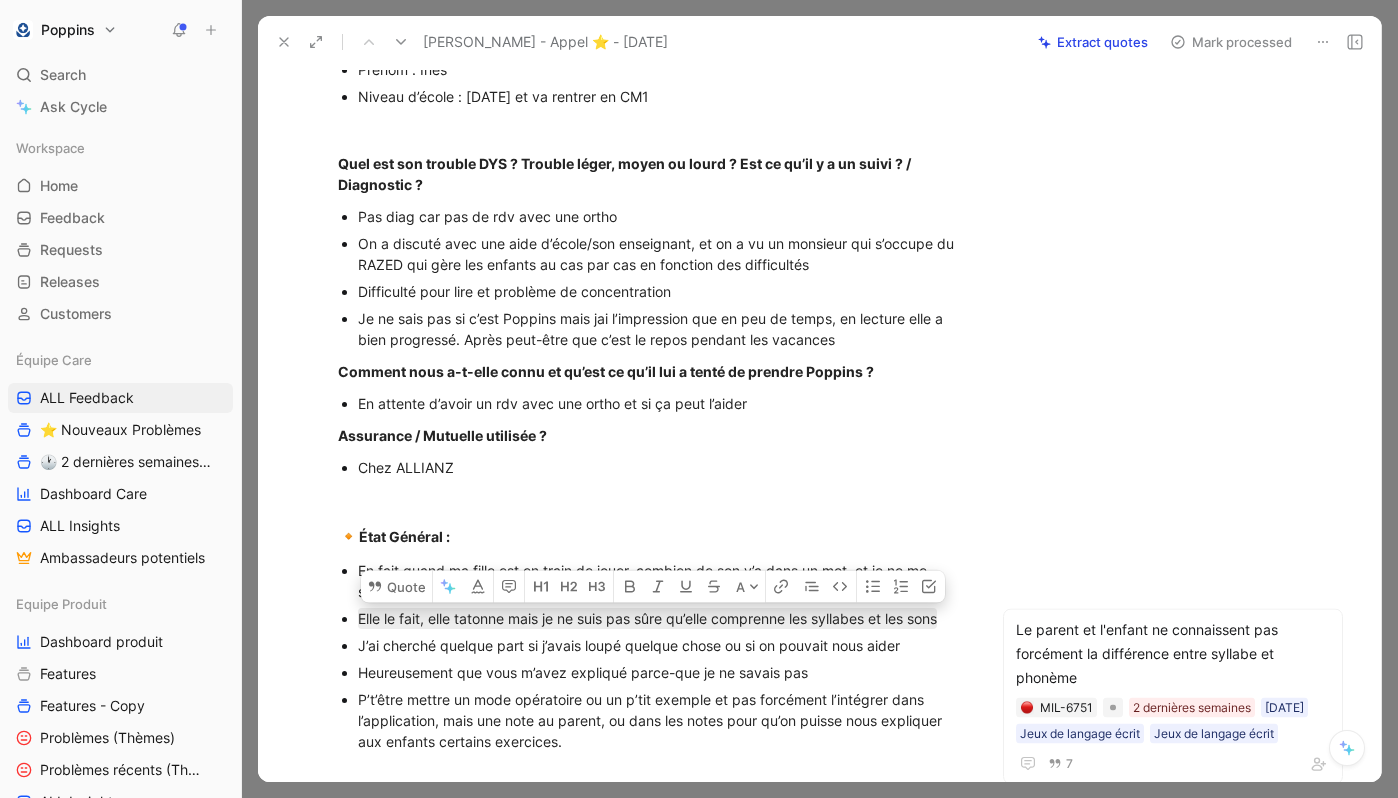 scroll, scrollTop: 469, scrollLeft: 0, axis: vertical 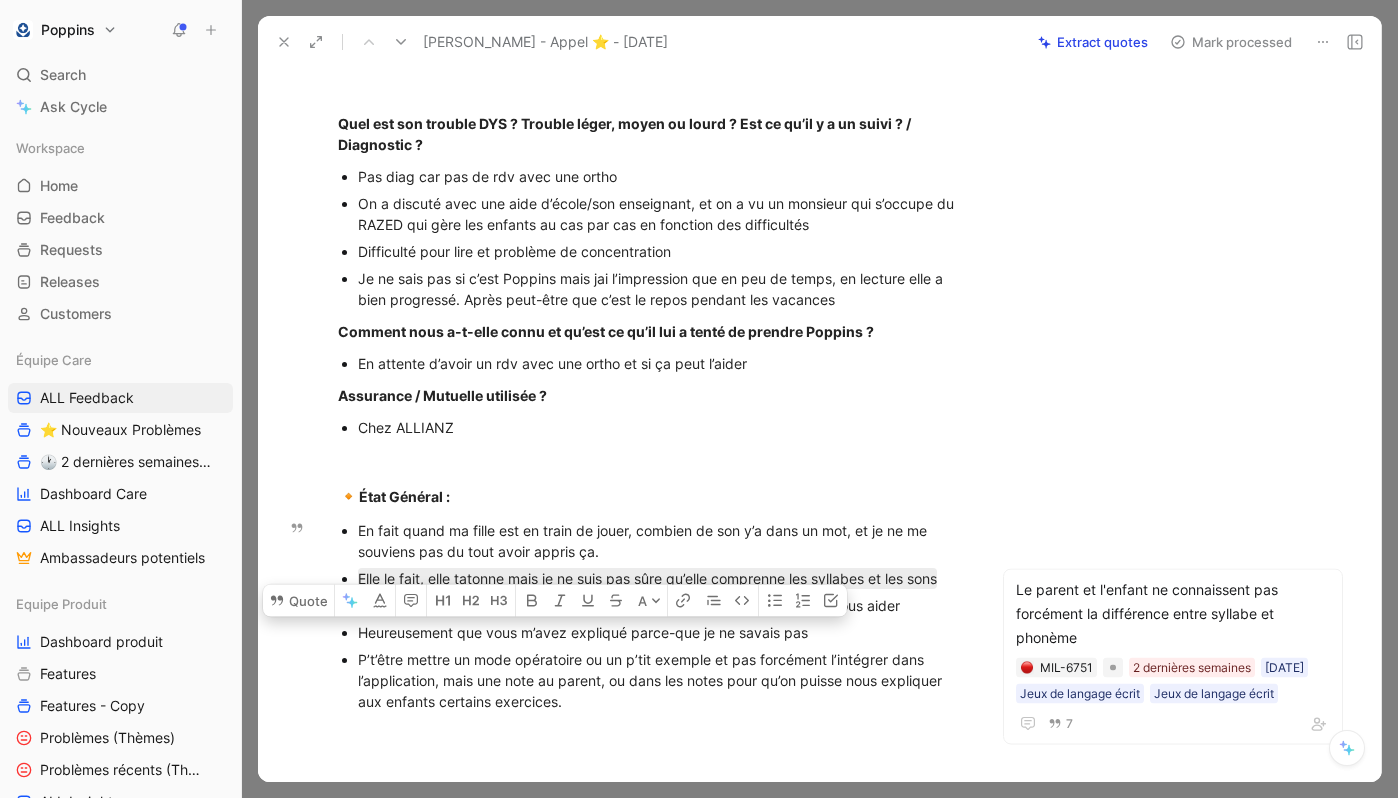 drag, startPoint x: 598, startPoint y: 710, endPoint x: 365, endPoint y: 648, distance: 241.10786 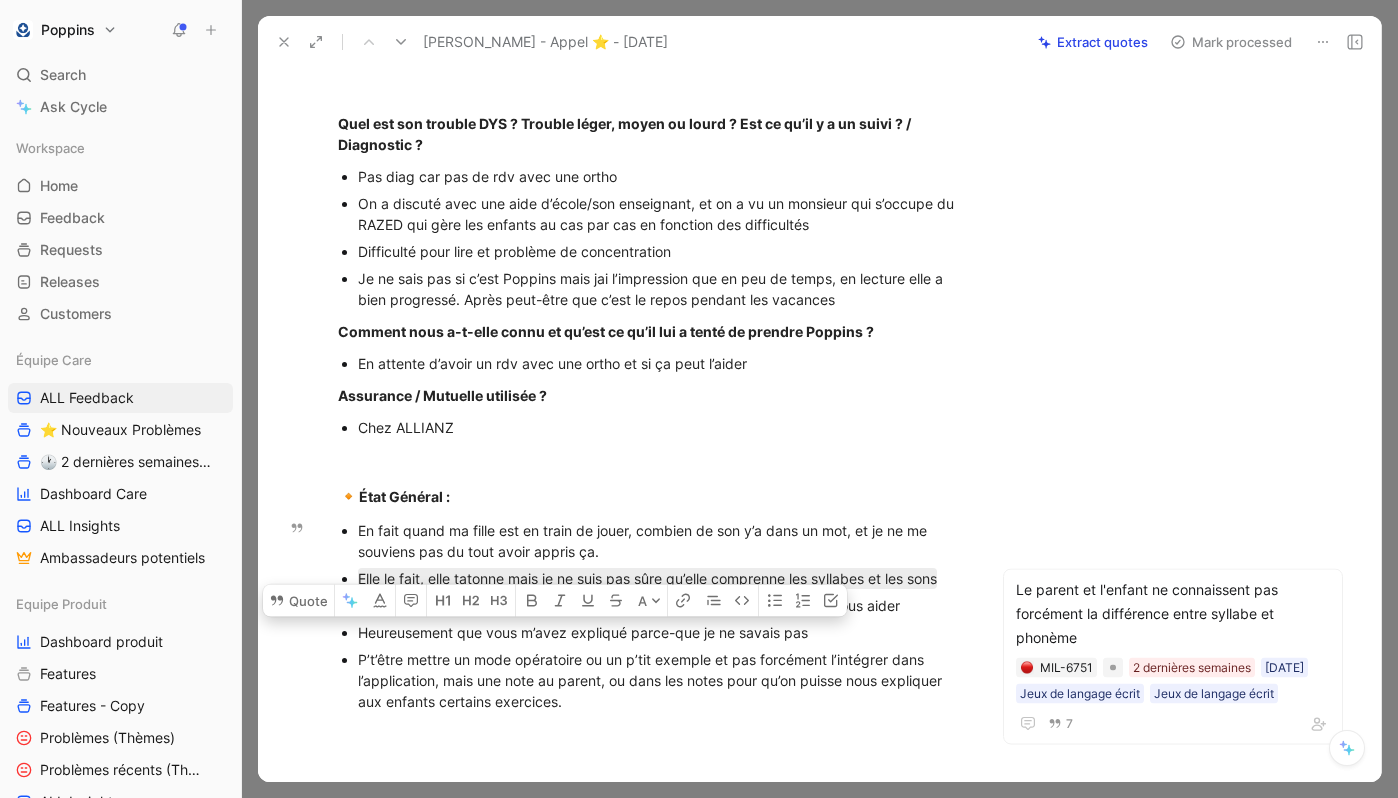 click on "P’t’être mettre un mode opératoire ou un p’tit exemple et pas forcément l’intégrer dans l’application, mais une note au parent, ou dans les notes pour qu’on puisse nous expliquer aux enfants certains exercices." at bounding box center [661, 680] 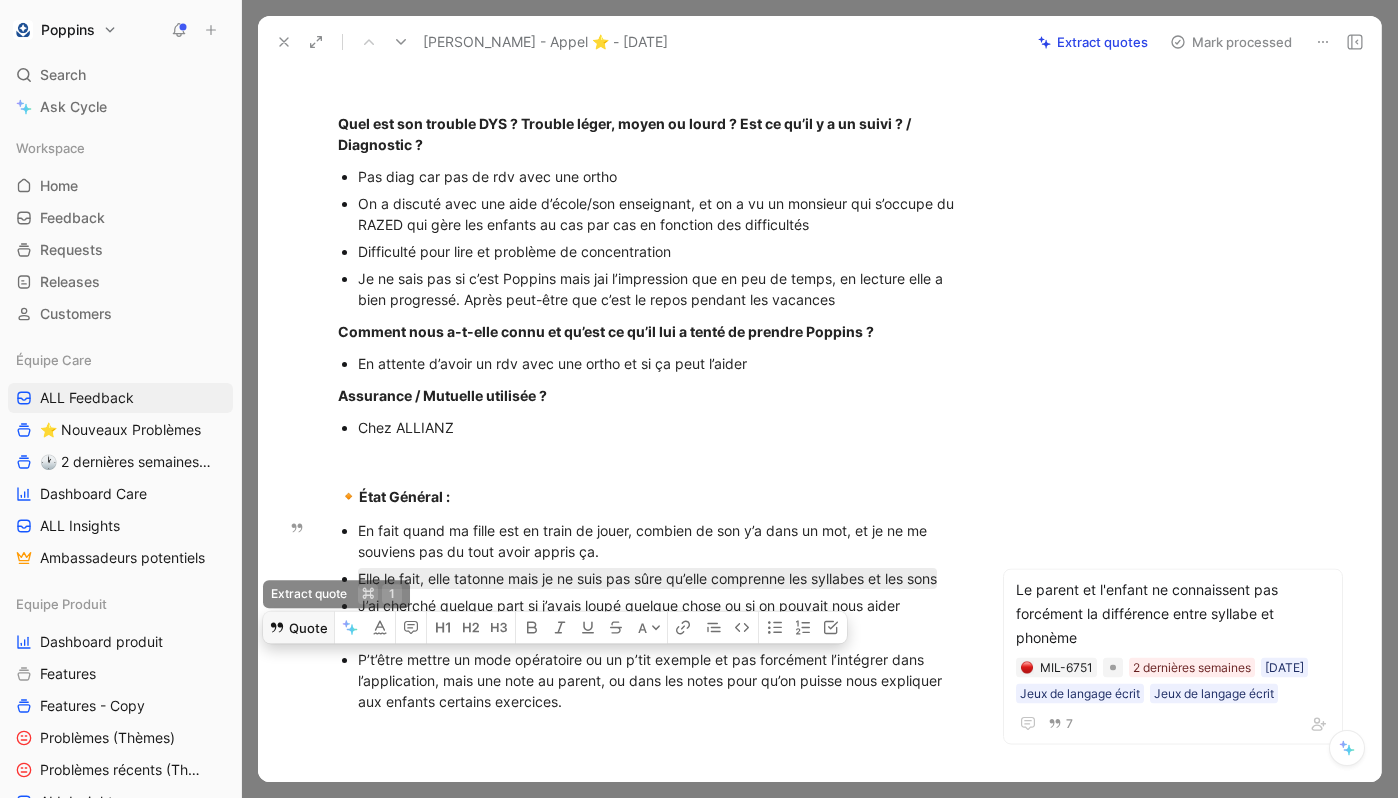 click on "Quote" at bounding box center (298, 627) 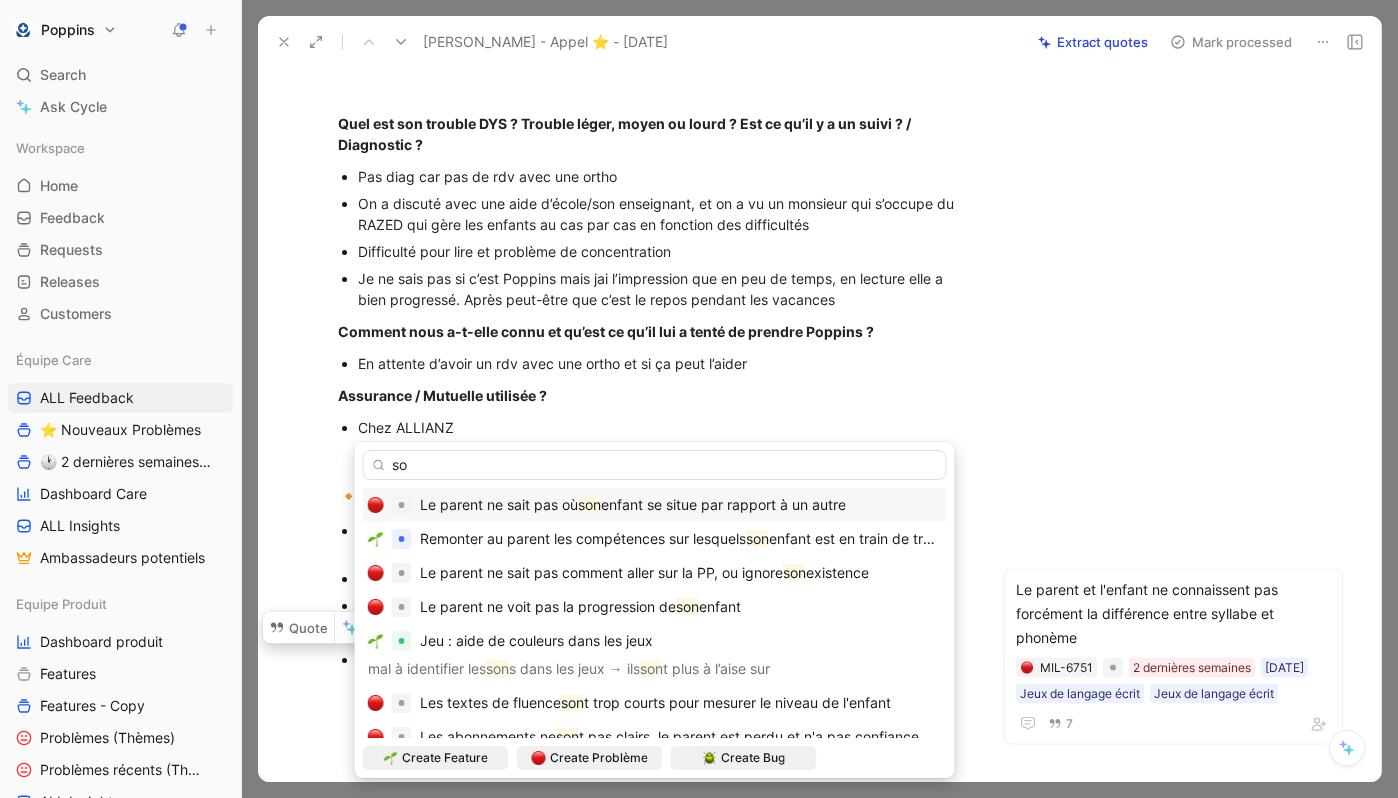 type on "s" 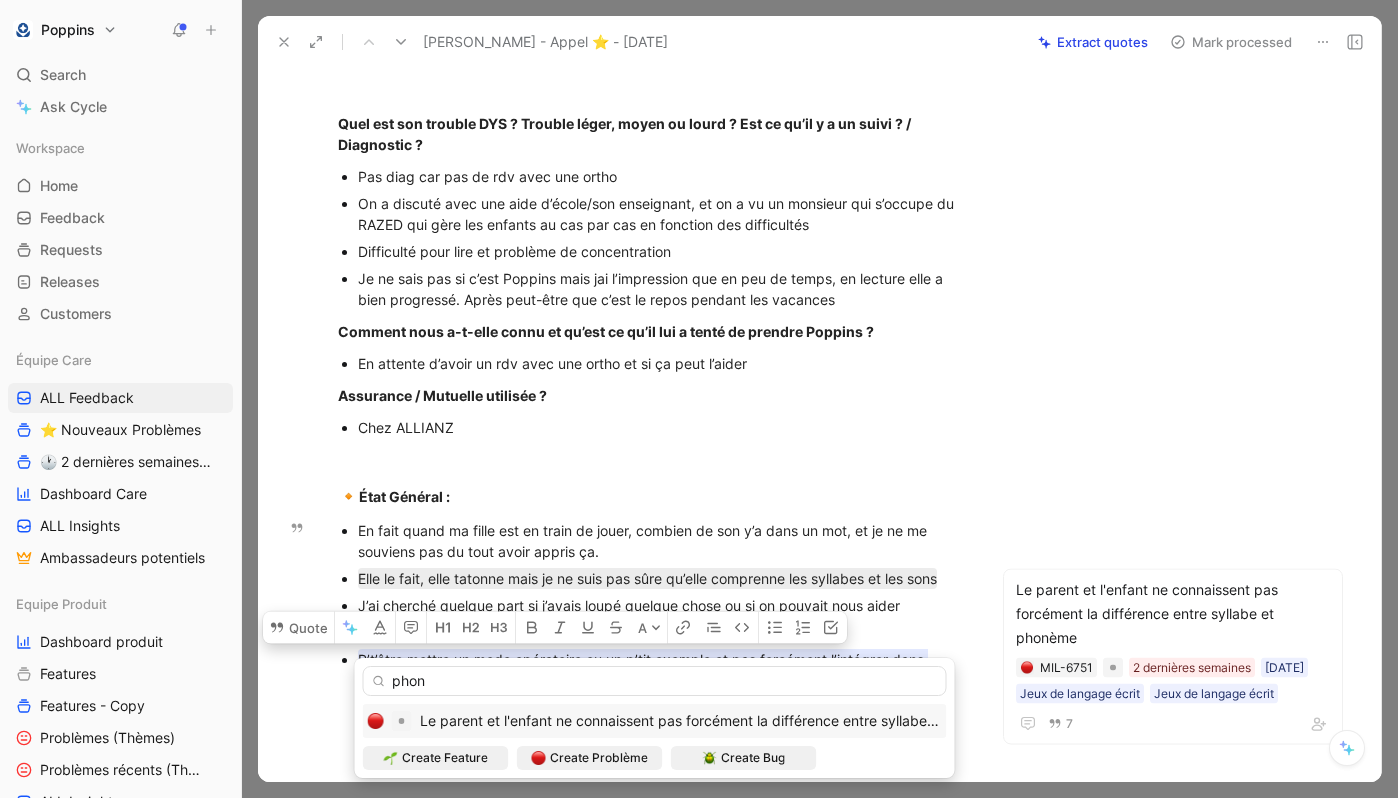 type on "phon" 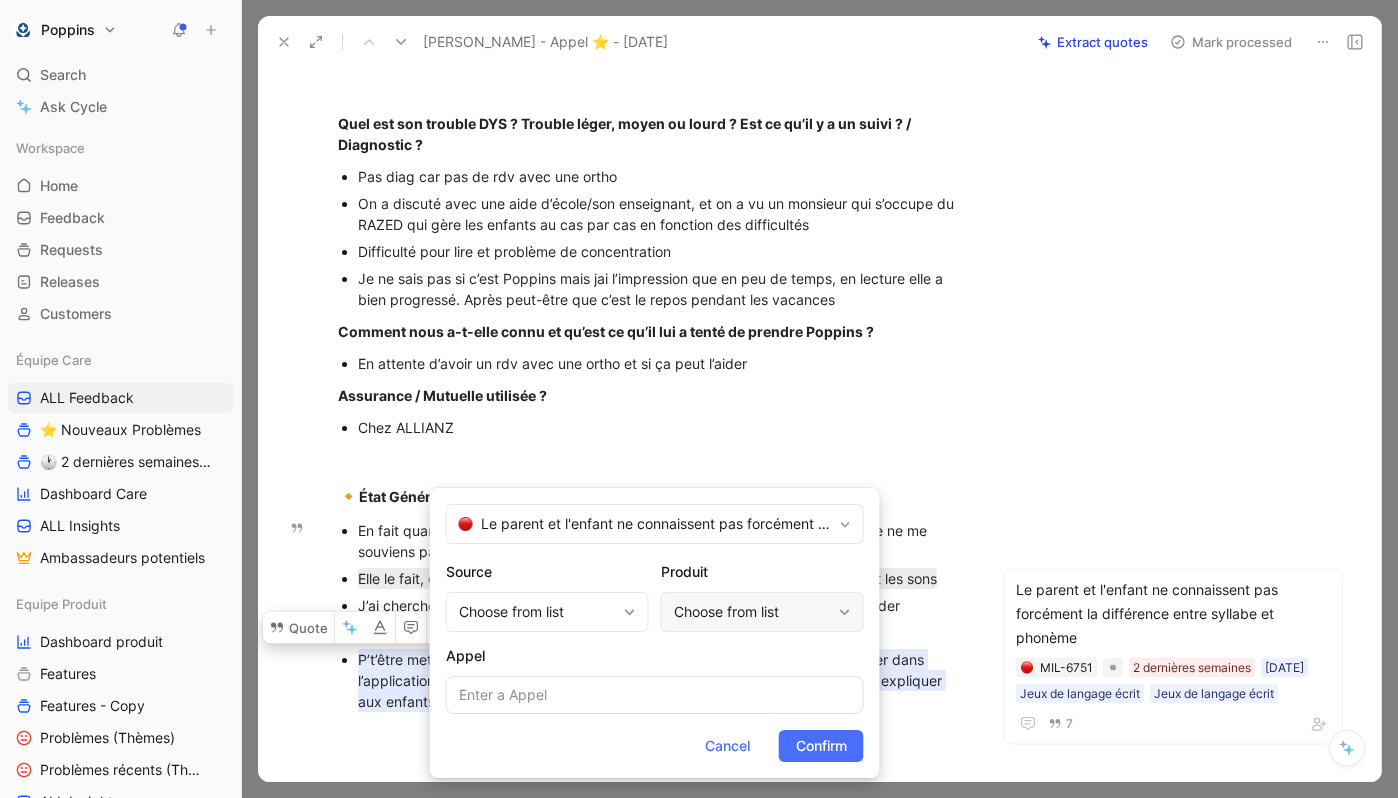 click on "Choose from list" at bounding box center (752, 612) 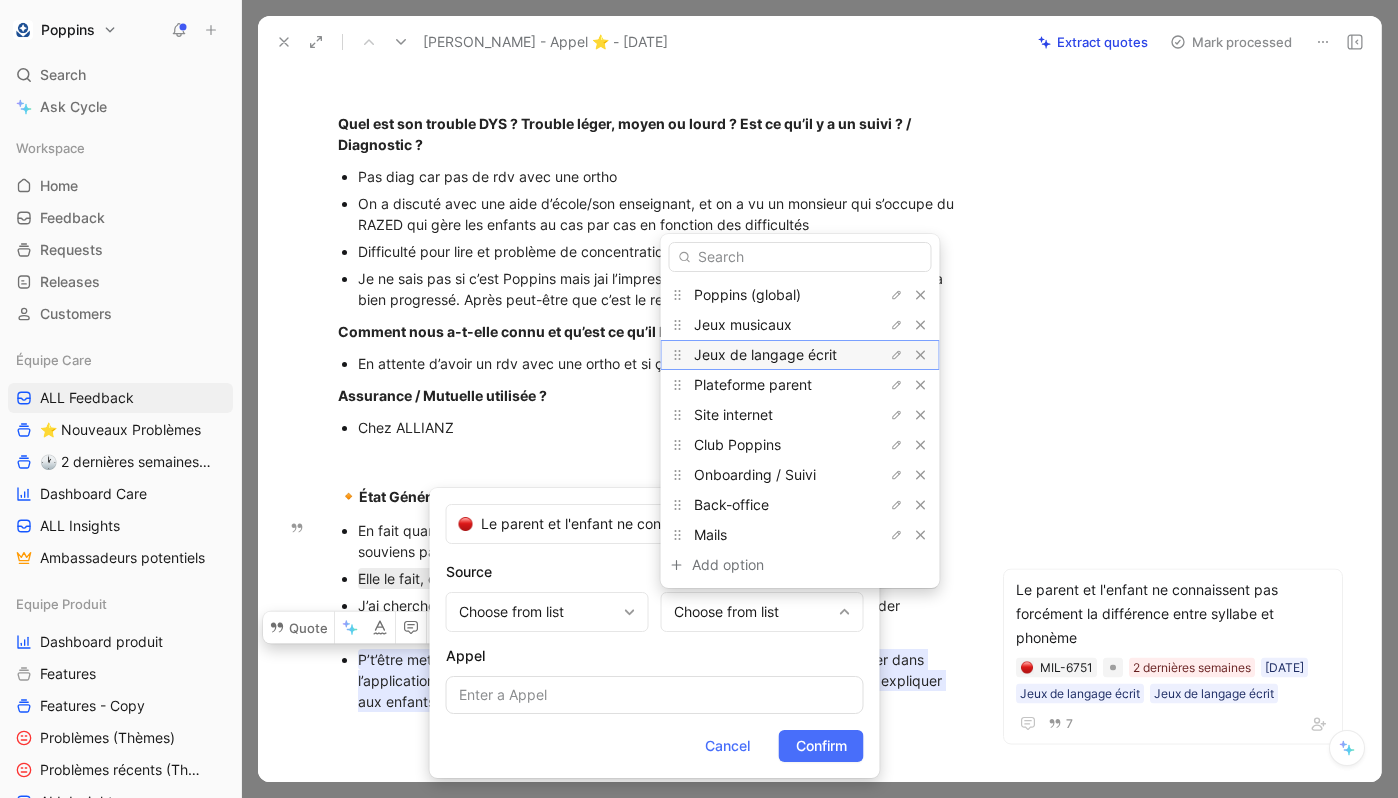 click on "Jeux de langage écrit" at bounding box center (765, 354) 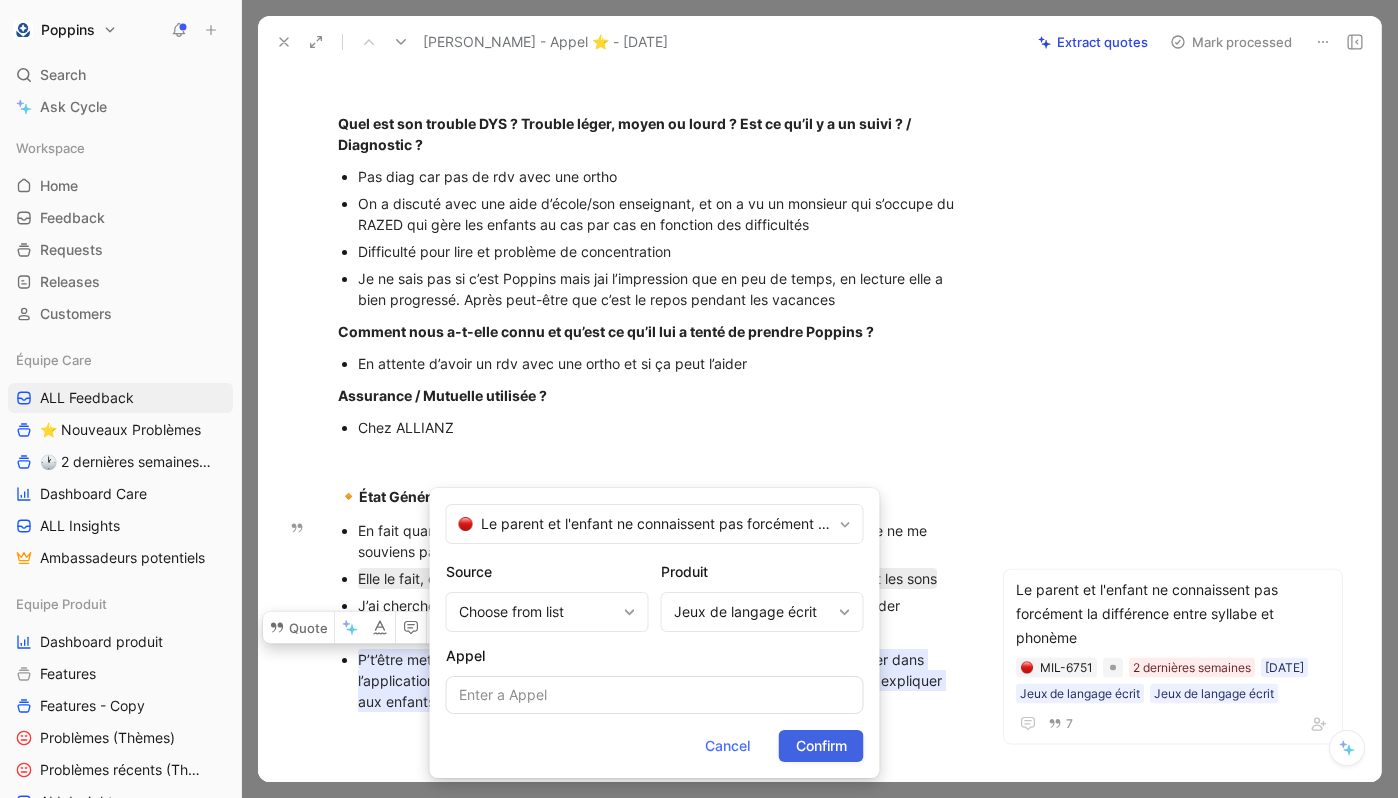 click on "Confirm" at bounding box center [821, 746] 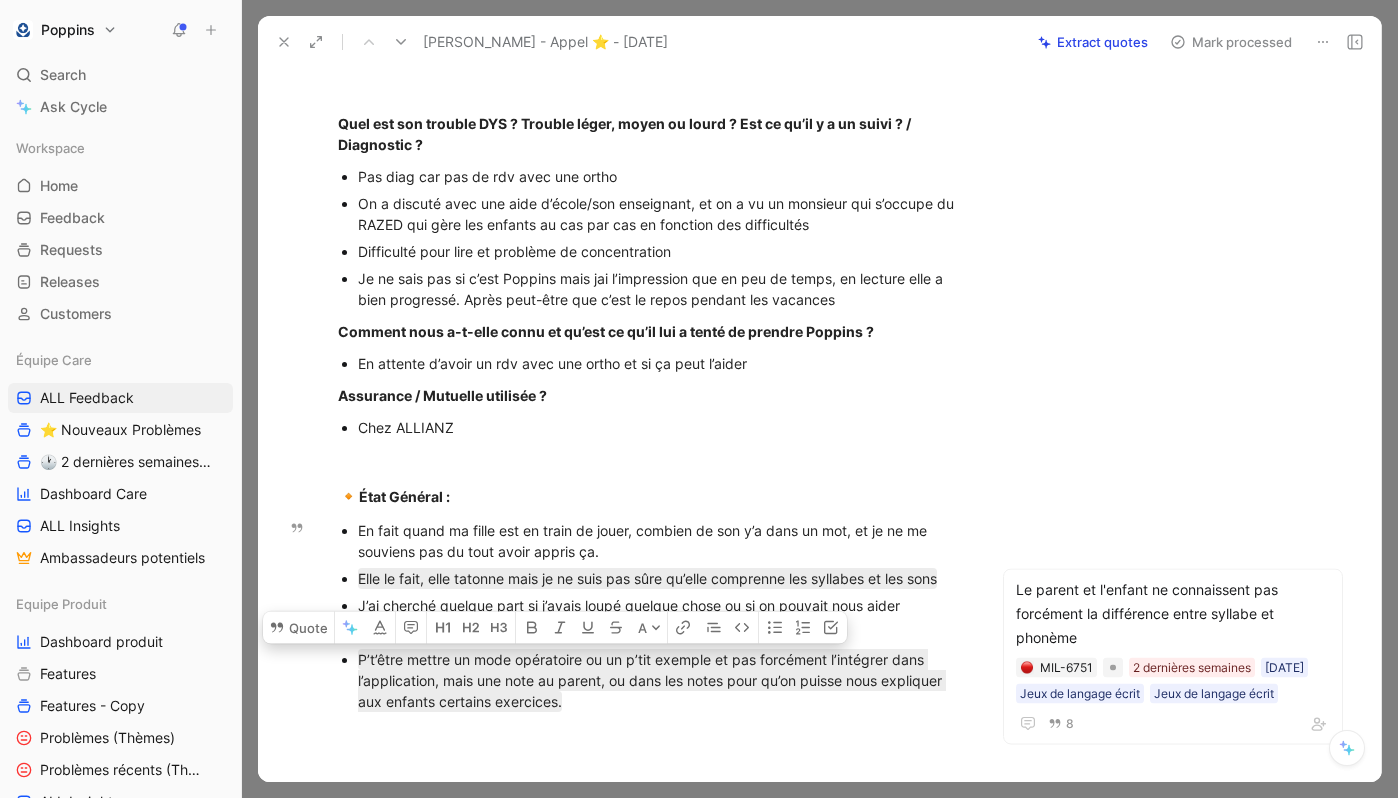 click on "Anne Comment Add quote Summarize [PERSON_NAME] - Appel ⭐️ - [DATE] [PERSON_NAME] Cycle To process [DATE] Parent d'enfant non diagnostiqué Très simple Utilisée un peu Ne se prononce pas 👍 Pas de problème 😄 Tout va bien Appel ⭐️ 8 ou 9 ans ⭐️ NPS survey Le parent et l'enfant ne connaissent pas forcément la différence entre syllabe et phonème MIL-6751 2 dernières semaines [DATE] Jeux de langage écrit Jeux de langage écrit 8 Le parent et l'enfant ne connaissent pas forcément la différence entre syllabe et phonème MIL-6751 2 dernières semaines [DATE] Jeux de langage écrit Jeux de langage écrit 8 Quote A [URL][DOMAIN_NAME] [EMAIL_ADDRESS][DOMAIN_NAME]  - [PHONE_NUMBER] Inès, 8 ans - 9 sessions Localisation ? 37 Situation familiale Âge : 8 ans va m’en dire 9 ans  Prénom : [PERSON_NAME] d’école : [DATE] et va rentrer en CM1 Quel est son trouble DYS ? Trouble léger, moyen ou lourd ? Est ce qu’il y a un suivi ? / Diagnostic ?" at bounding box center [819, 425] 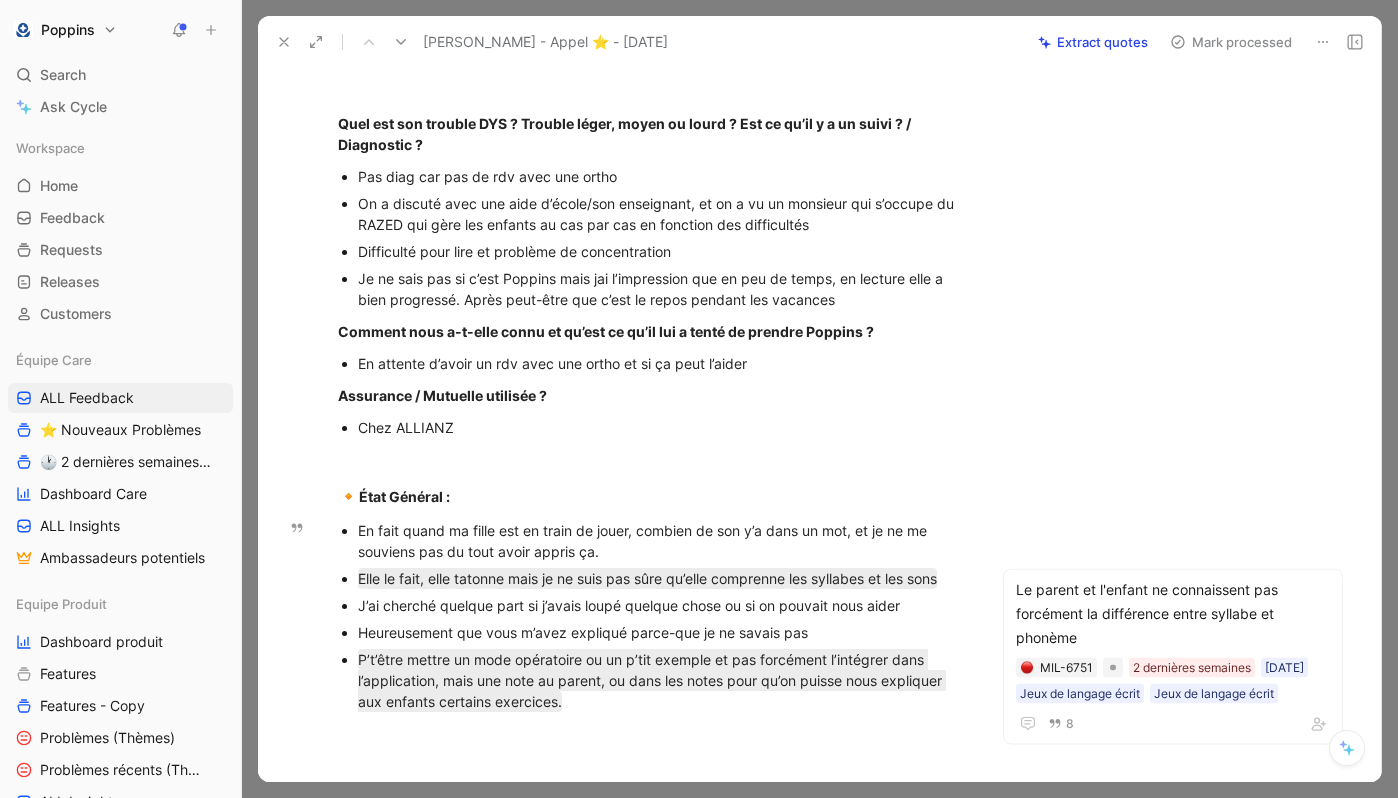 click on "En fait quand ma fille est en train de jouer, combien de son y’a dans un mot, et je ne me souviens pas du tout avoir appris ça." at bounding box center (661, 541) 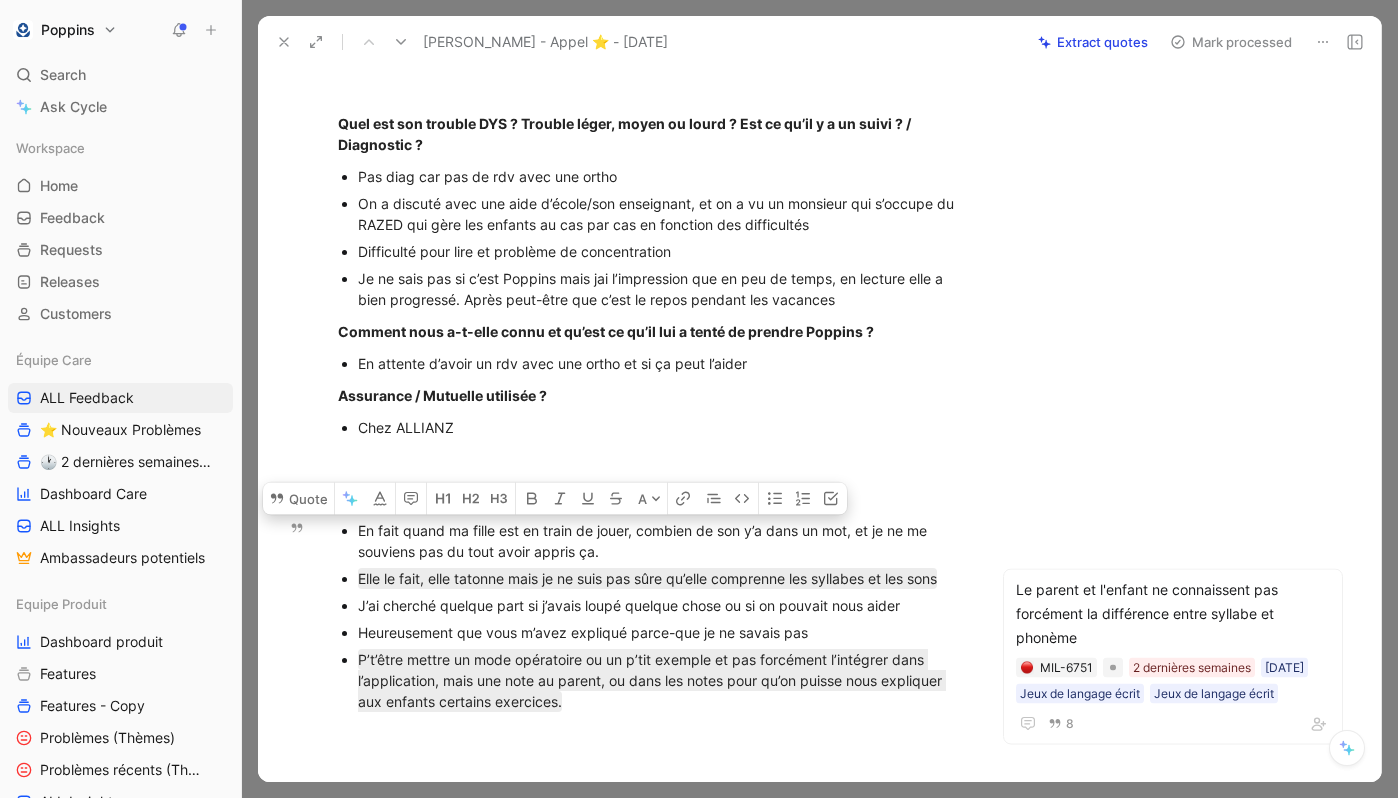 drag, startPoint x: 611, startPoint y: 552, endPoint x: 351, endPoint y: 529, distance: 261.01532 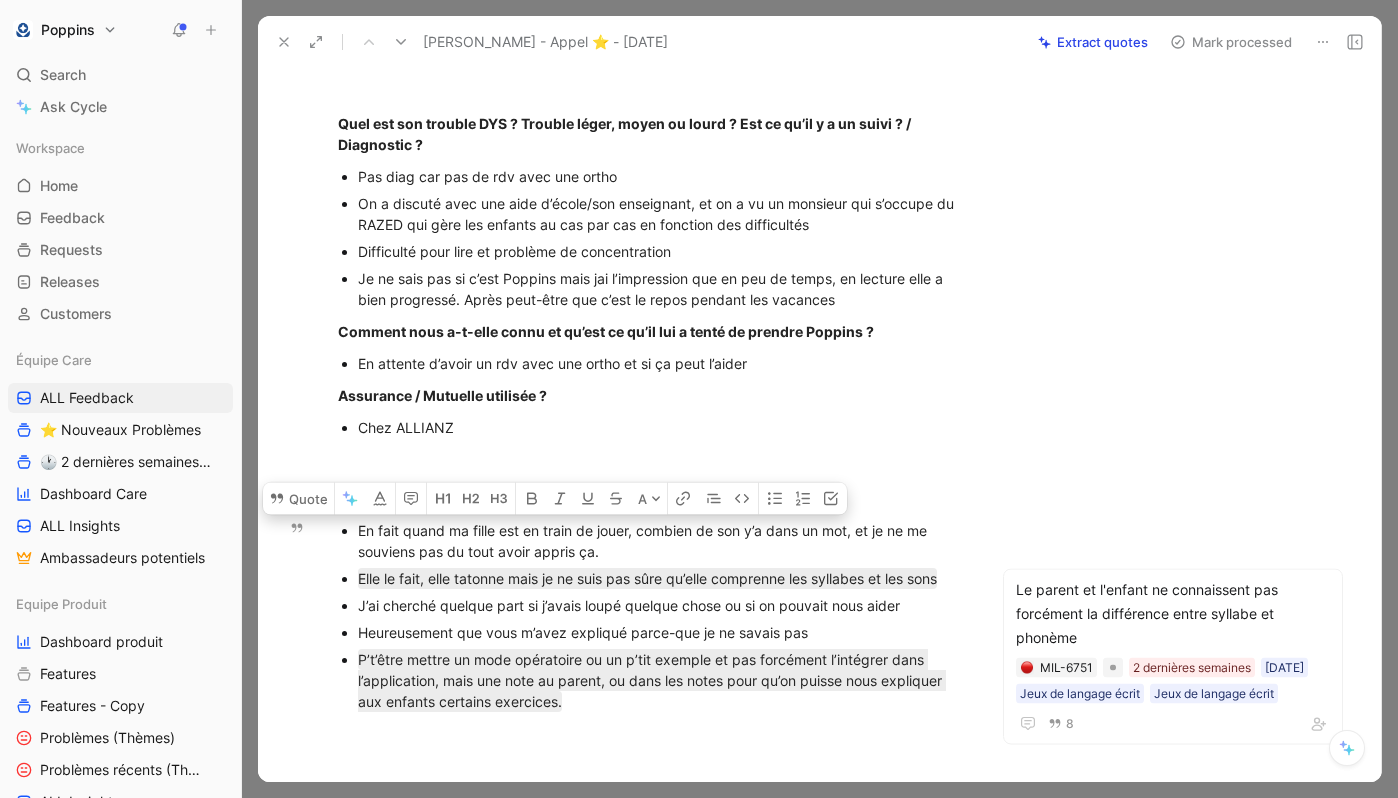 click on "En fait quand ma fille est en train de jouer, combien de son y’a dans un mot, et je ne me souviens pas du tout avoir appris ça. Elle le fait, elle tatonne mais je ne suis pas sûre qu’elle comprenne les syllabes et les sons J’ai cherché quelque part si j’avais loupé quelque chose ou si on pouvait nous aider Heureusement que vous m’avez expliqué parce-que je ne savais pas  P’t’être mettre un mode opératoire ou un p’tit exemple et pas forcément l’intégrer dans l’application, mais une note au parent, ou dans les notes pour qu’on puisse nous expliquer aux enfants certains exercices." at bounding box center (651, 616) 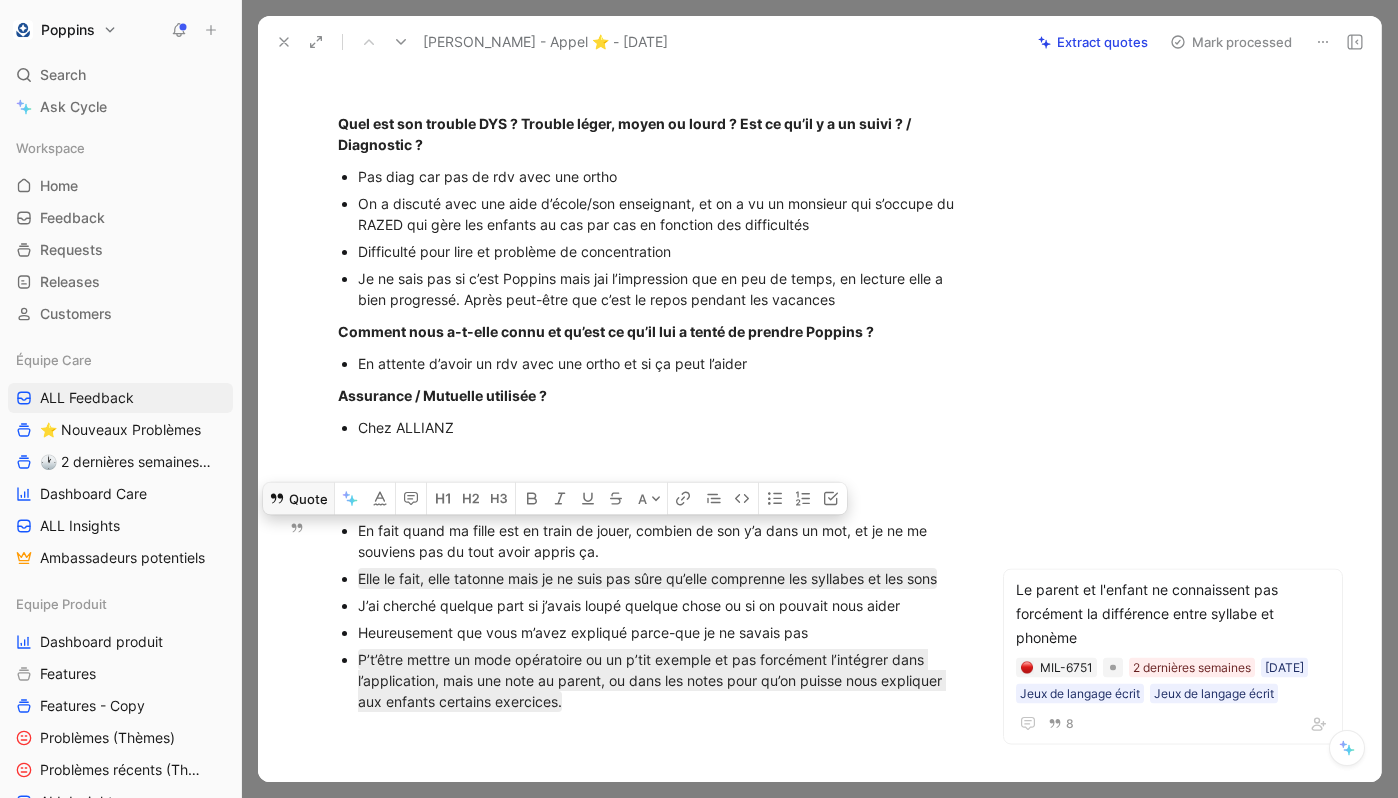 click on "Quote" at bounding box center (298, 498) 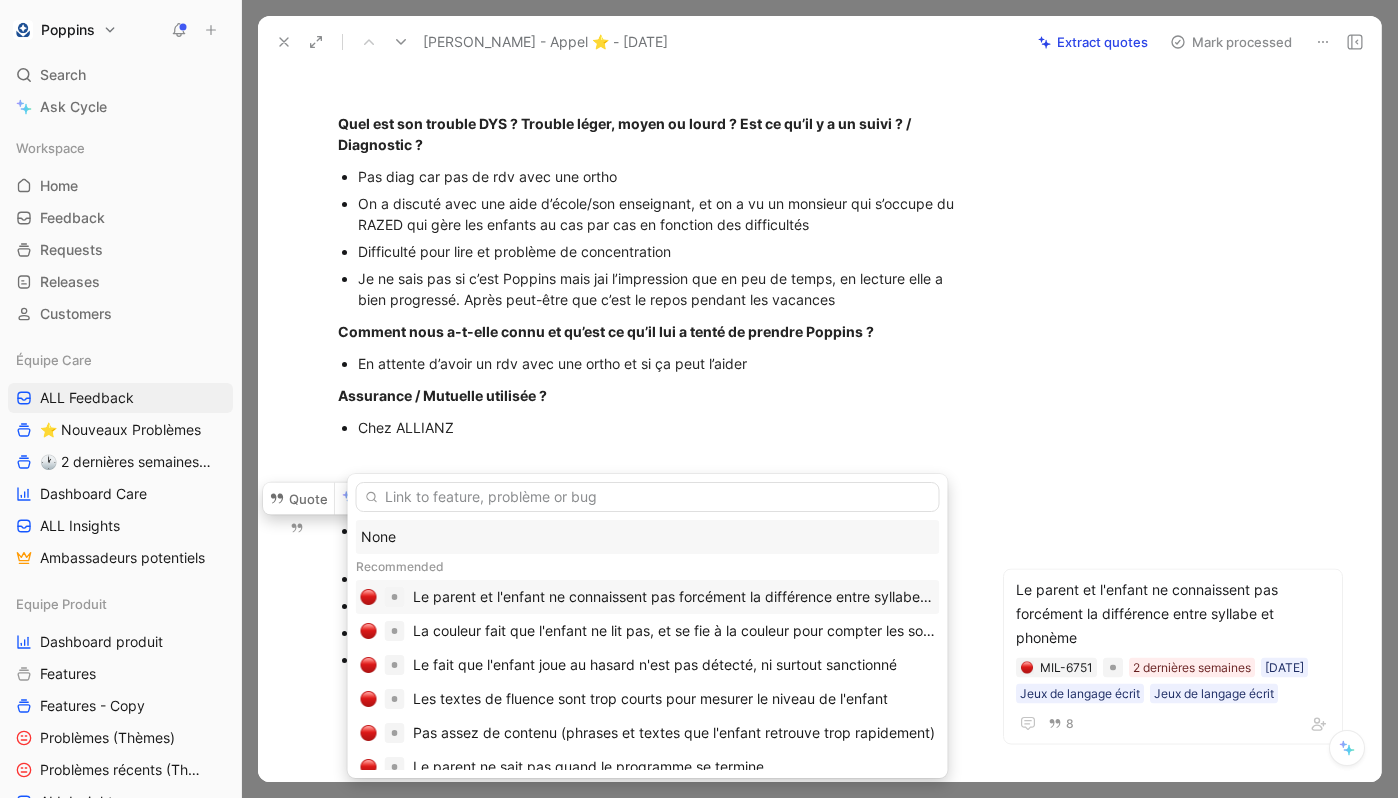 click on "Le parent et l'enfant ne connaissent pas forcément la différence entre syllabe et phonème" at bounding box center [674, 597] 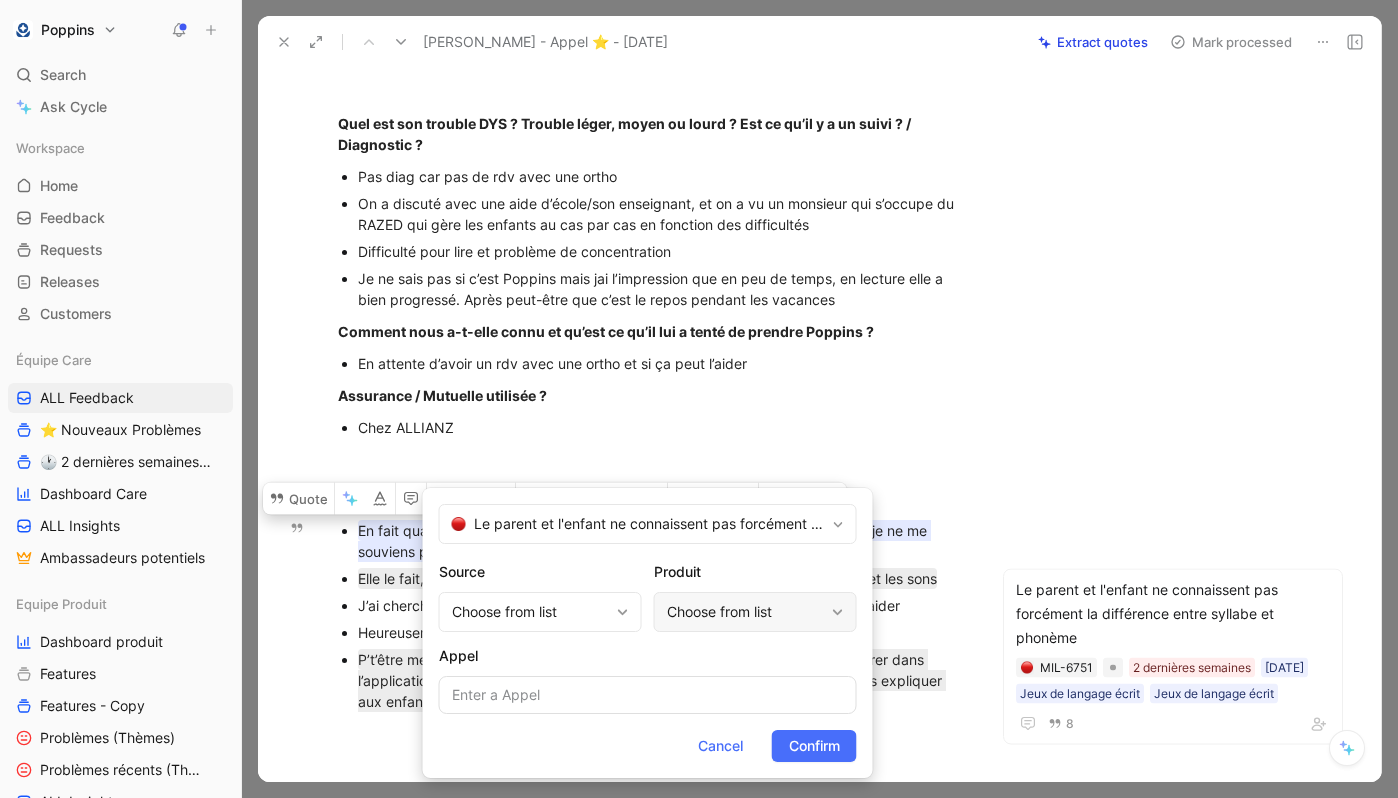 click on "Choose from list" at bounding box center [745, 612] 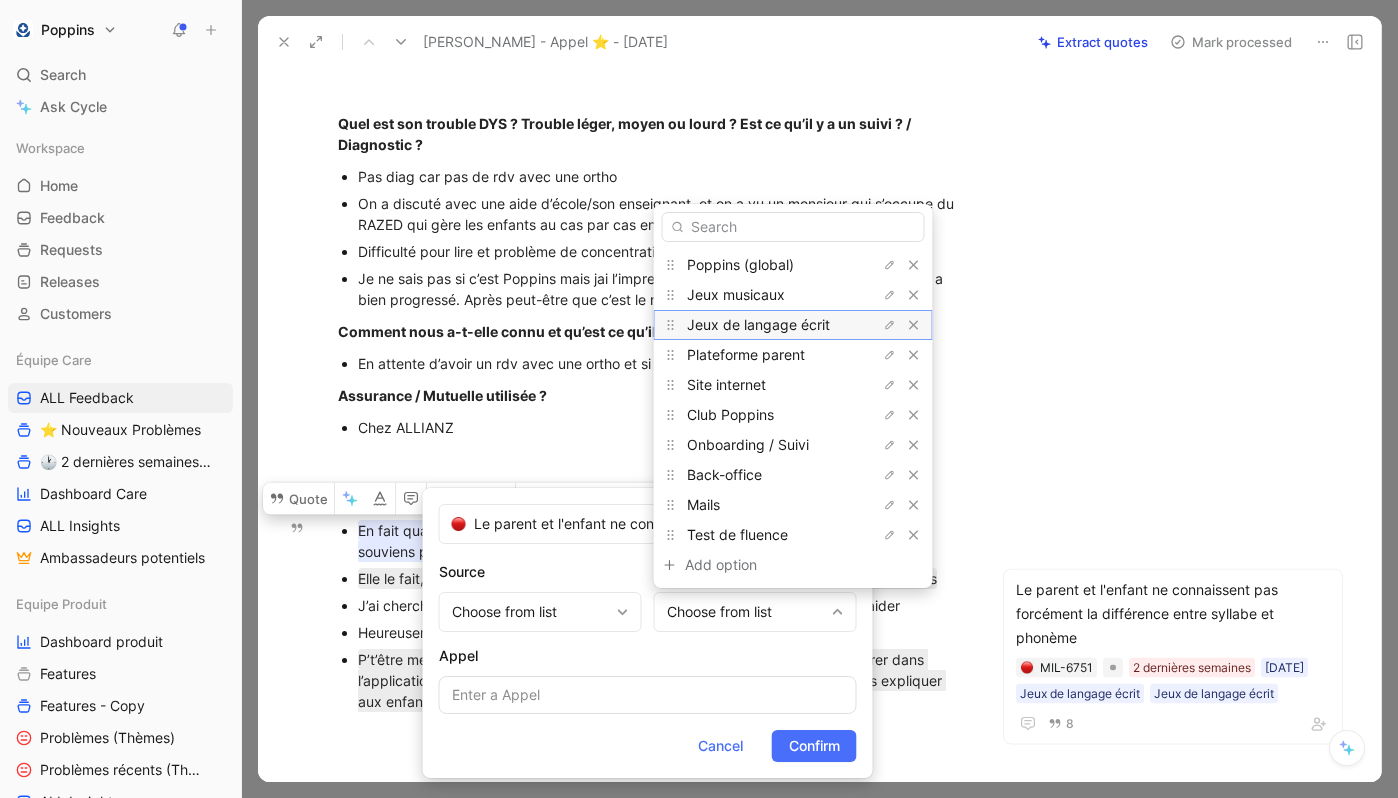 click on "Jeux de langage écrit" at bounding box center (758, 324) 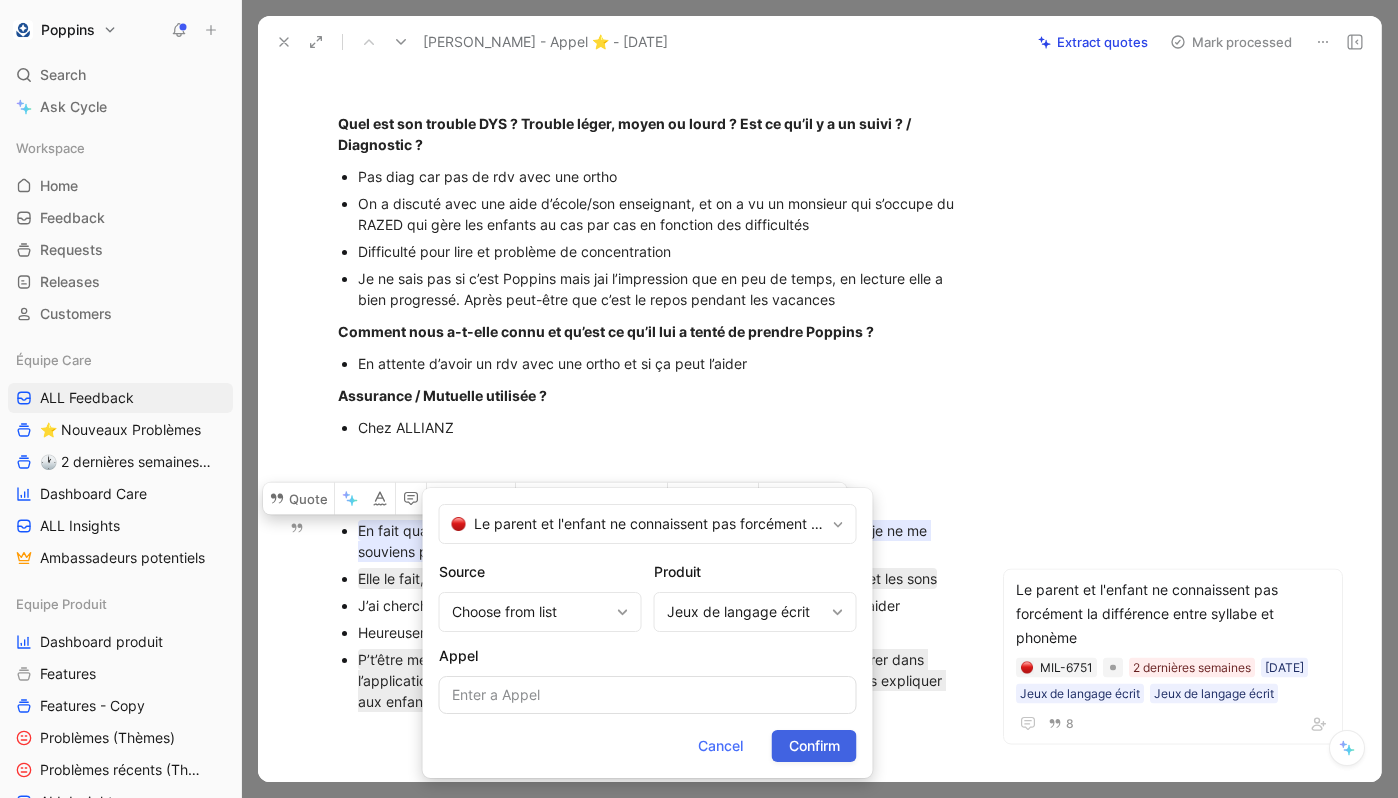 click on "Confirm" at bounding box center [814, 746] 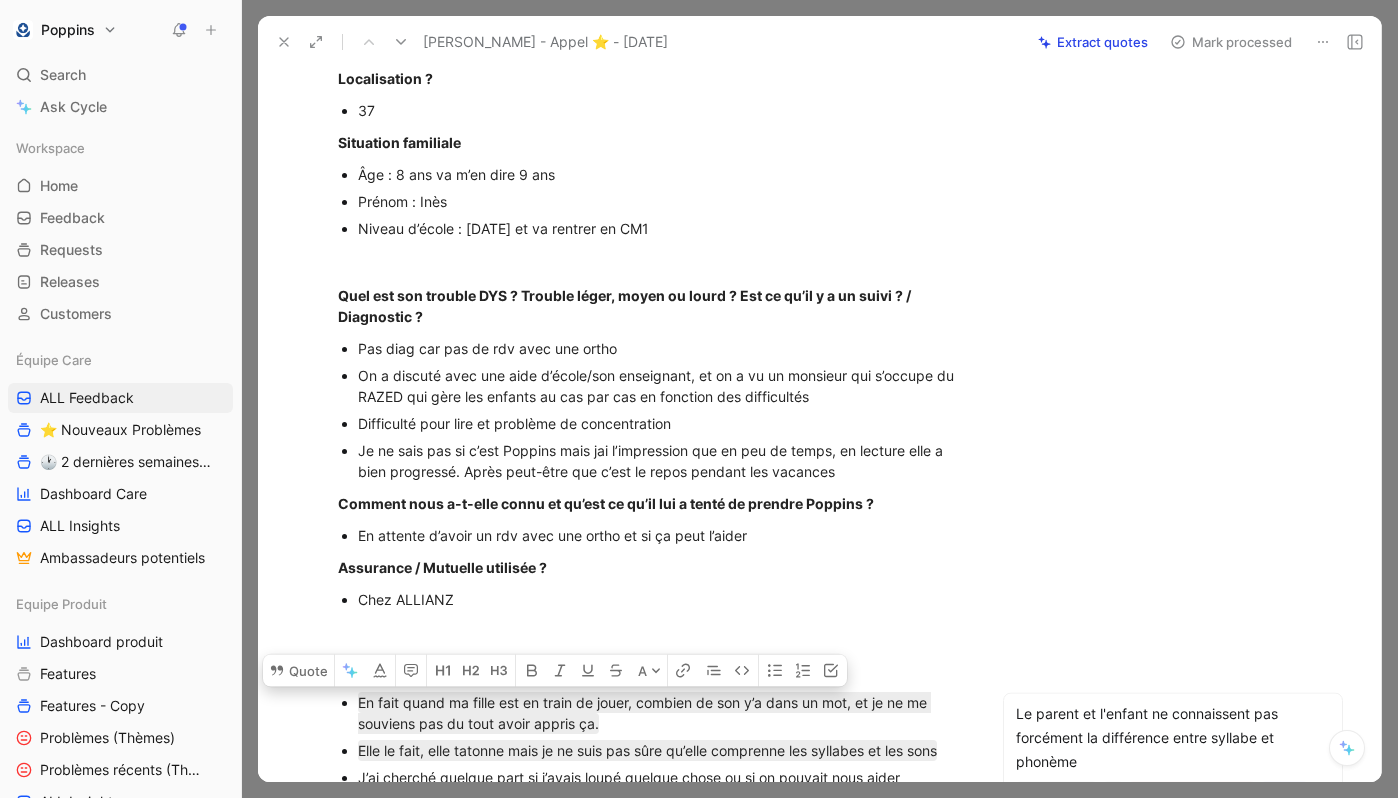 scroll, scrollTop: 0, scrollLeft: 0, axis: both 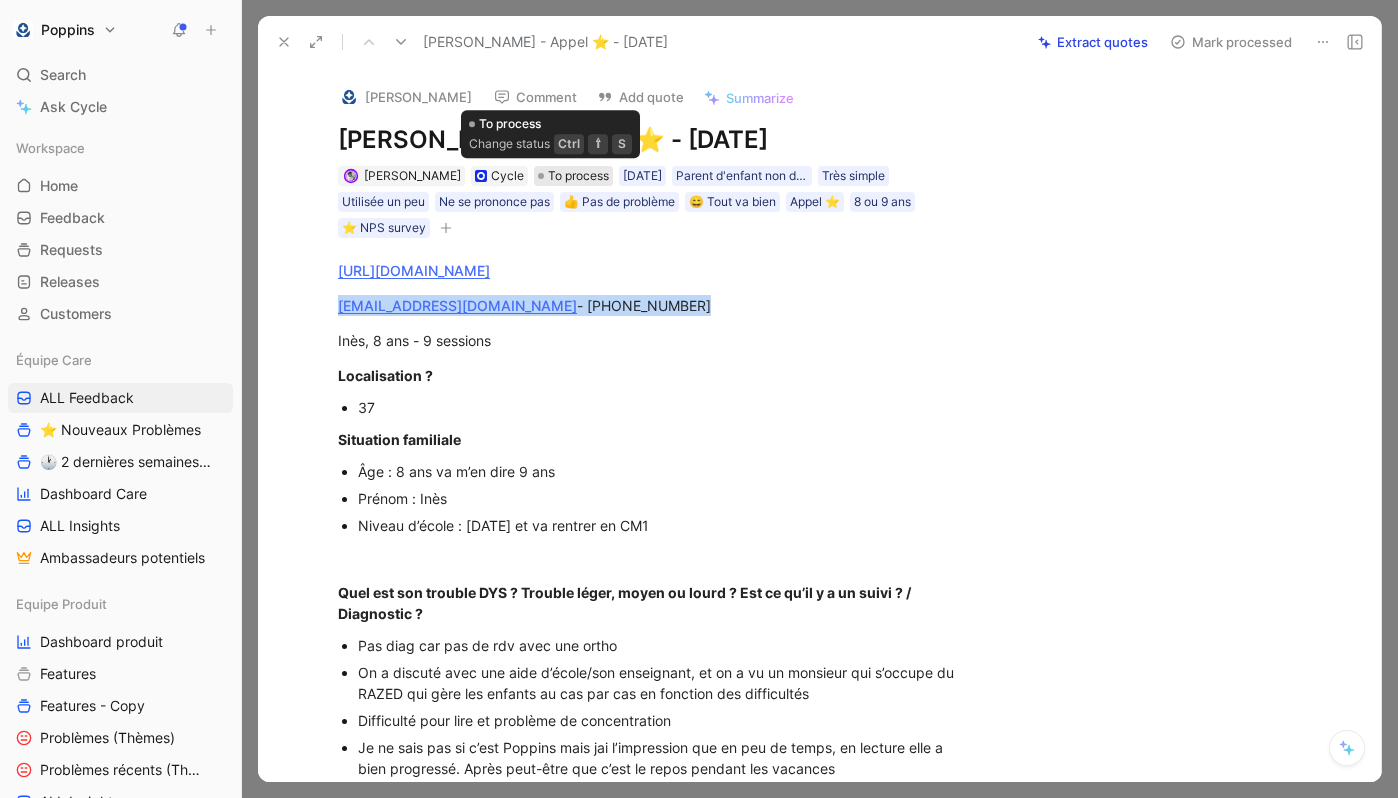 click on "To process" at bounding box center (578, 176) 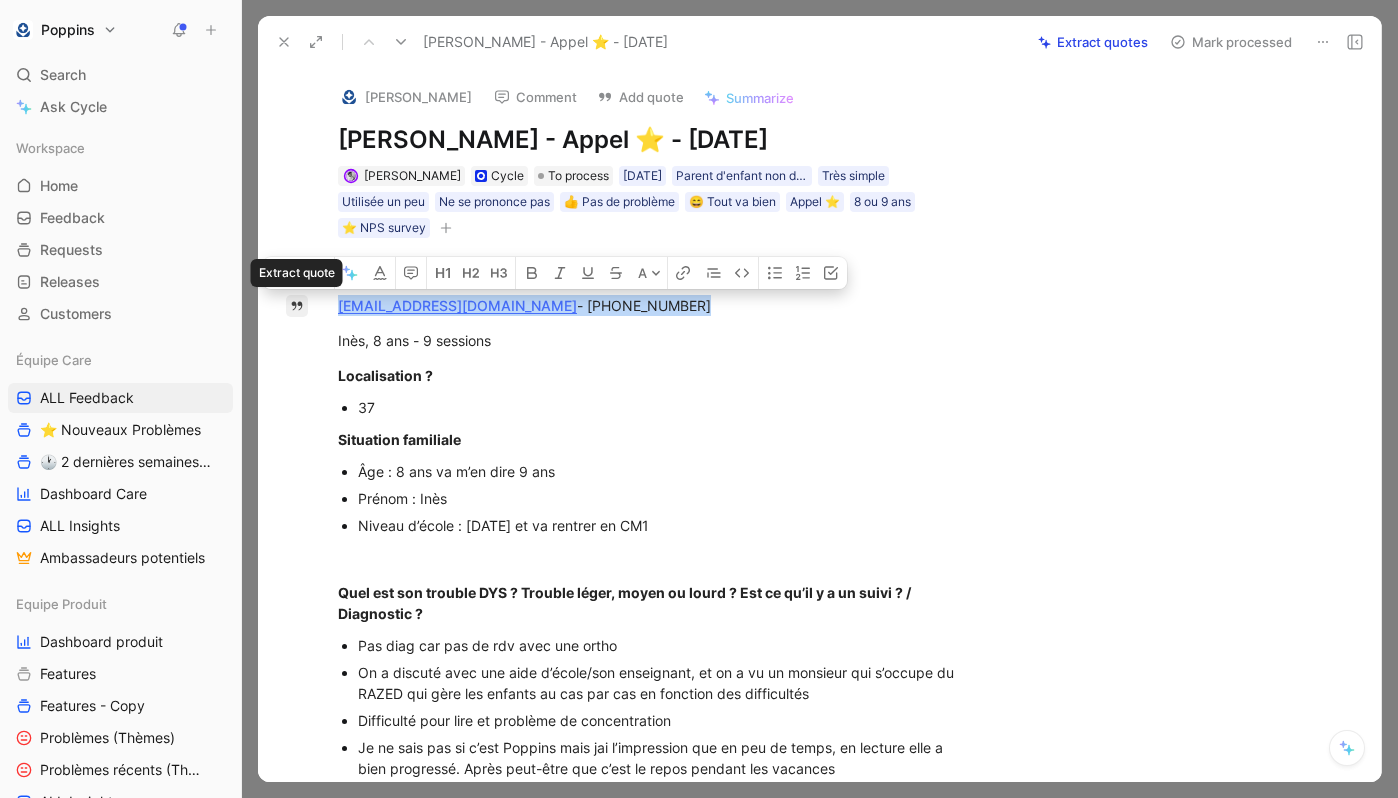 drag, startPoint x: 513, startPoint y: 302, endPoint x: 305, endPoint y: 304, distance: 208.00961 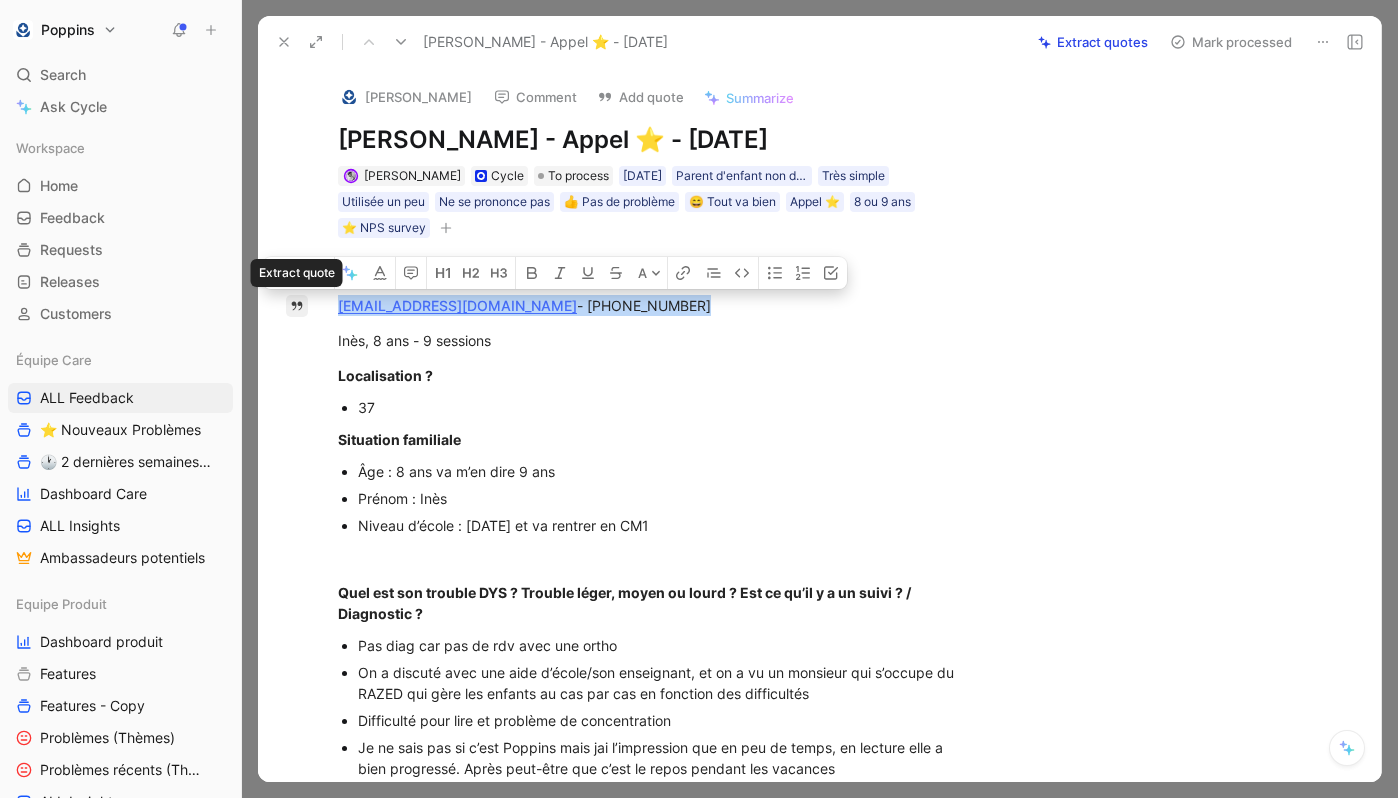 click on "Le parent et l'enfant ne connaissent pas forcément la différence entre syllabe et phonème MIL-6751 2 dernières semaines [DATE] Jeux de langage écrit Jeux de langage écrit 9 Le parent et l'enfant ne connaissent pas forcément la différence entre syllabe et phonème MIL-6751 2 dernières semaines [DATE] Jeux de langage écrit Jeux de langage écrit 9 Le parent et l'enfant ne connaissent pas forcément la différence entre syllabe et phonème MIL-6751 2 dernières semaines [DATE] Jeux de langage écrit Jeux de langage écrit 9 Quote A [URL][DOMAIN_NAME] [EMAIL_ADDRESS][DOMAIN_NAME]  - [PHONE_NUMBER] Inès, 8 ans - 9 sessions Localisation ? 37 Situation familiale Âge : 8 ans va m’en dire 9 ans  Prénom : [PERSON_NAME] d’école : [DATE] et va rentrer en CM1 Quel est son trouble DYS ? Trouble léger, moyen ou lourd ? Est ce qu’il y a un suivi ? / Diagnostic ? Pas diag car pas de rdv avec une ortho Difficulté pour lire et problème de concentration  Chez ALLIANZ 🔸" at bounding box center [651, 839] 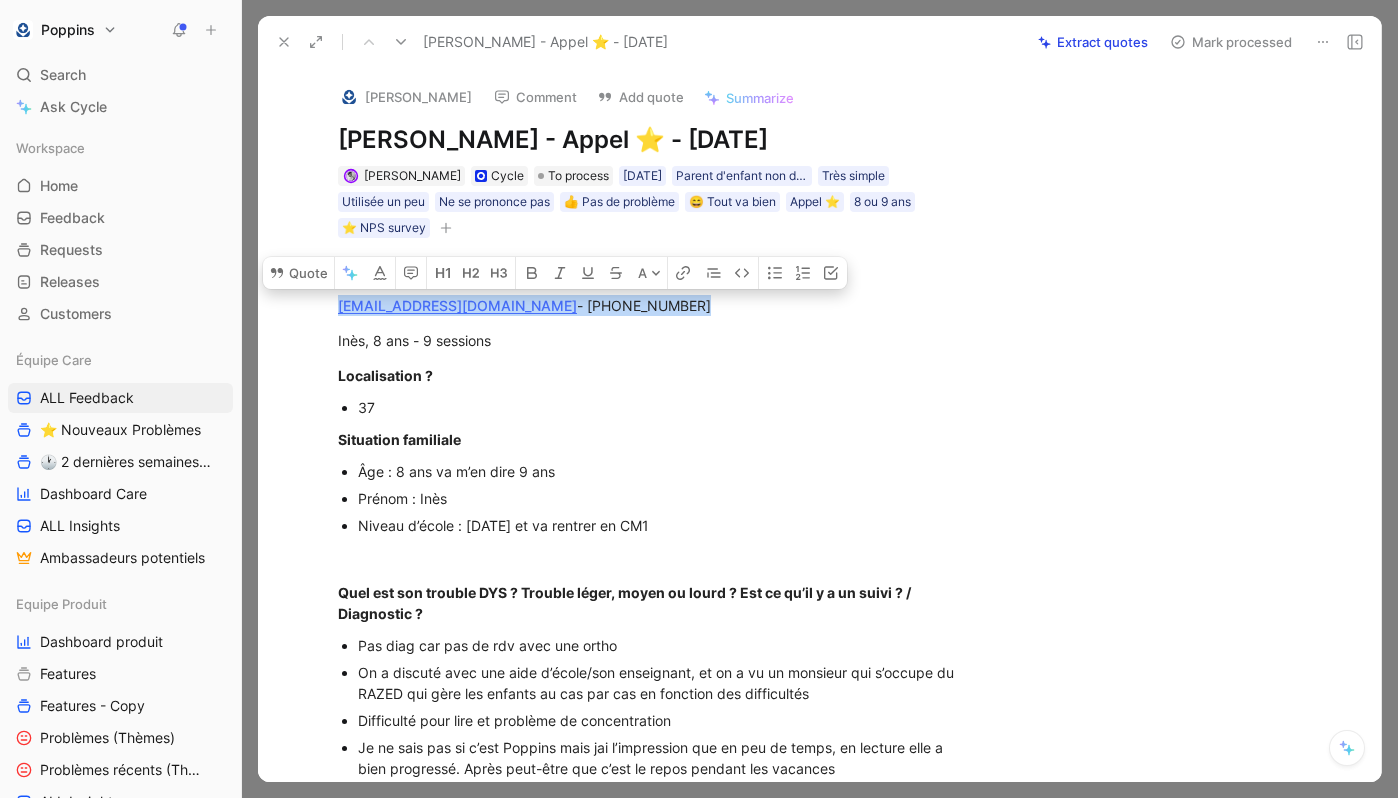 click at bounding box center (349, 97) 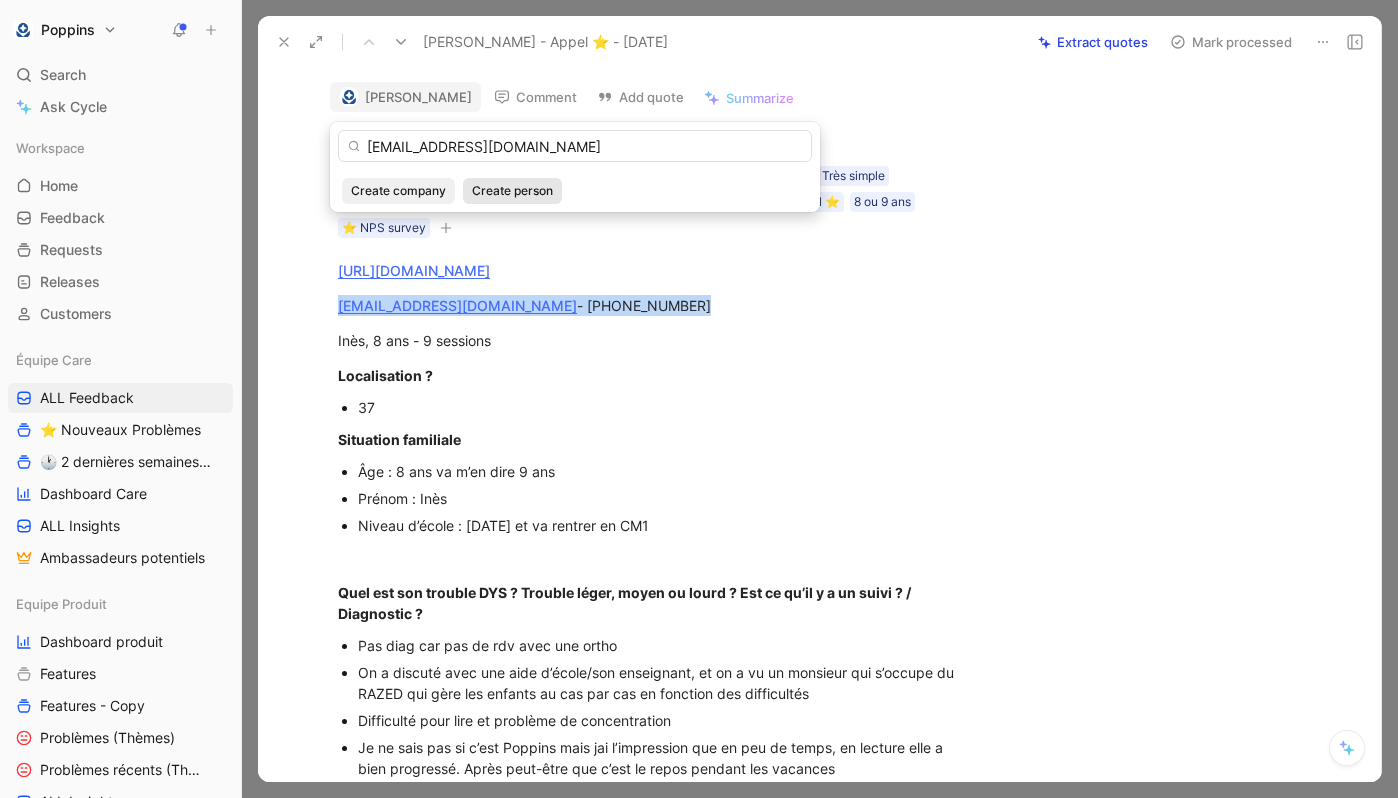 type on "[EMAIL_ADDRESS][DOMAIN_NAME]" 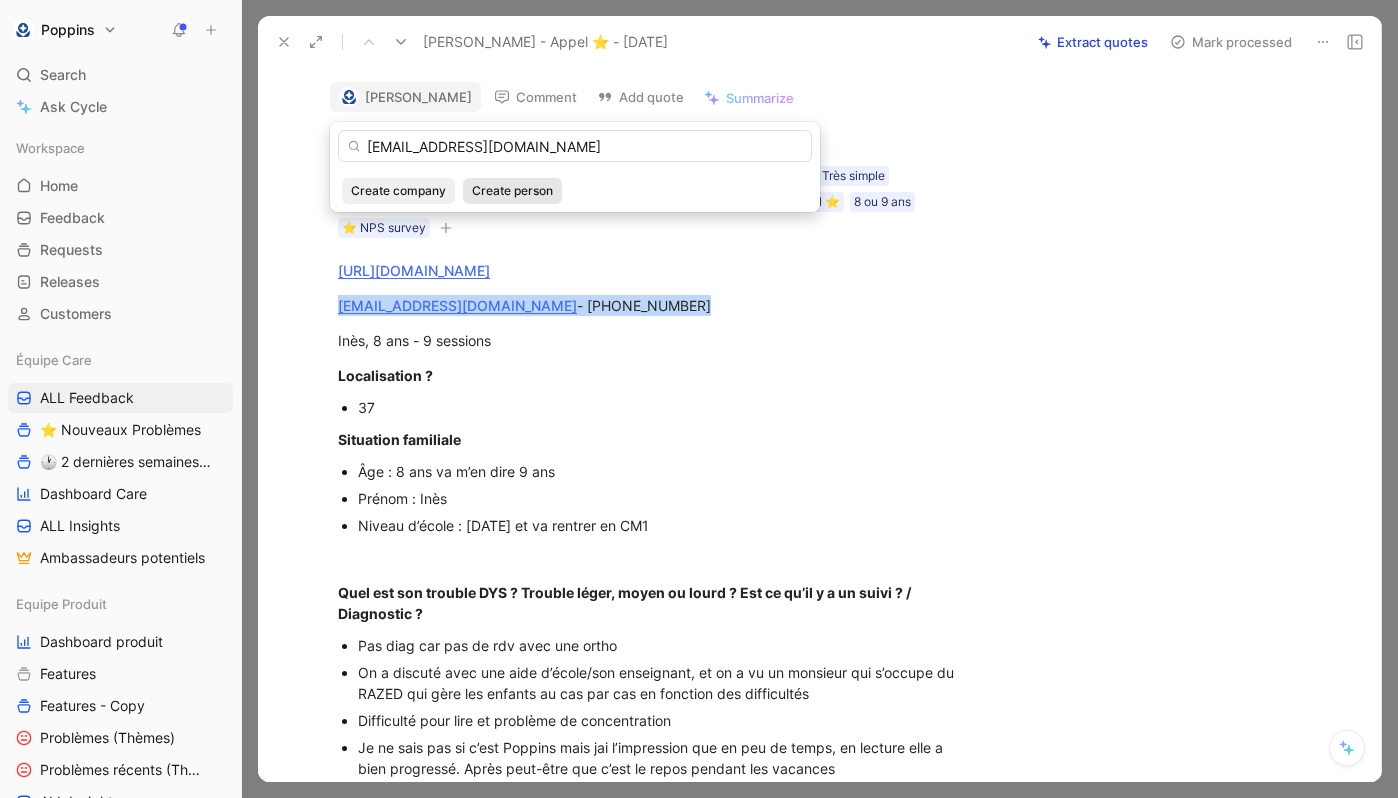click on "Create person" at bounding box center [512, 191] 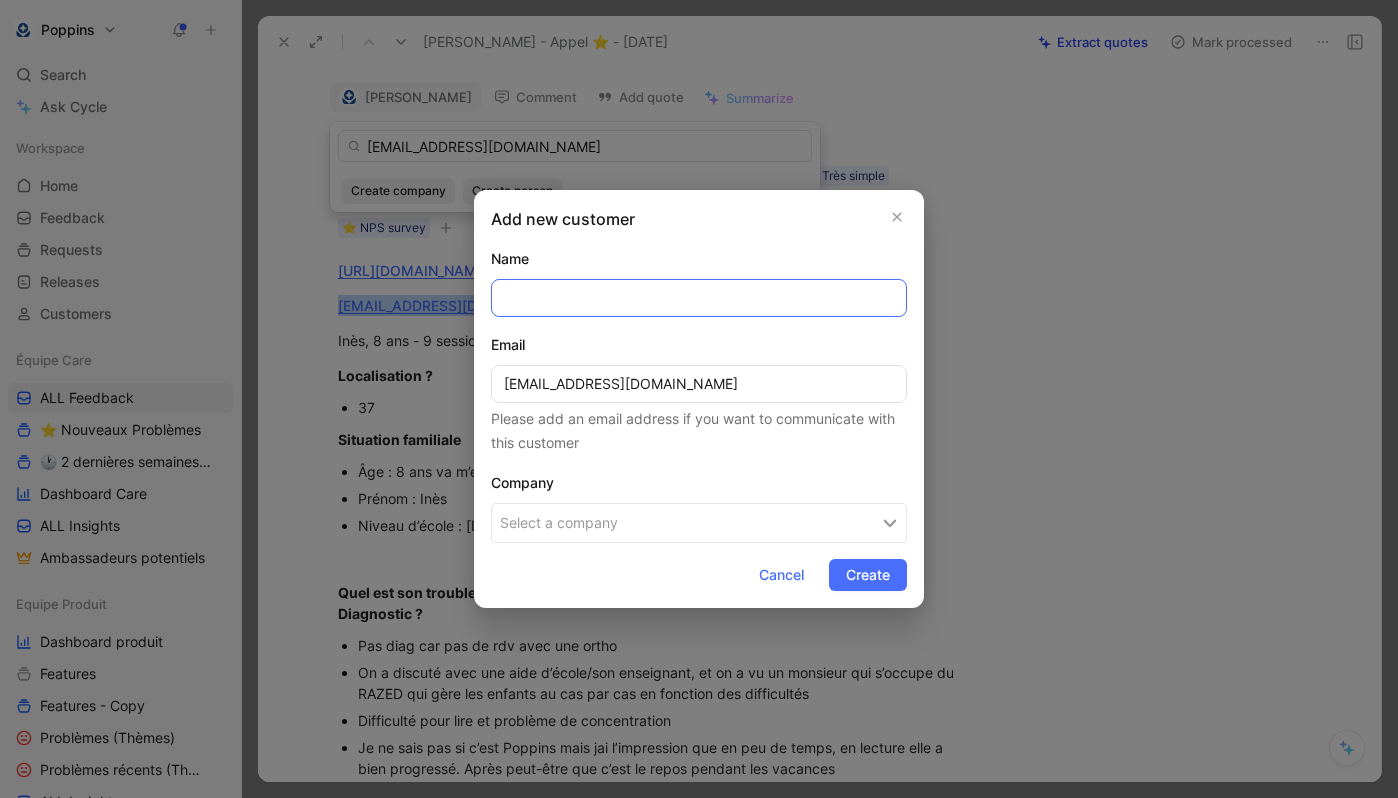 type on "b" 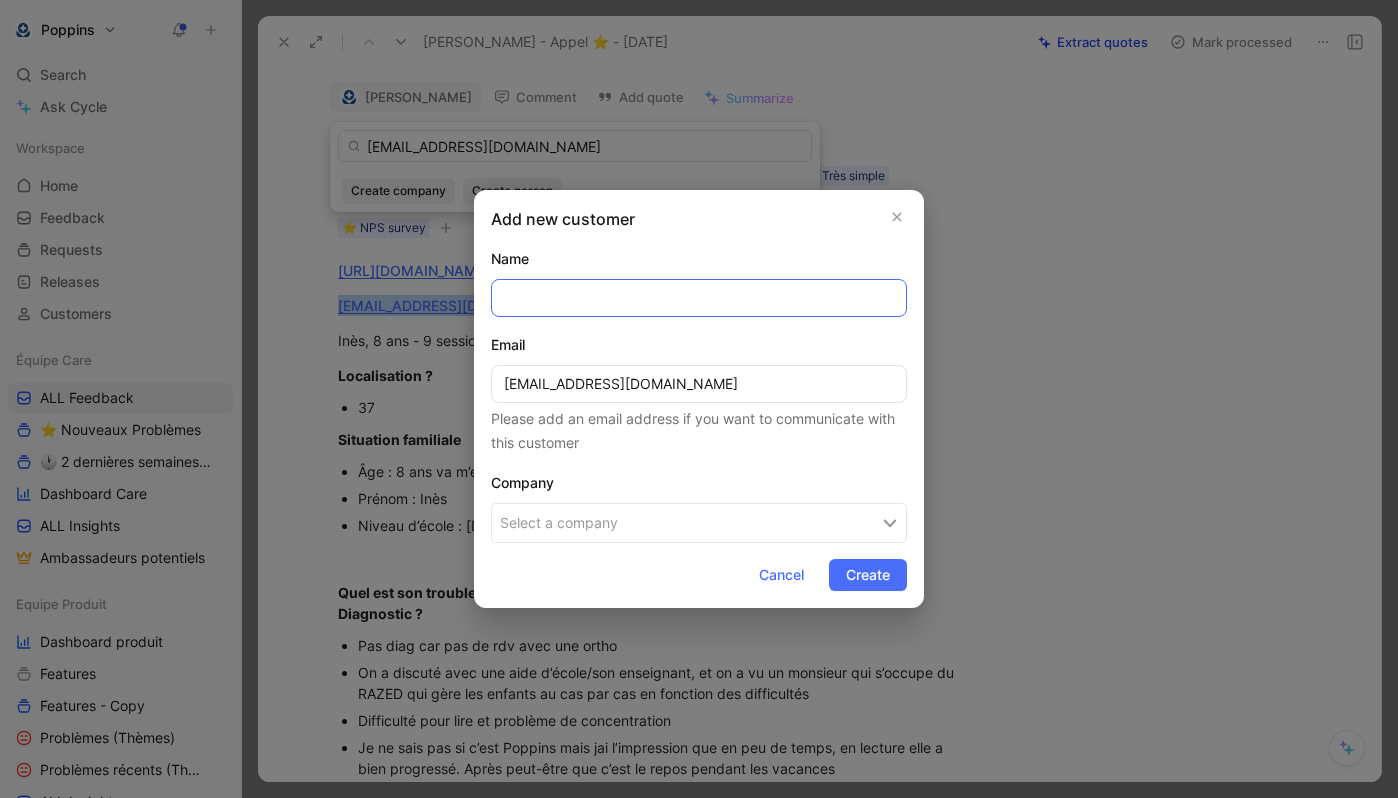 paste on "[PERSON_NAME]" 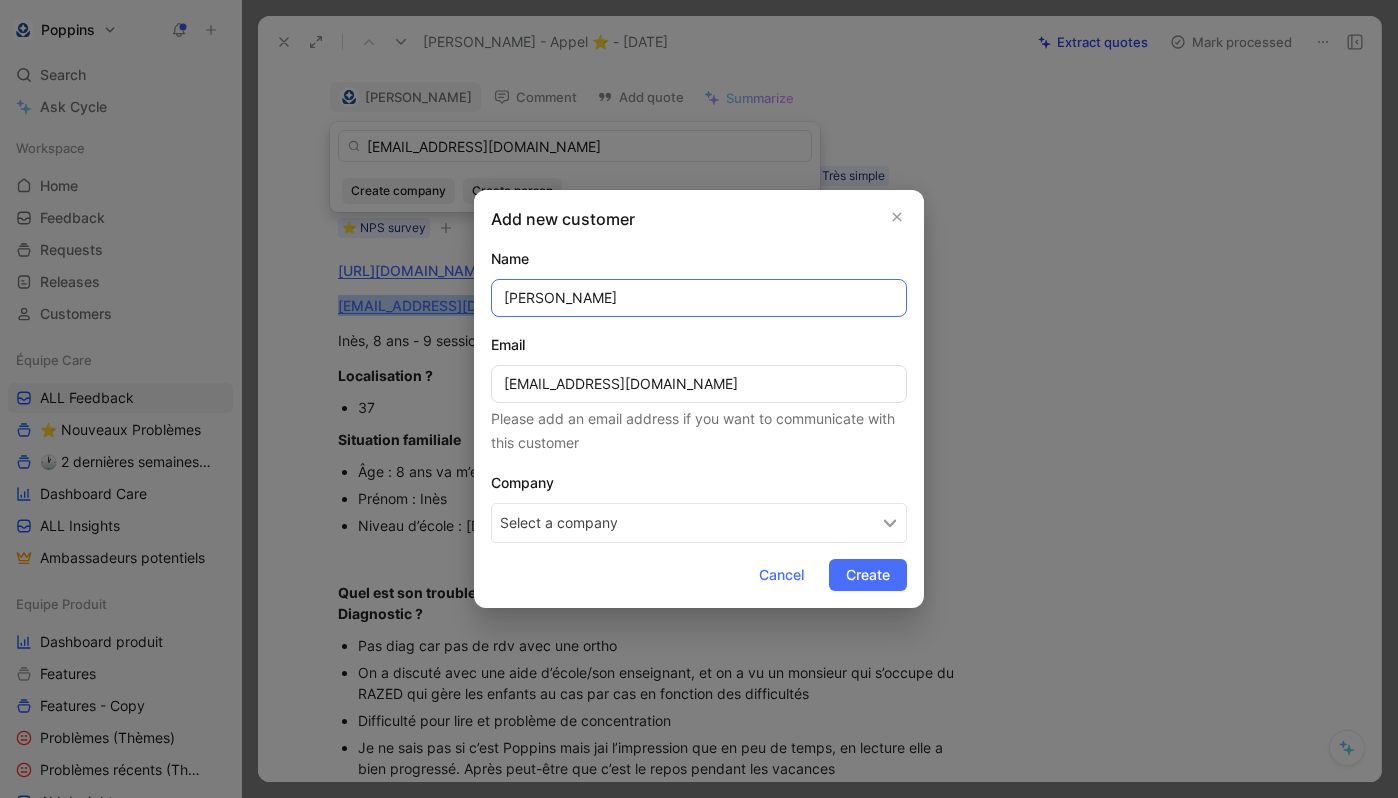 type on "[PERSON_NAME]" 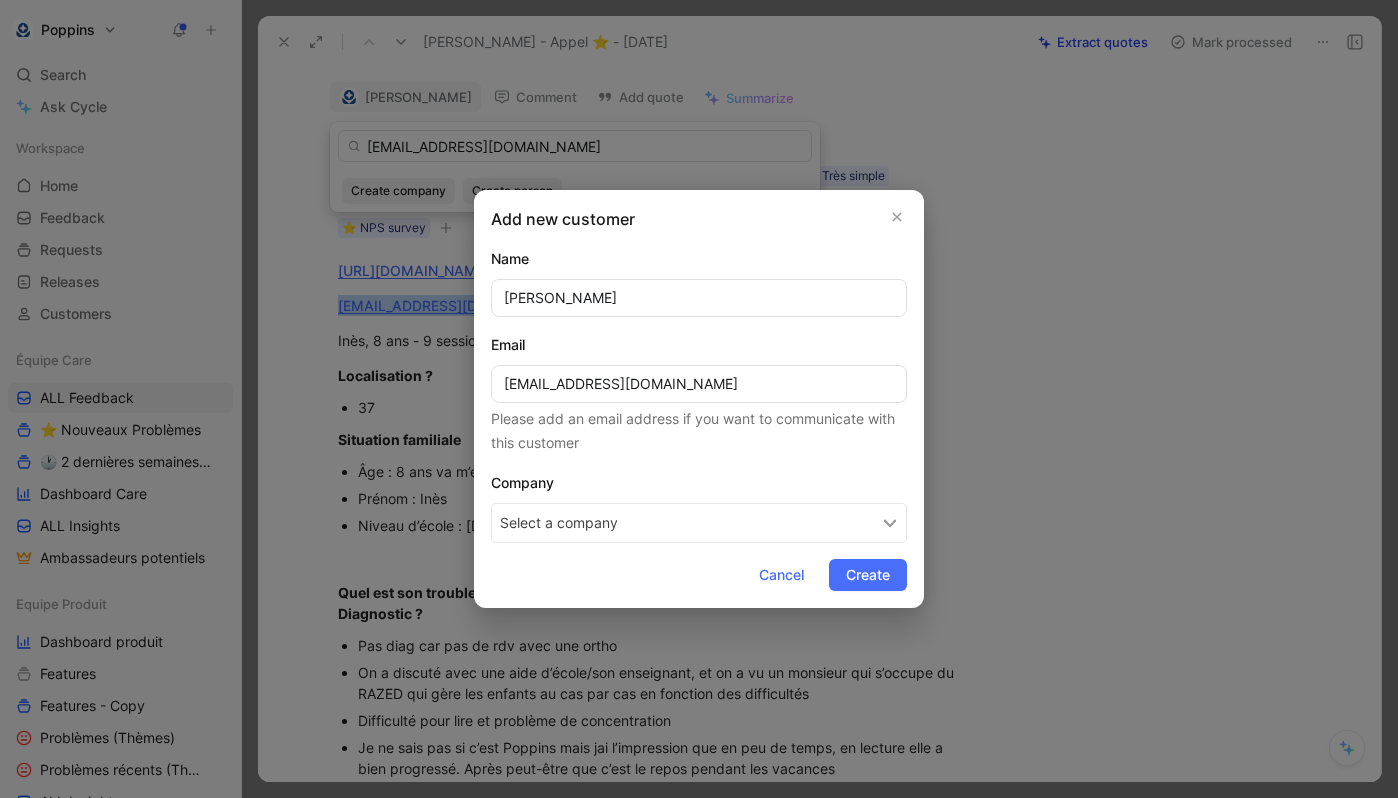click on "Select a company" at bounding box center (699, 523) 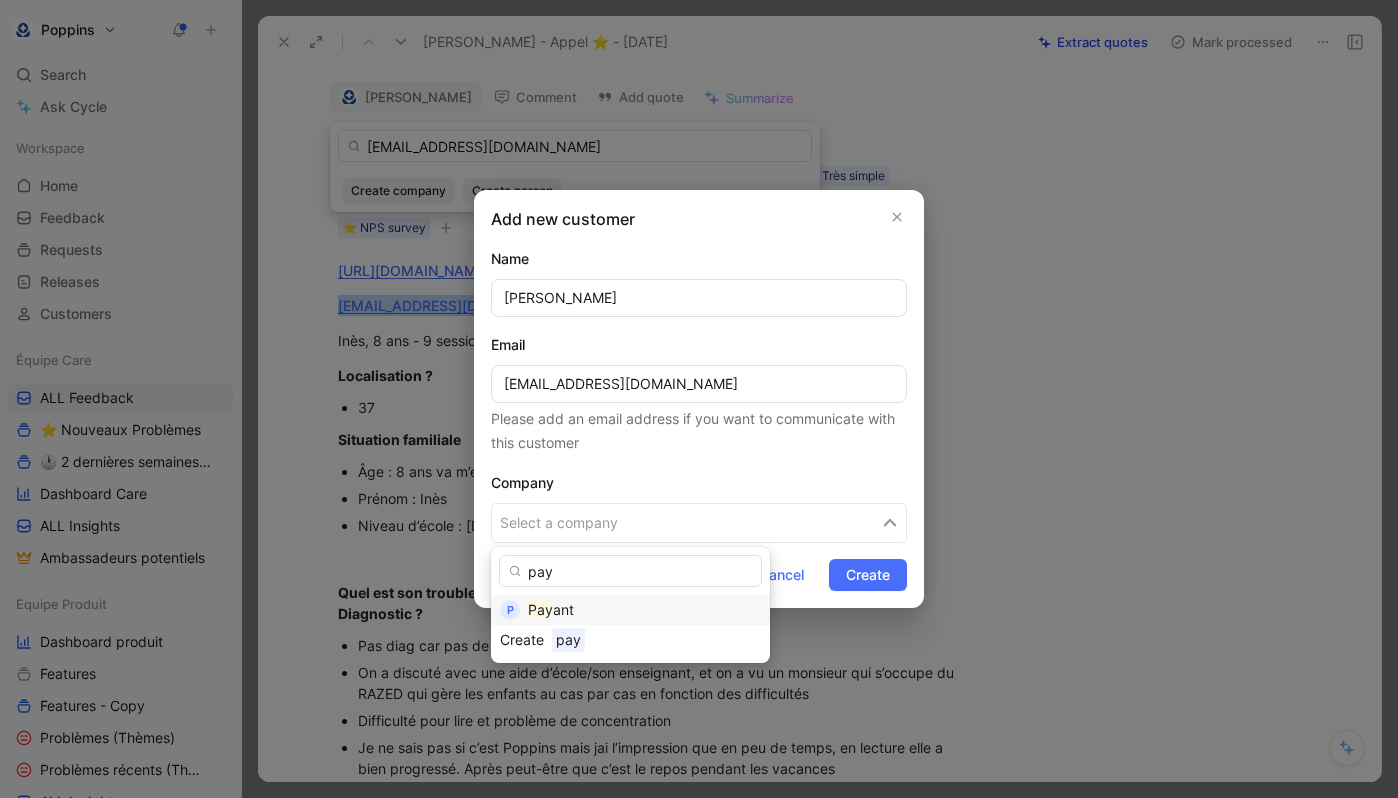 type on "pay" 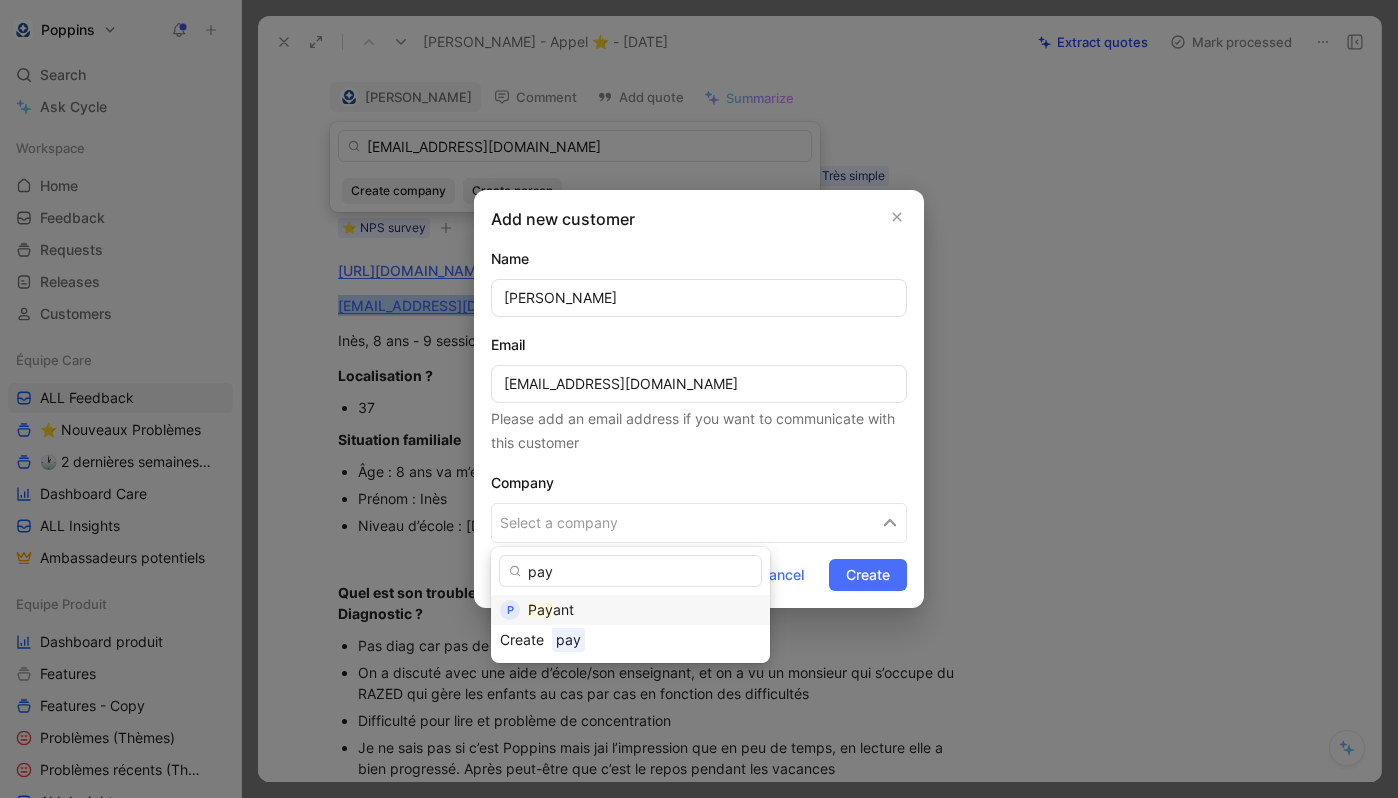 click on "Pay ant" at bounding box center [644, 610] 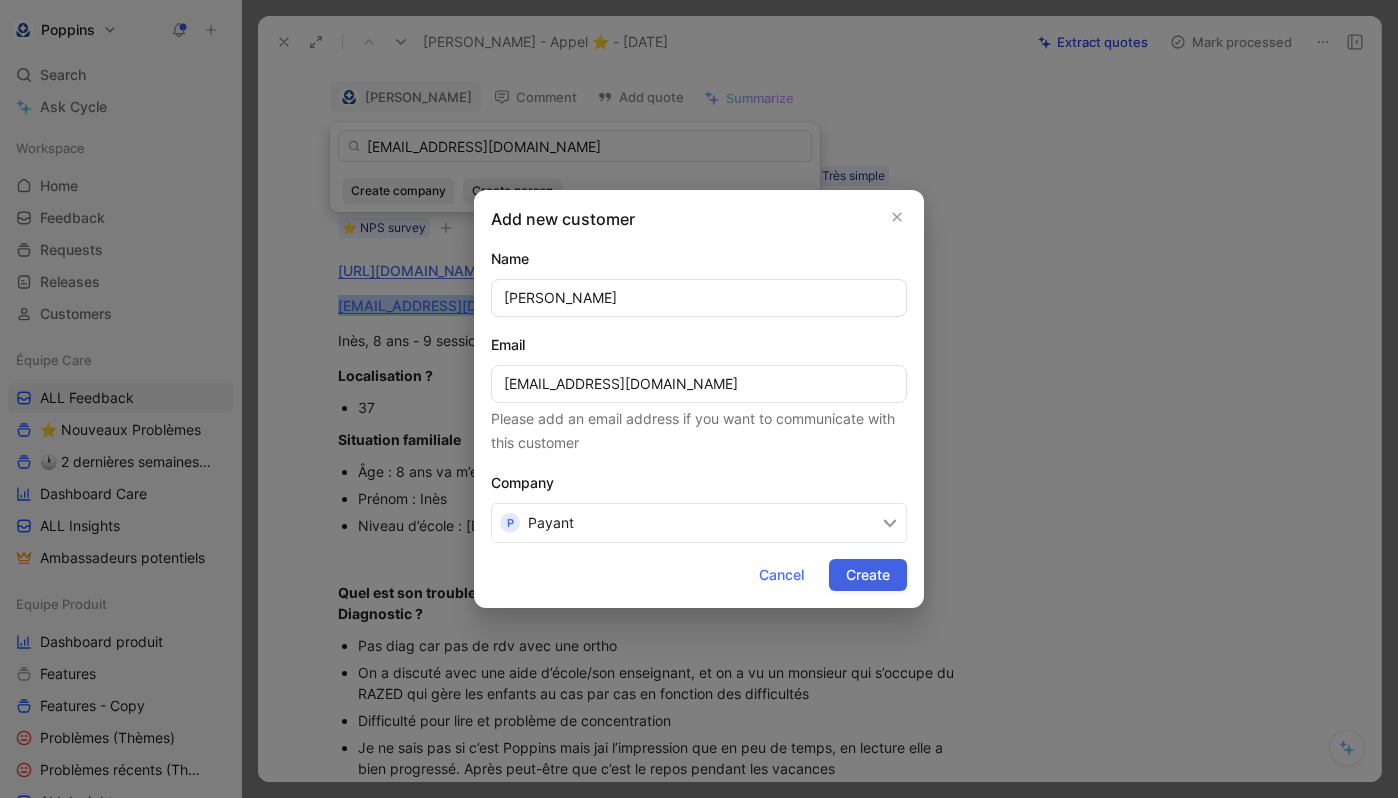 click on "Create" at bounding box center [868, 575] 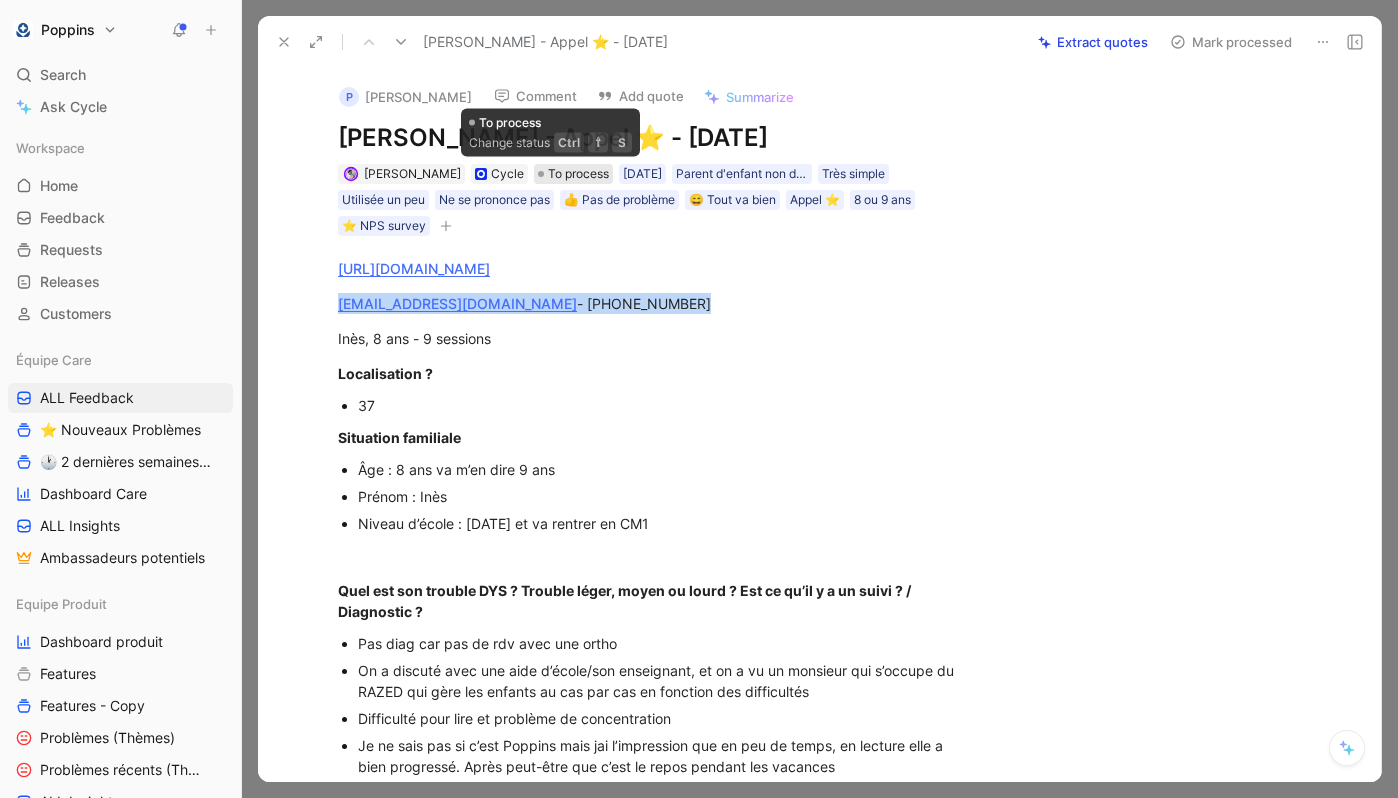click on "To process" at bounding box center [578, 174] 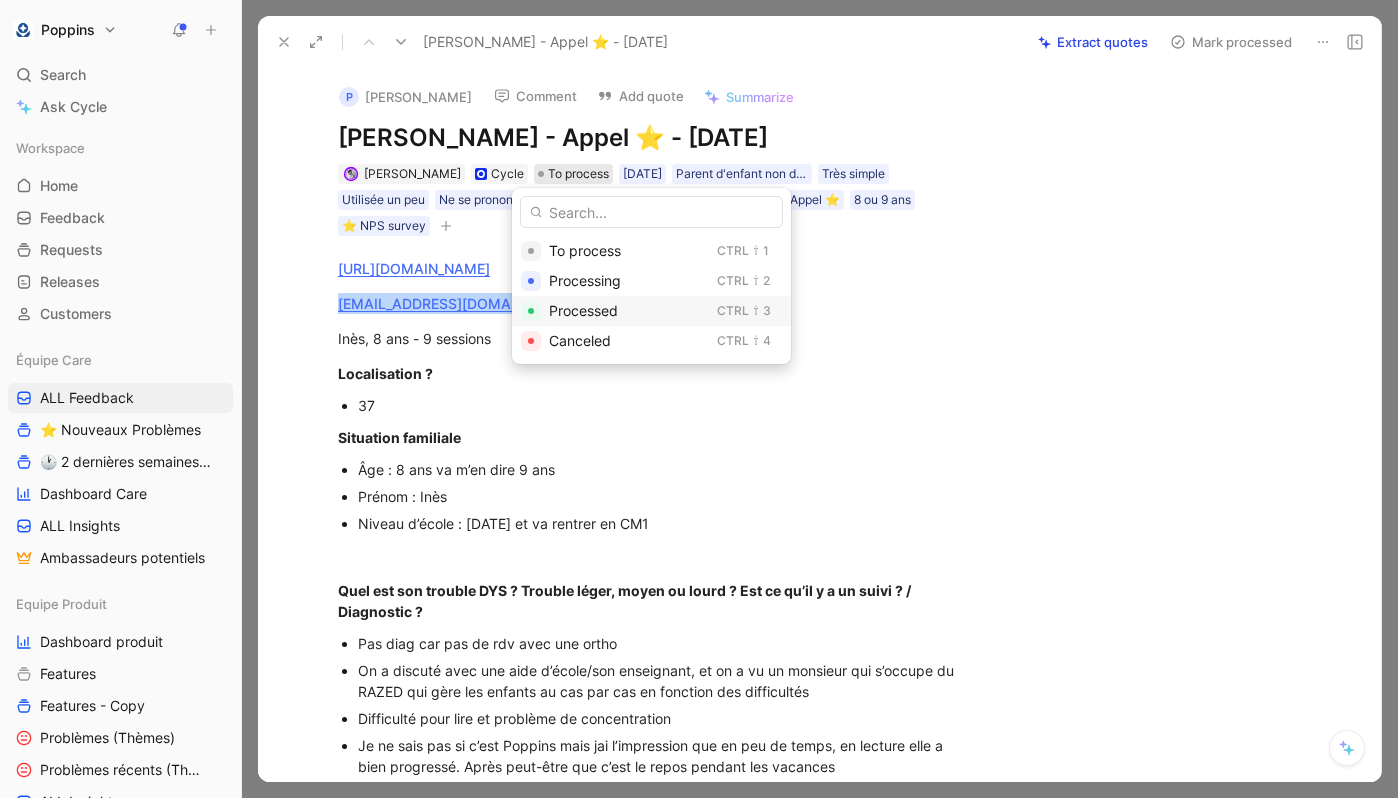 click on "Processed" at bounding box center [583, 310] 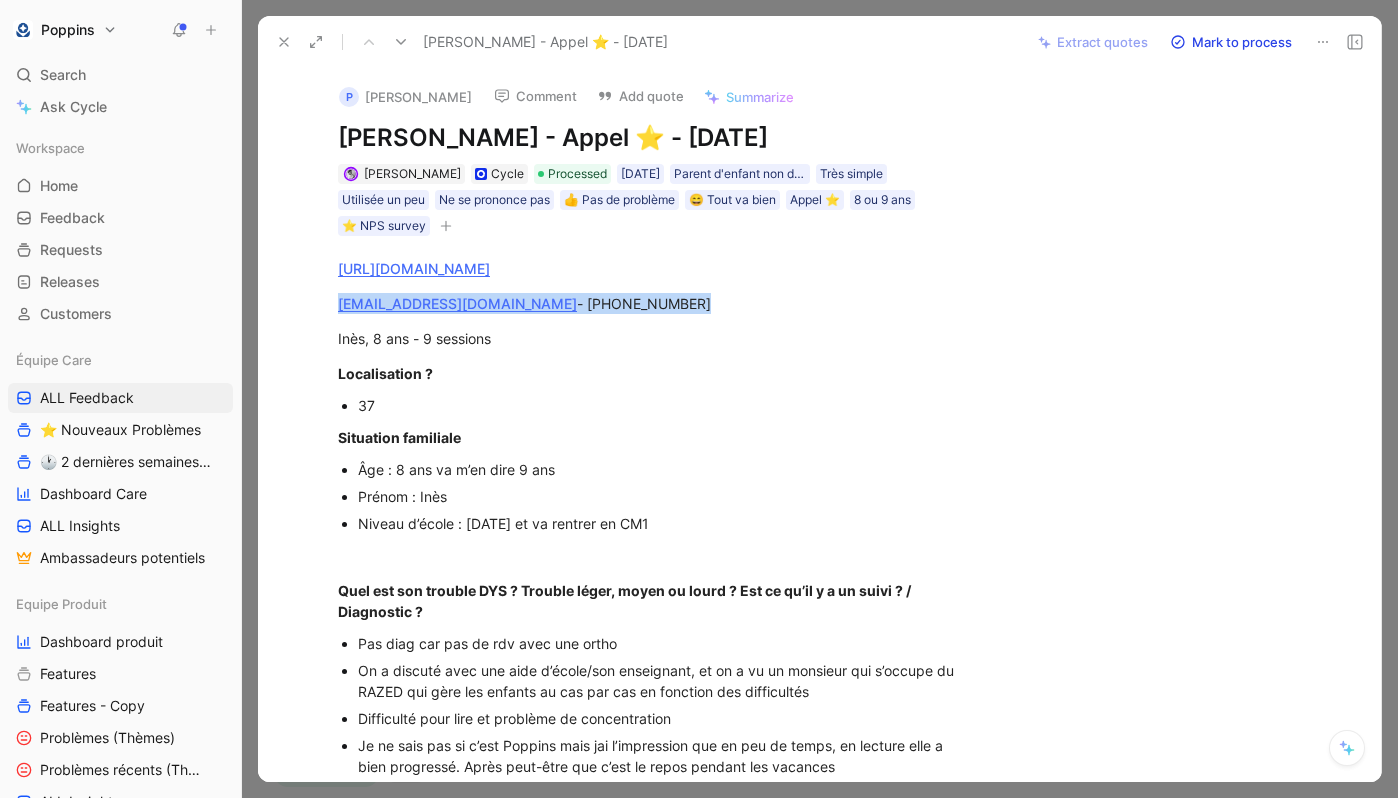 click 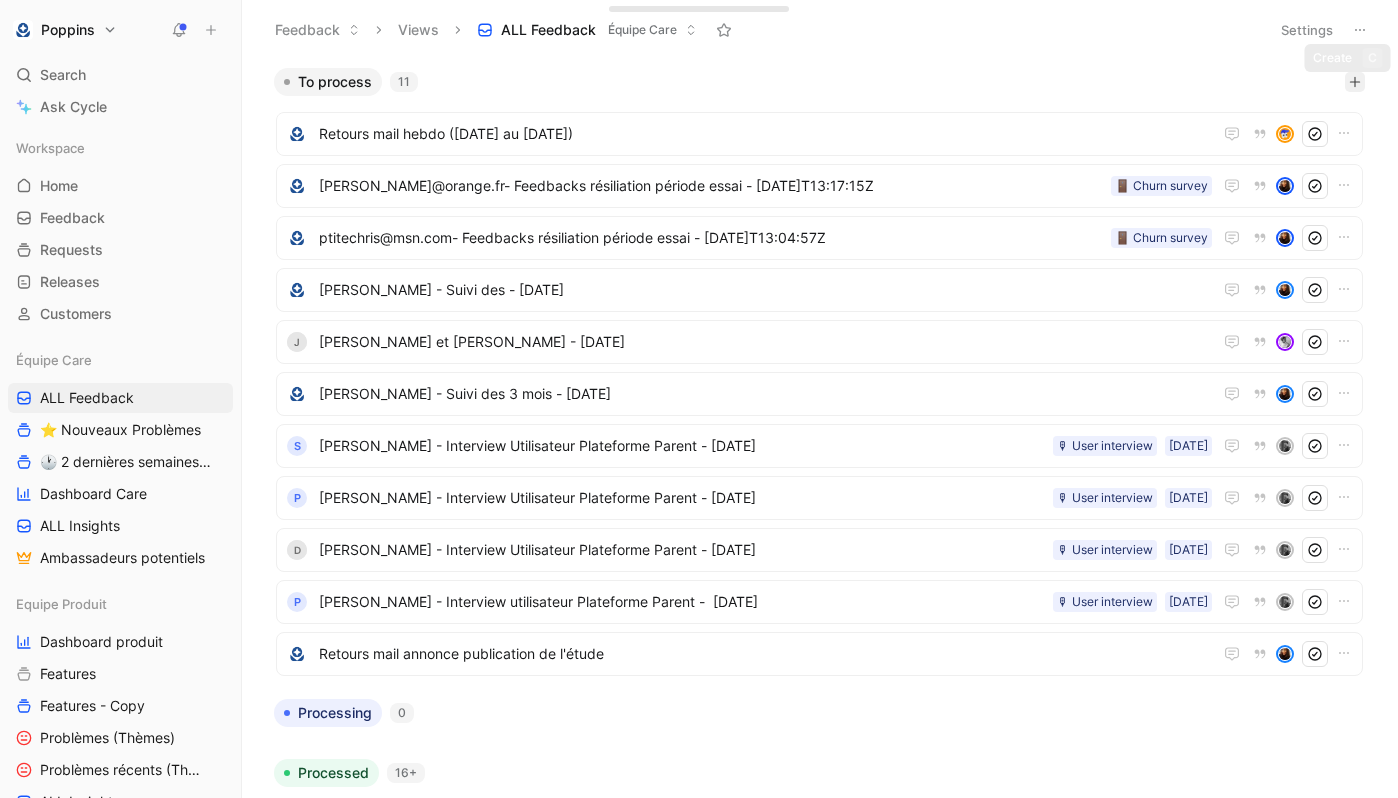click 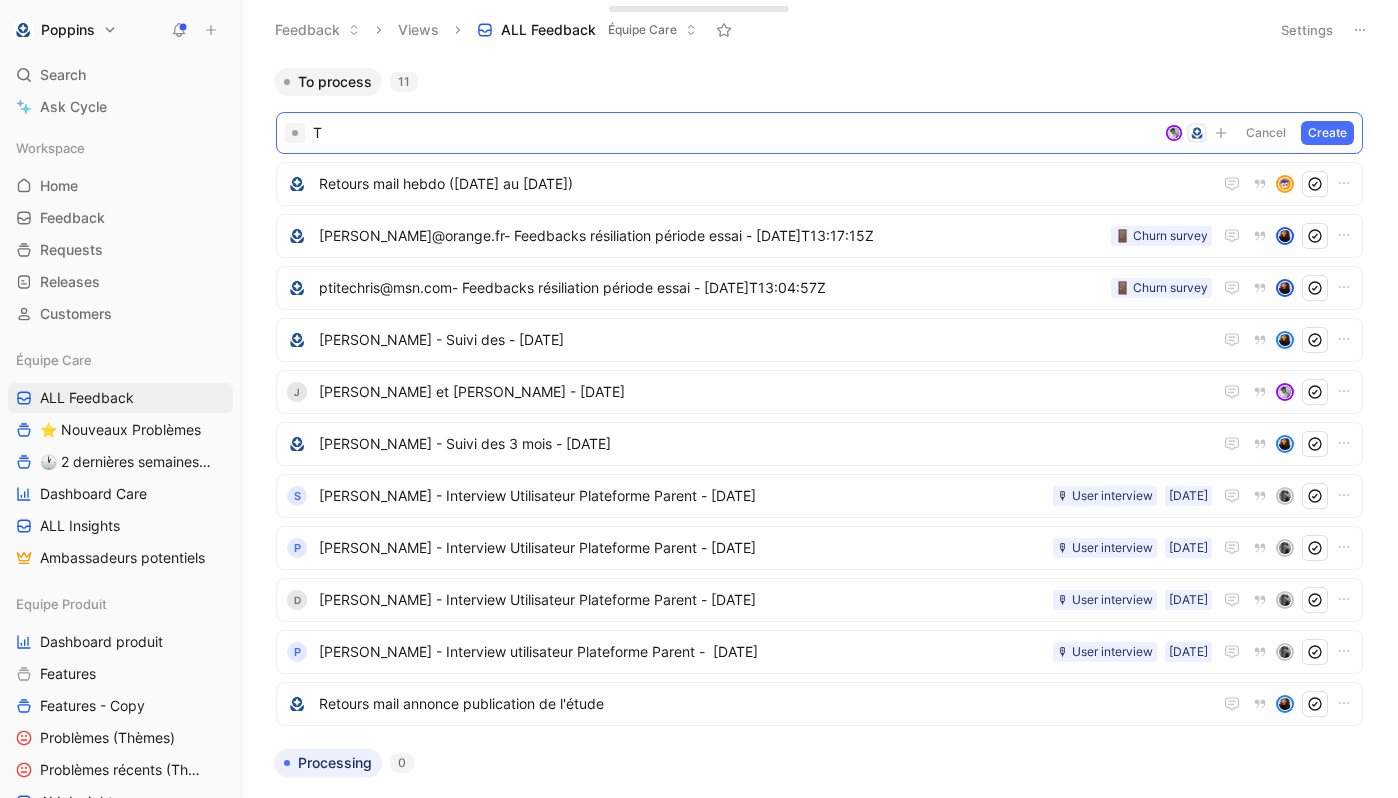 type 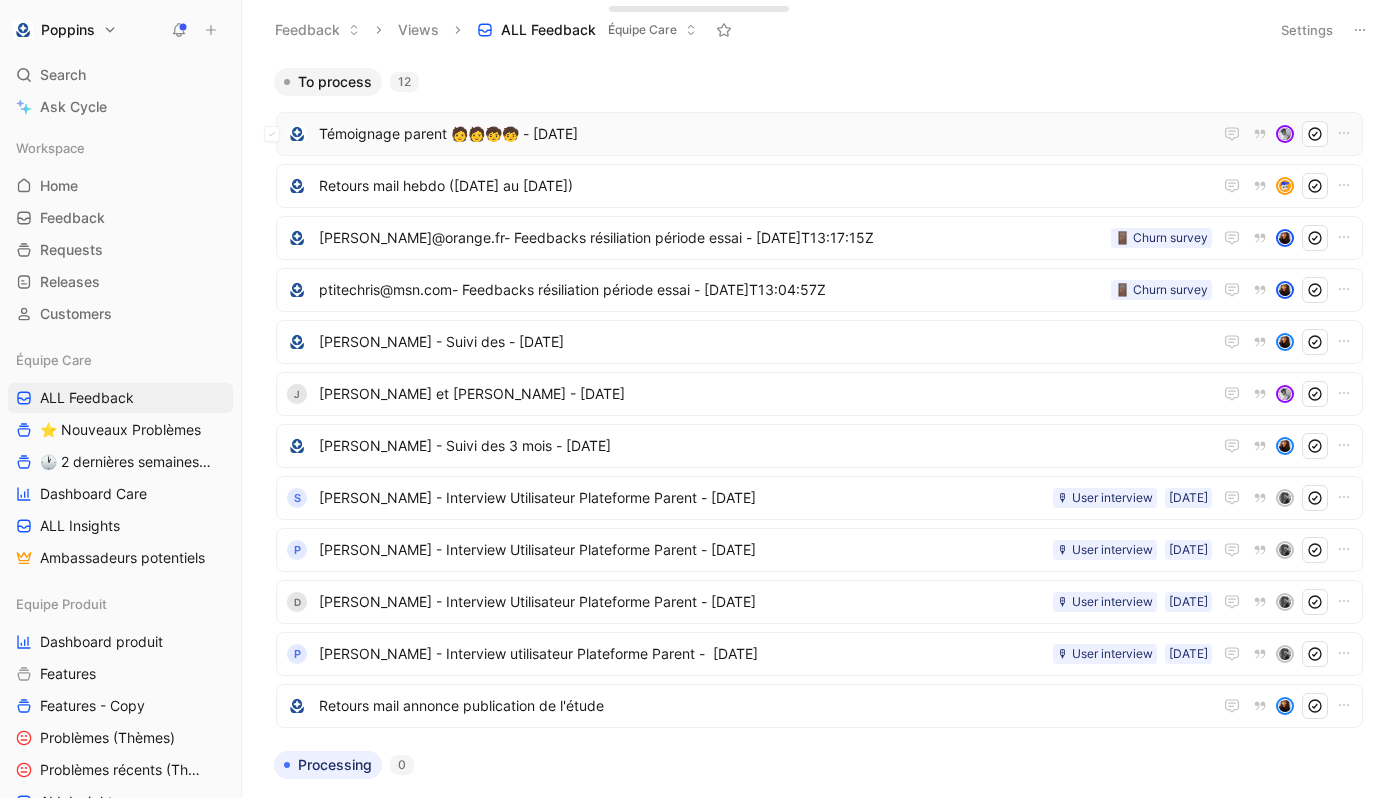 click on "Témoignage parent 🧑‍🧑‍🧒‍🧒 - [DATE]" at bounding box center (765, 134) 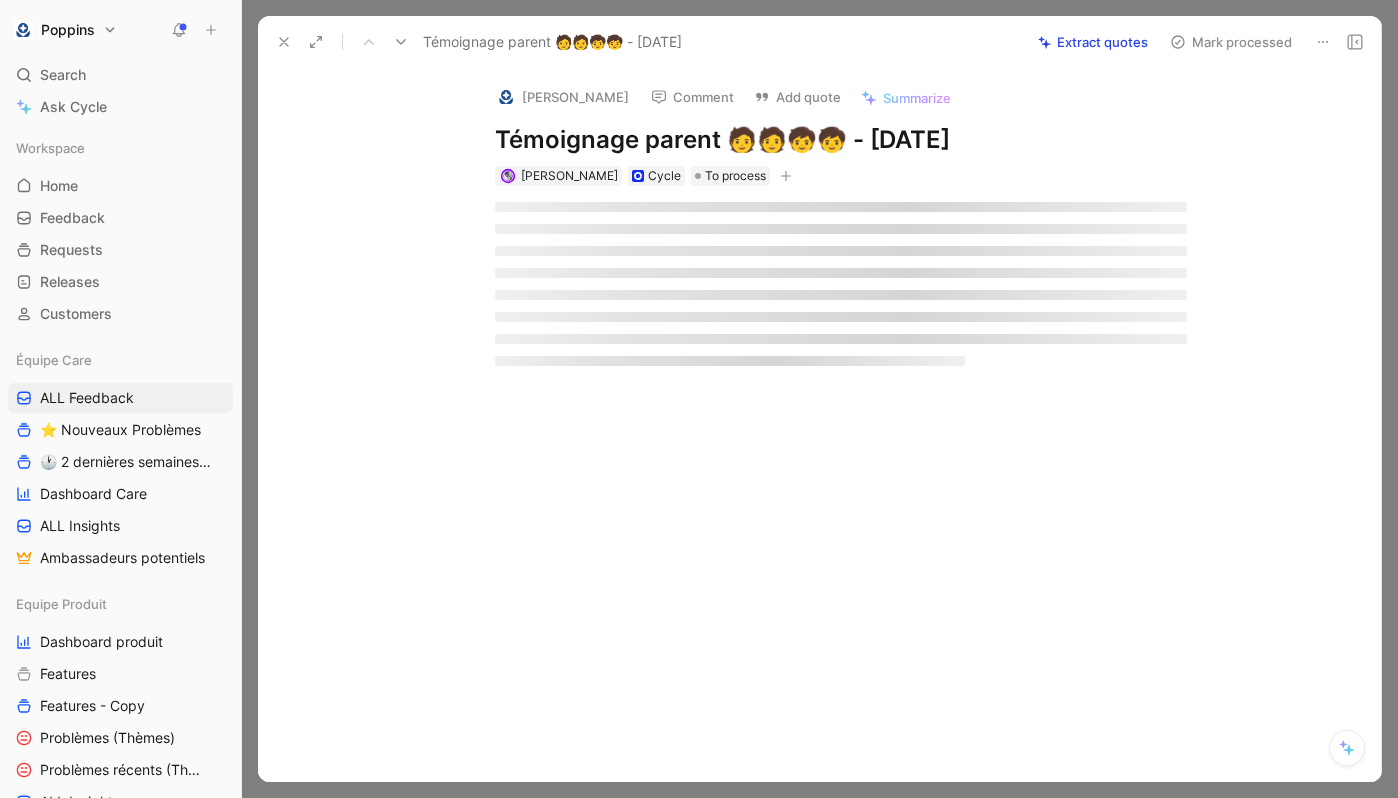 click on "[PERSON_NAME] Comment Add quote Summarize Témoignage parent 🧑‍🧑‍🧒‍🧒 - [DATE] [PERSON_NAME] Cycle To process" at bounding box center [841, 128] 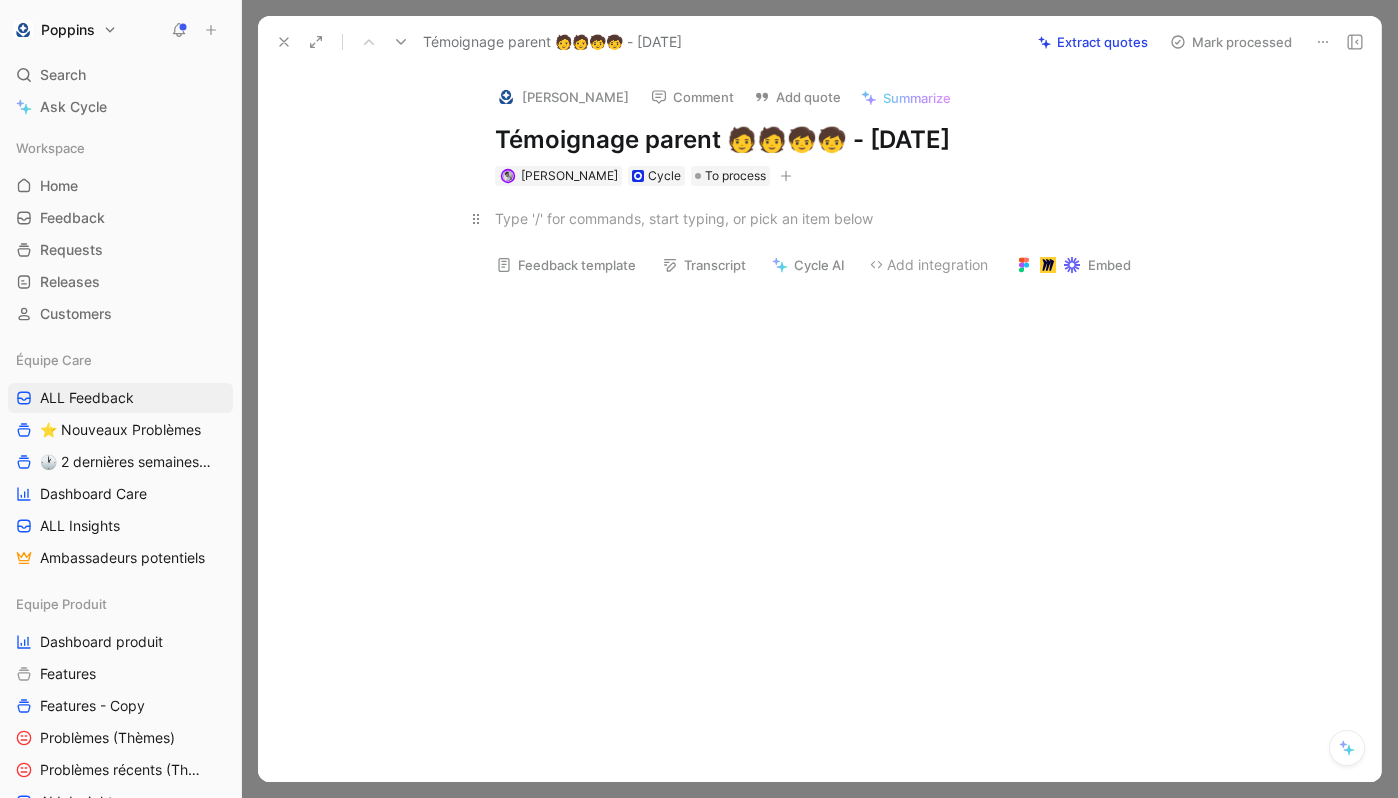 click at bounding box center [841, 218] 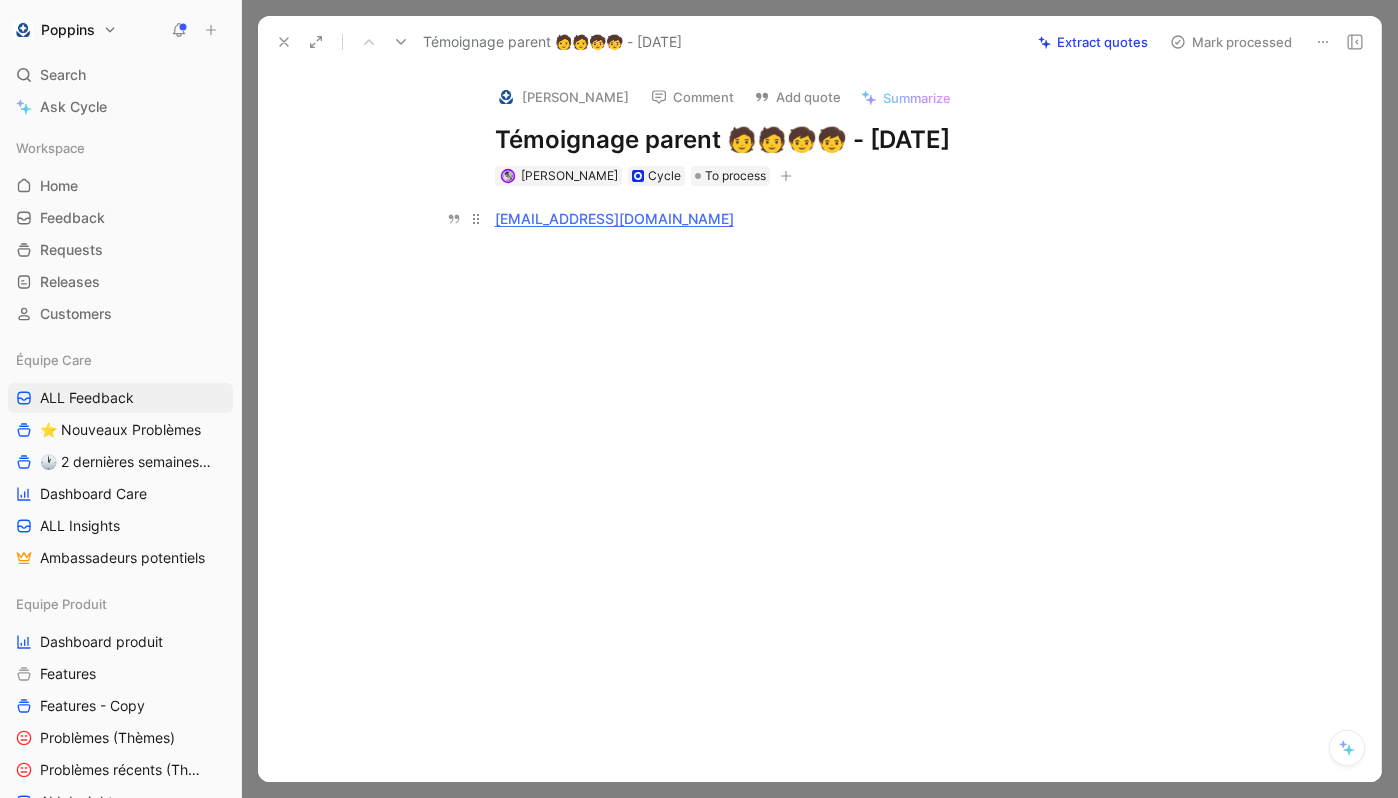click on "[EMAIL_ADDRESS][DOMAIN_NAME]" at bounding box center [841, 218] 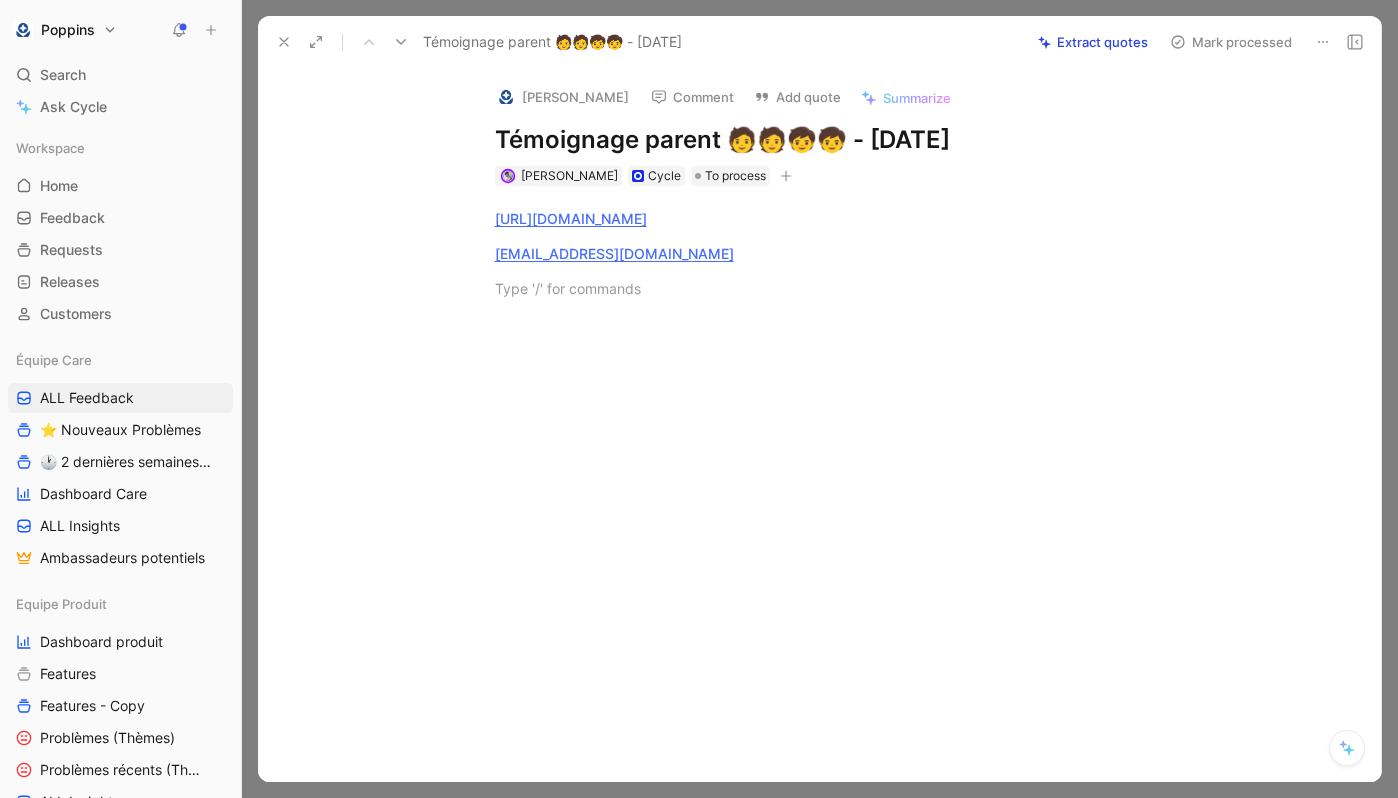 paste 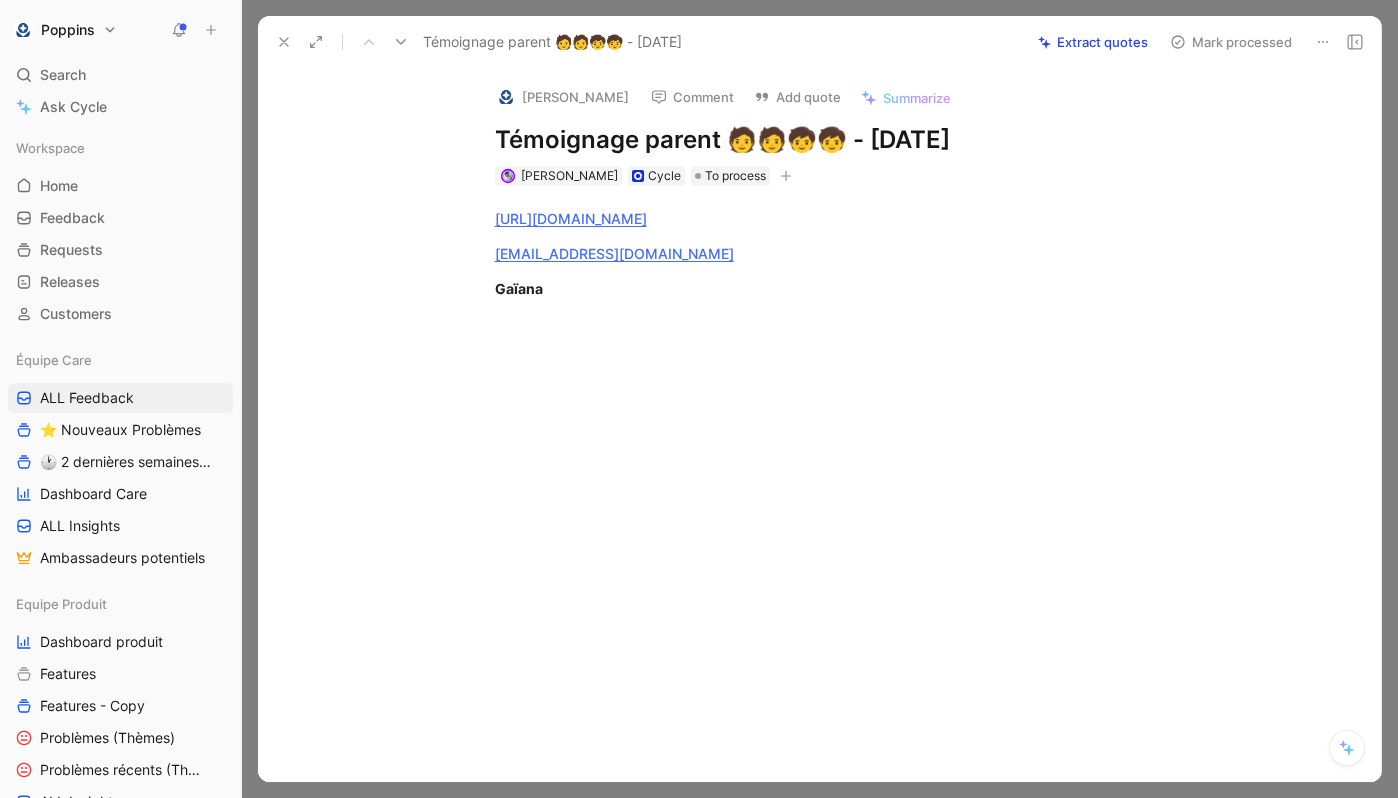 type 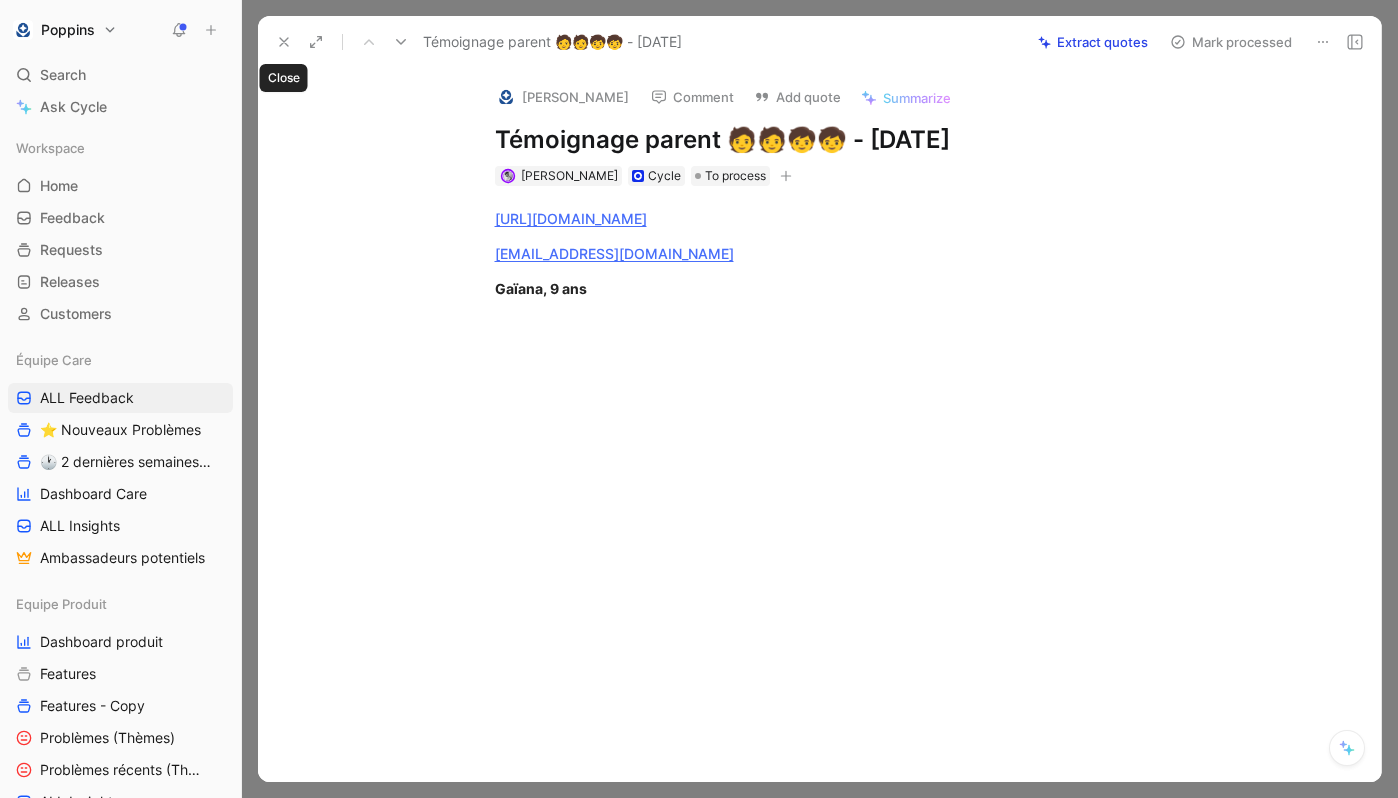 click 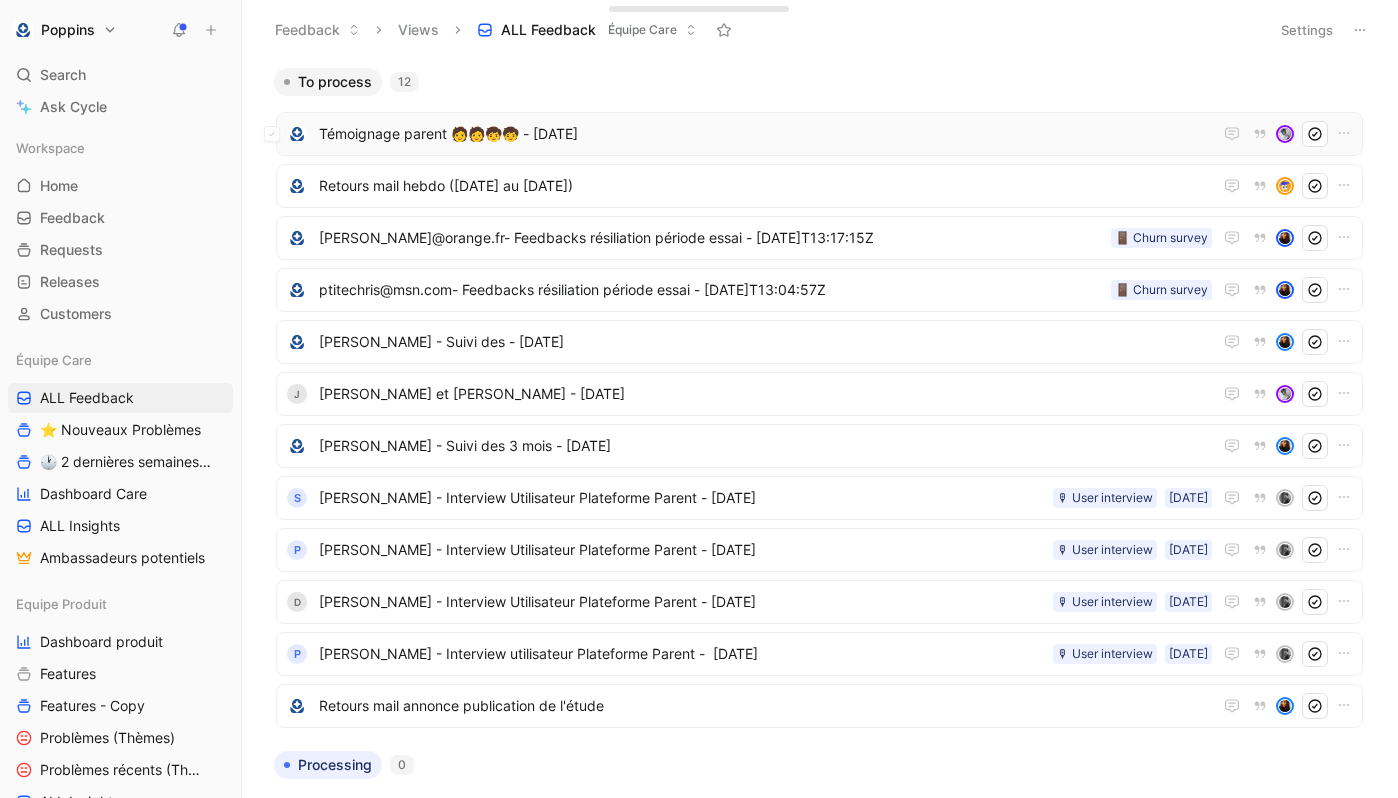 click on "Témoignage parent 🧑‍🧑‍🧒‍🧒 - [DATE]" at bounding box center (765, 134) 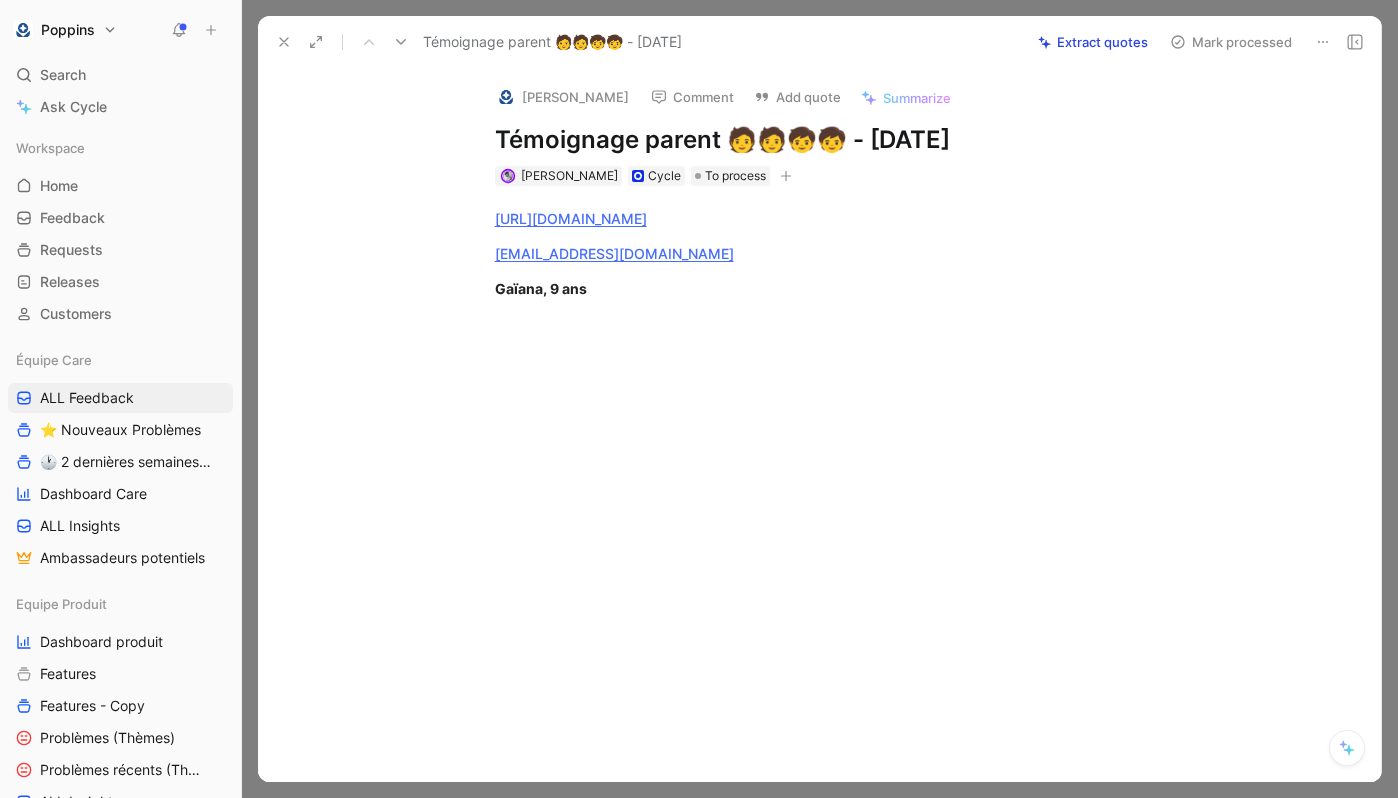 click on "Témoignage parent 🧑‍🧑‍🧒‍🧒 - [DATE]" at bounding box center (841, 140) 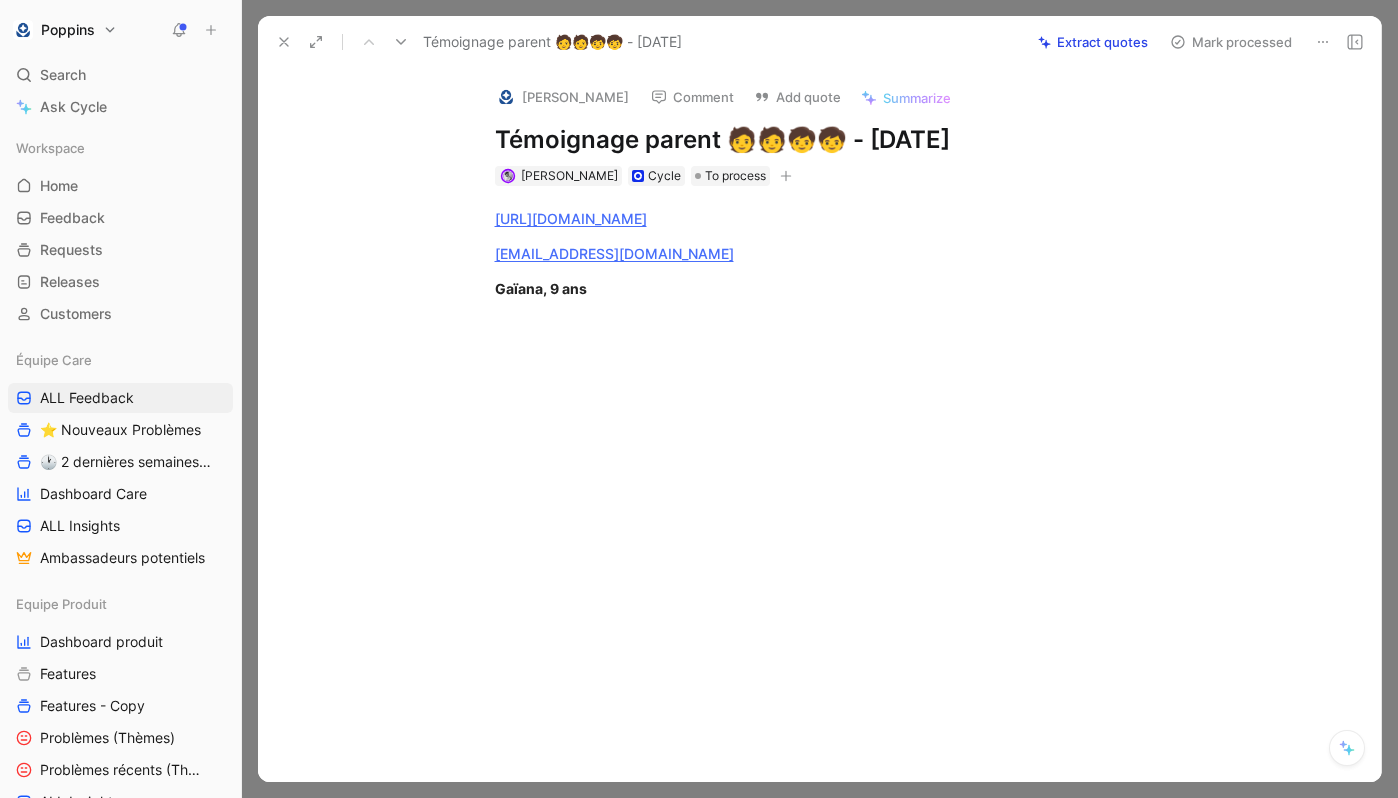click 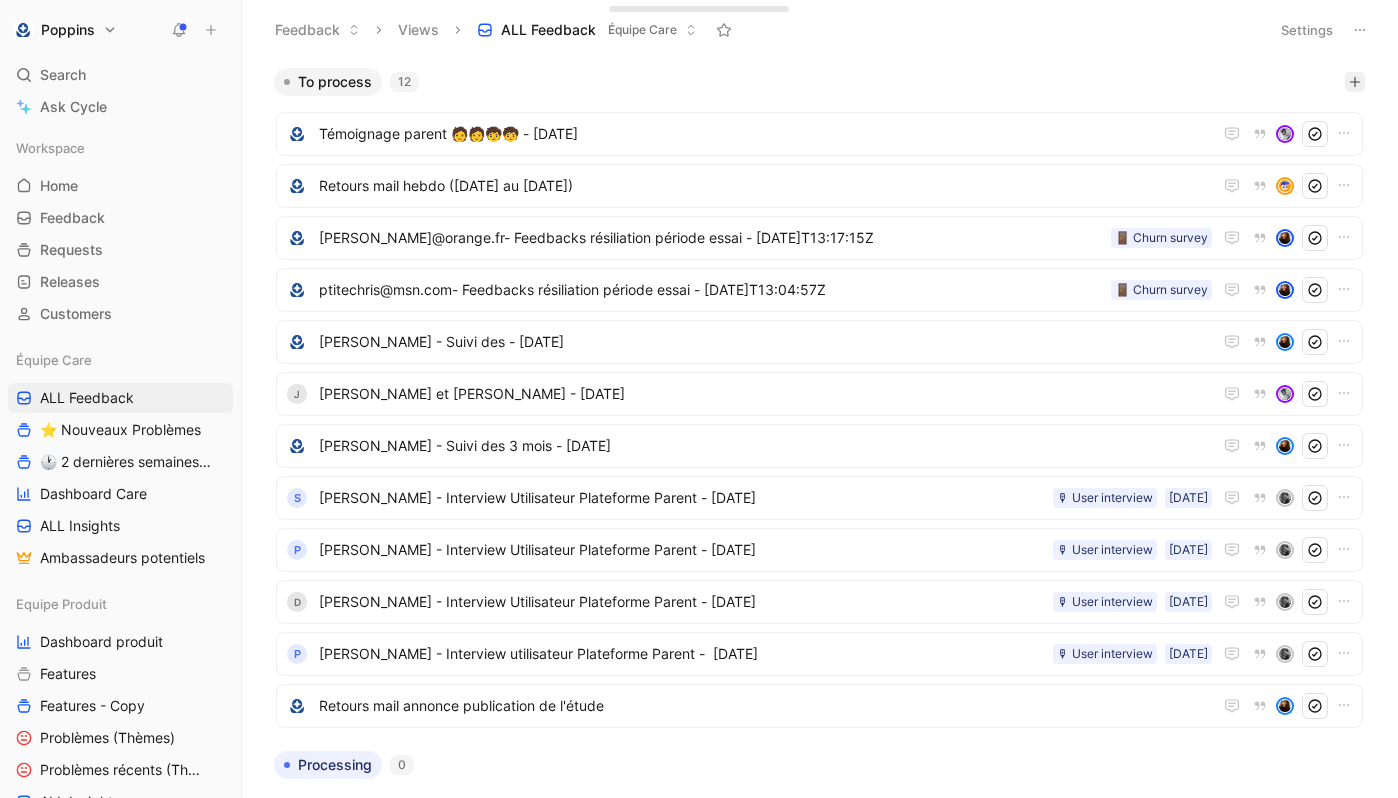 click 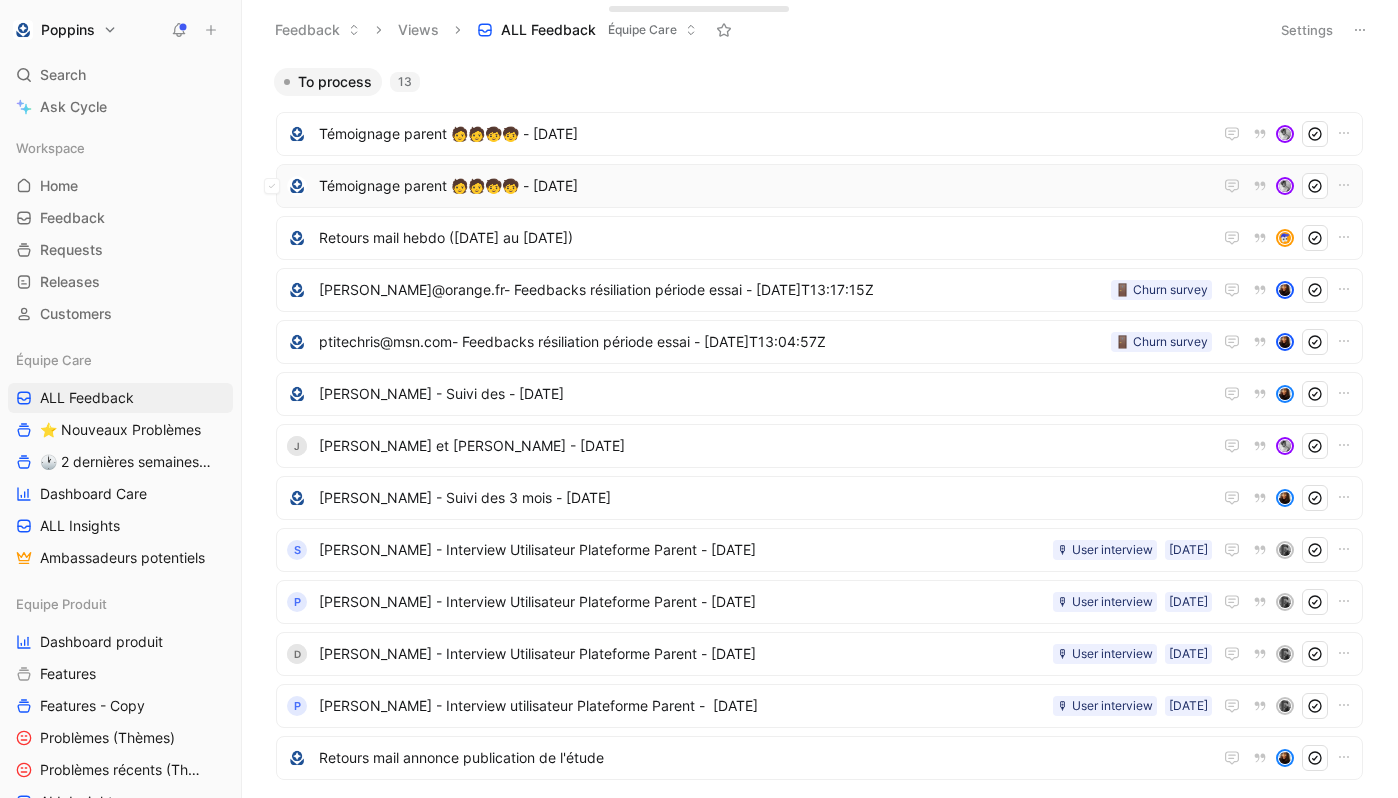 click on "Témoignage parent 🧑‍🧑‍🧒‍🧒 - [DATE]" at bounding box center (765, 186) 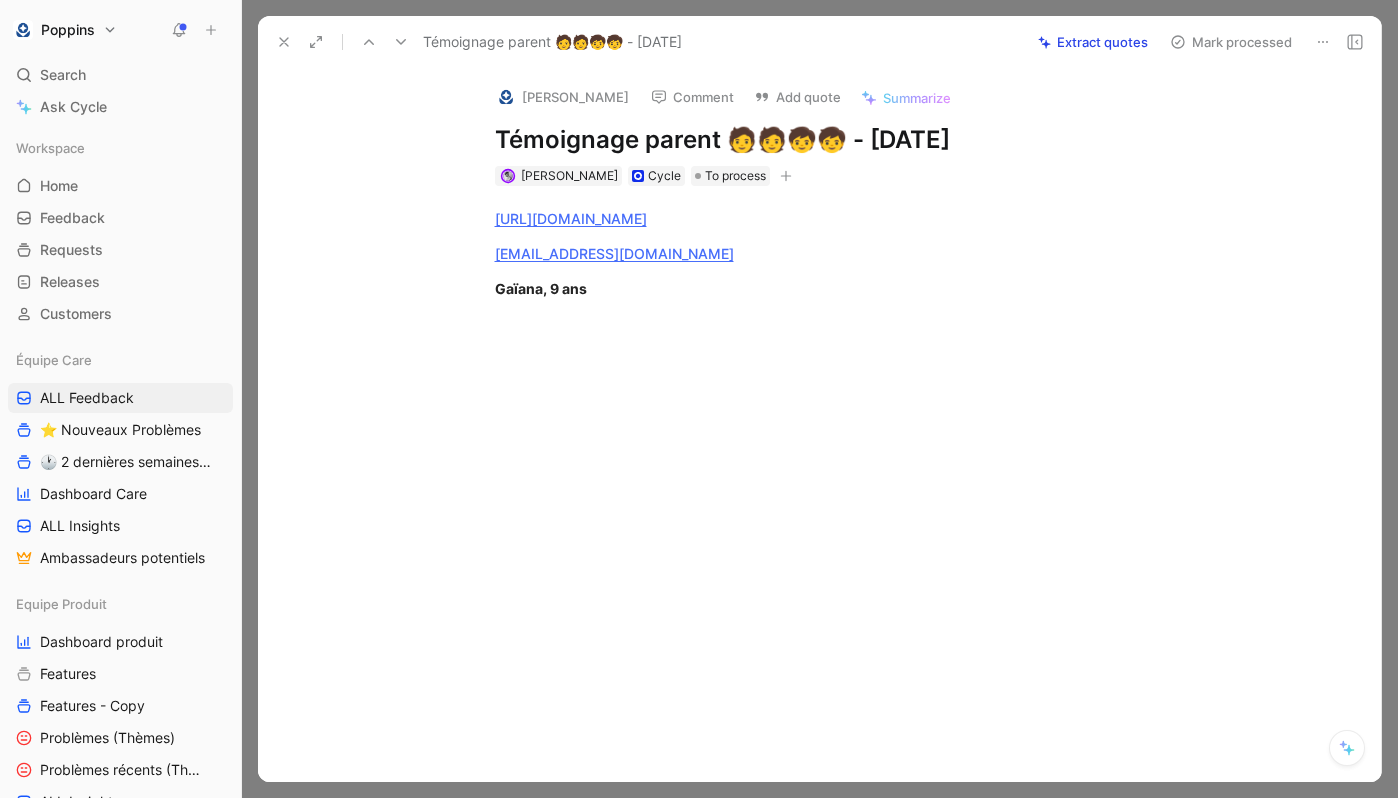 click on "[PERSON_NAME] Comment Add quote Summarize Témoignage parent 🧑‍🧑‍🧒‍🧒 - [DATE] [PERSON_NAME] Cycle To process" at bounding box center [841, 128] 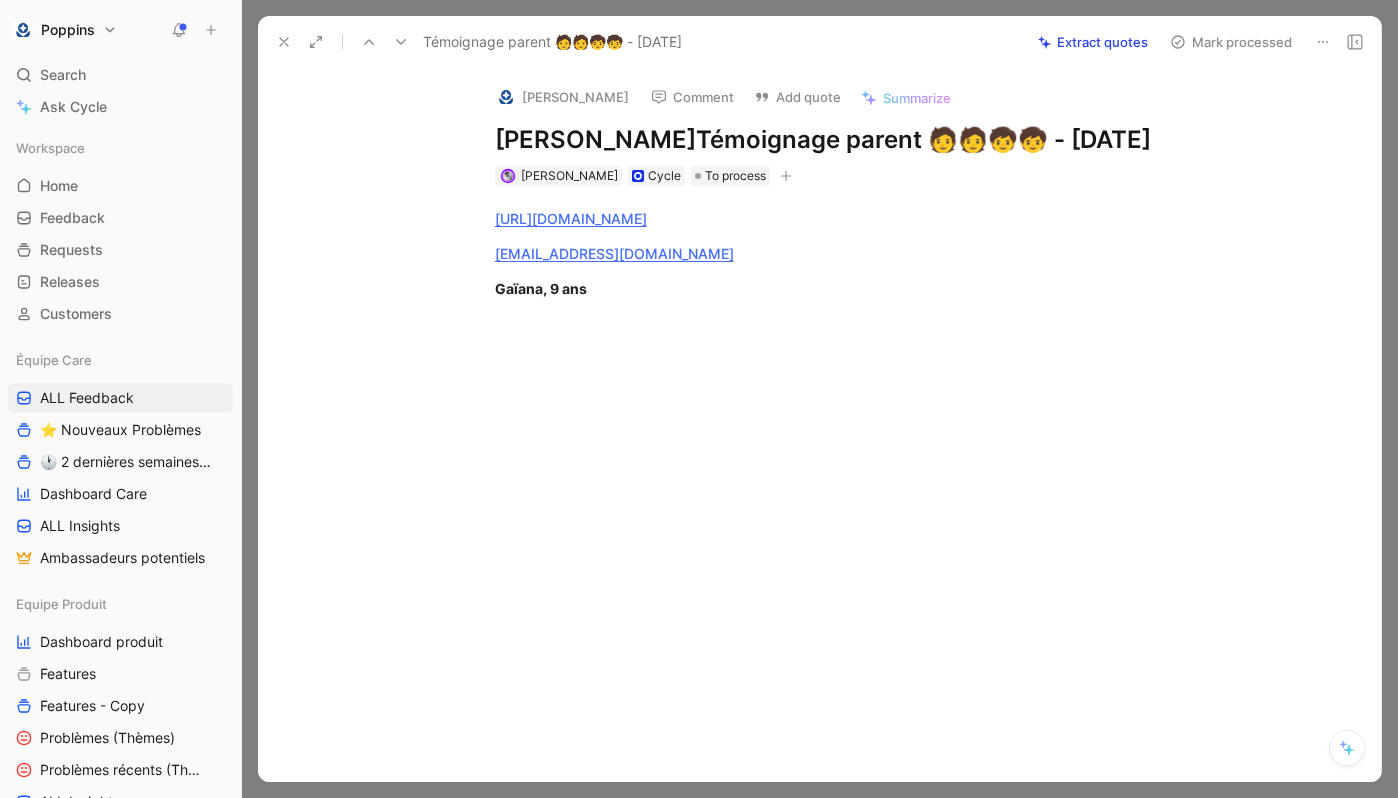 type 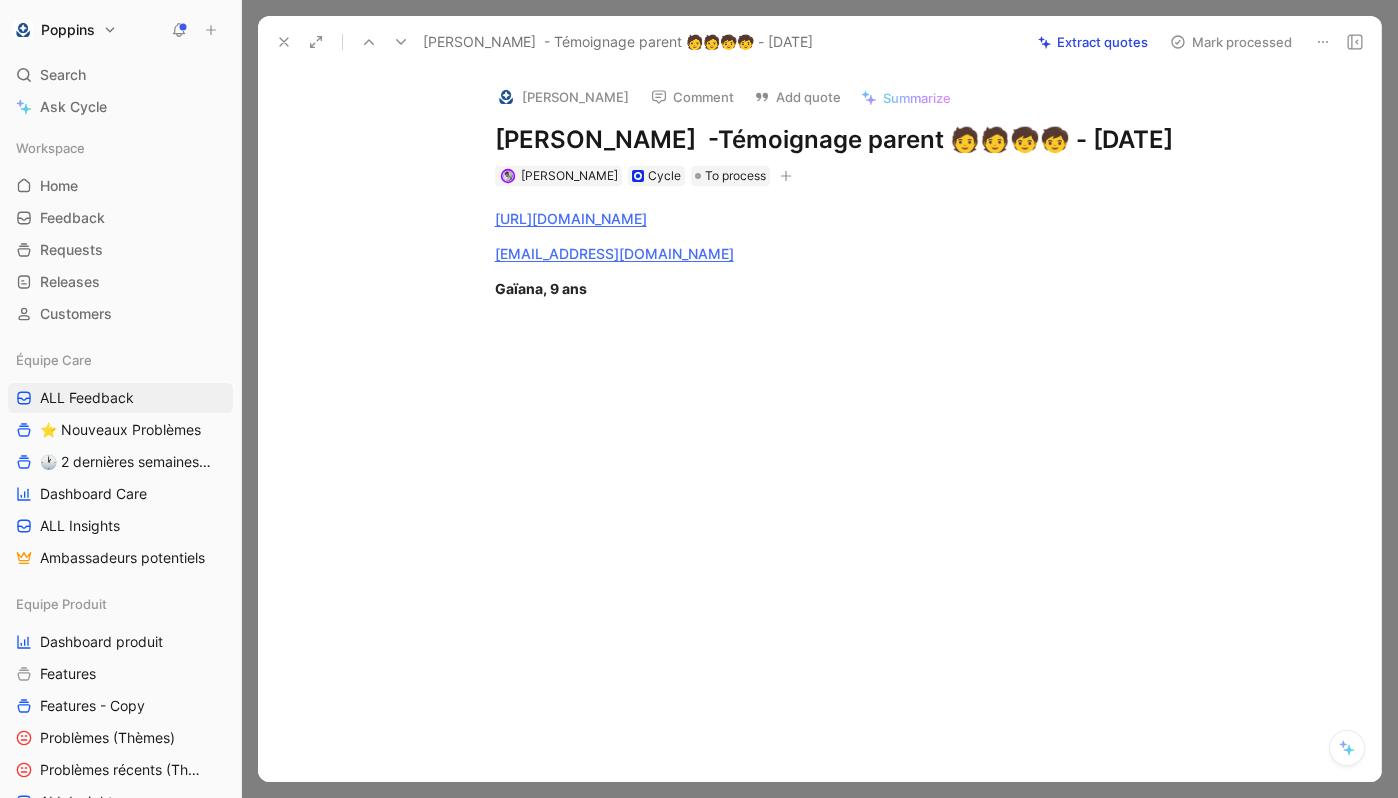 click at bounding box center [284, 42] 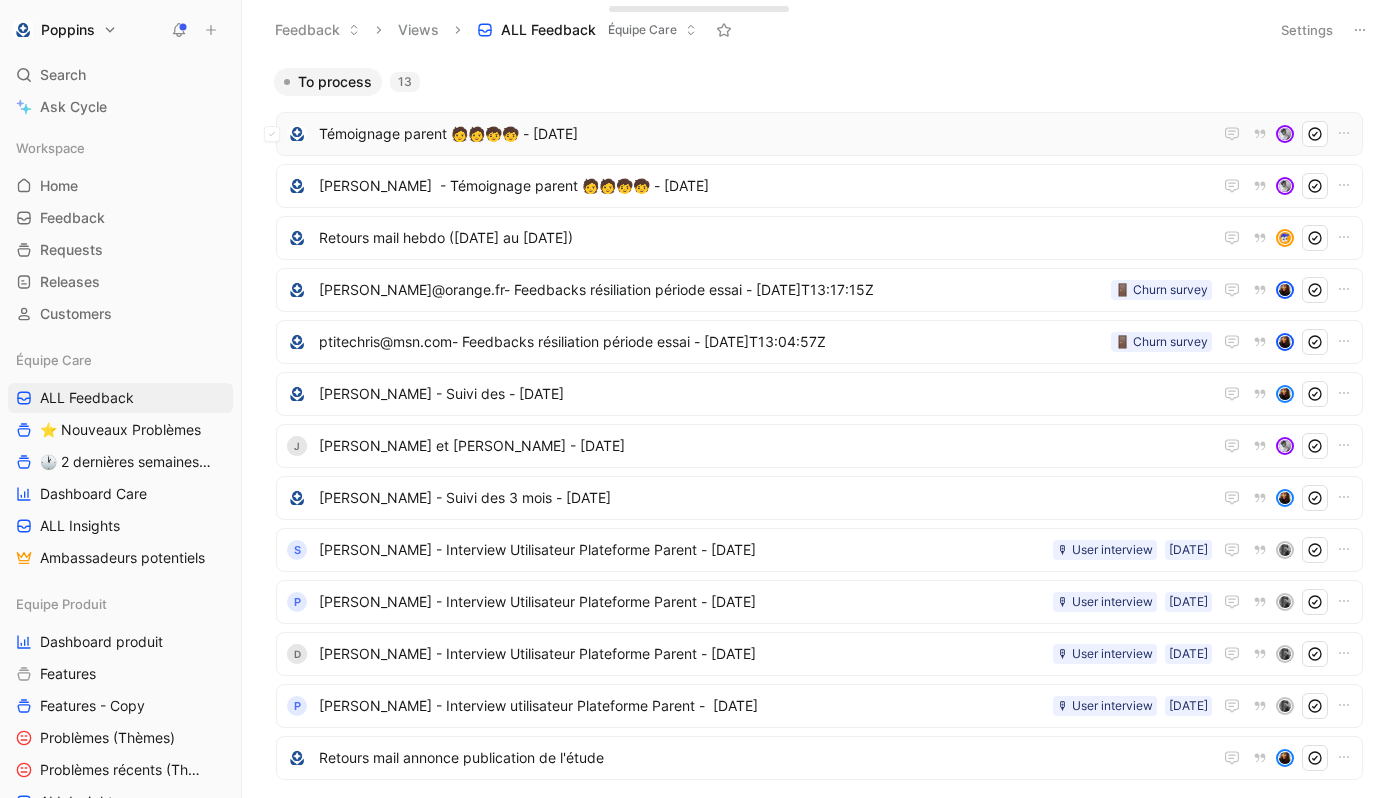 click on "Témoignage parent 🧑‍🧑‍🧒‍🧒 - [DATE]" at bounding box center (765, 134) 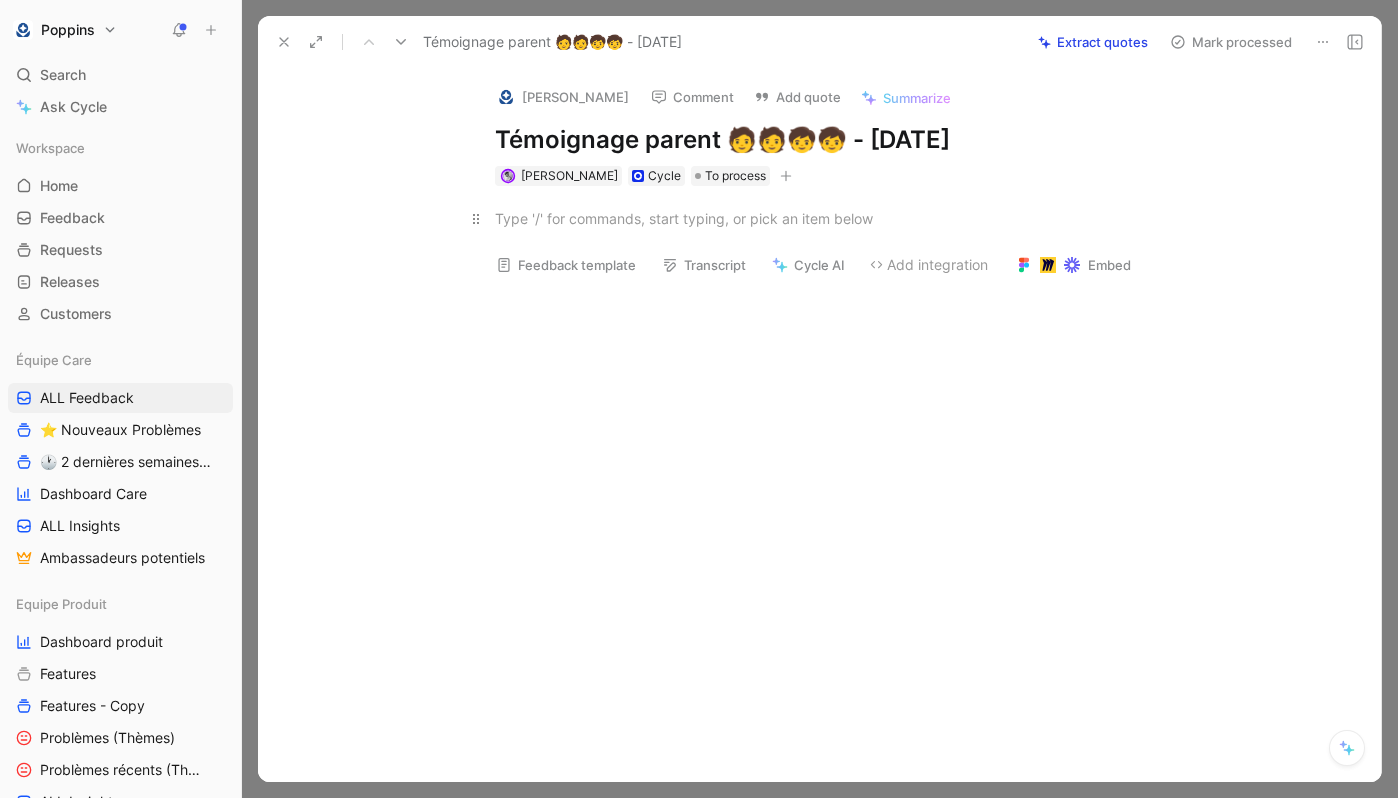 click at bounding box center (841, 218) 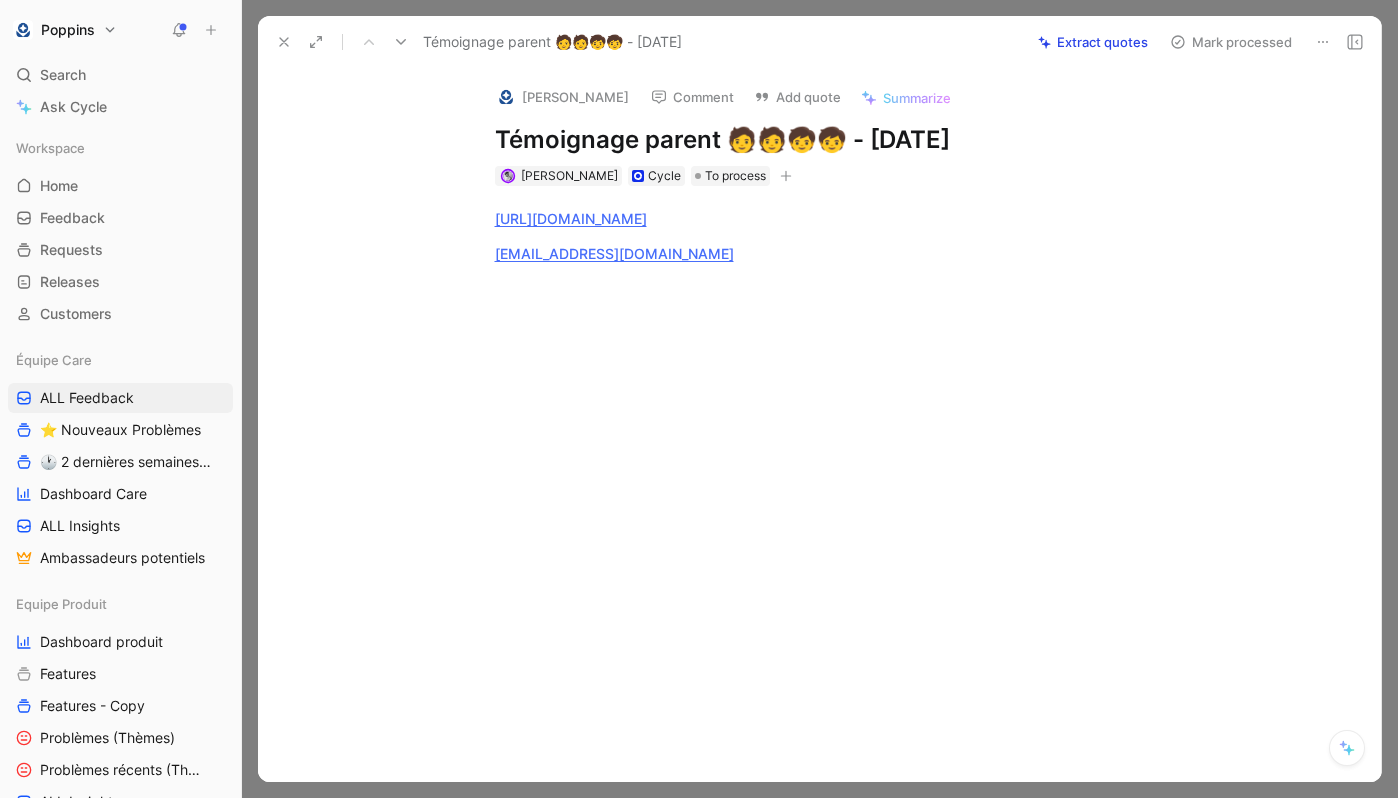 click on "Témoignage parent 🧑‍🧑‍🧒‍🧒 - [DATE]" at bounding box center [841, 140] 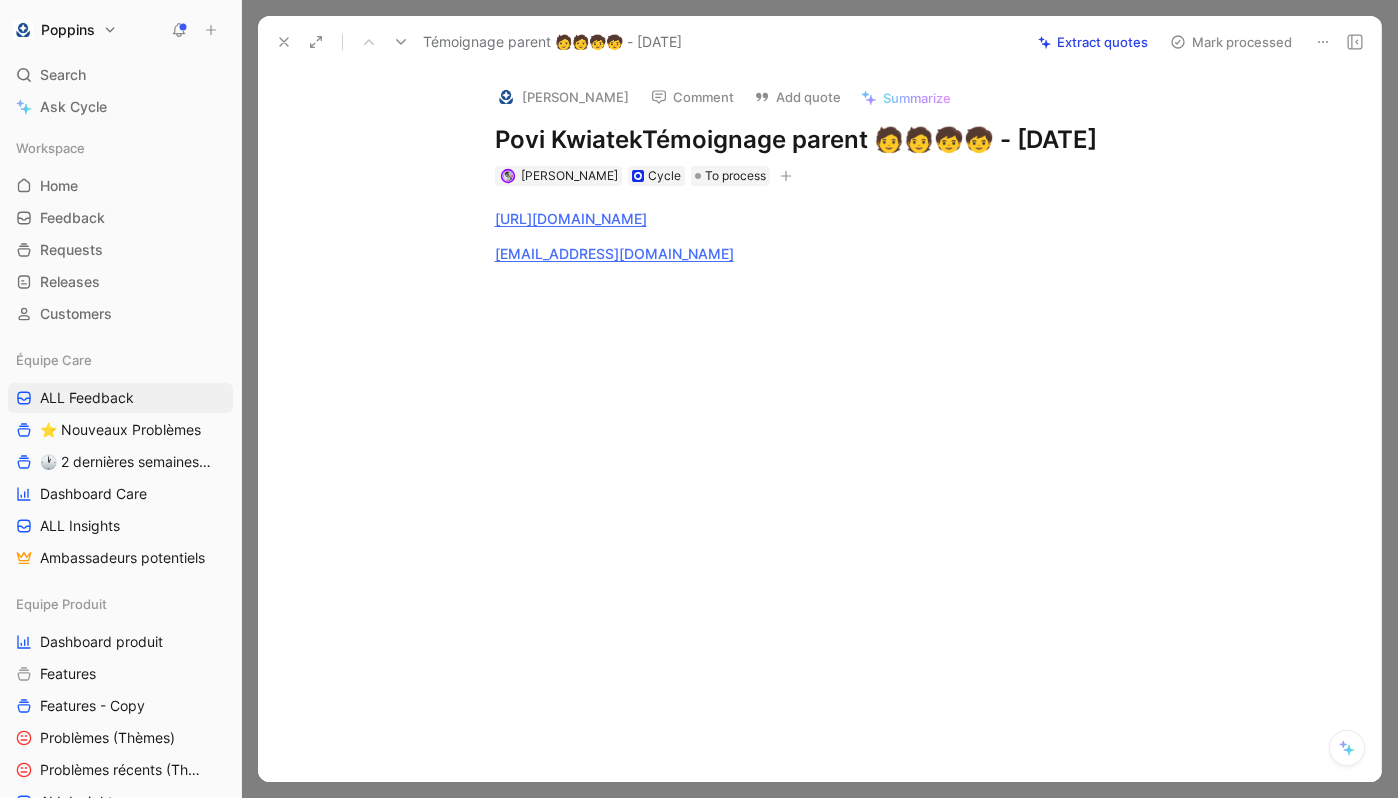 type 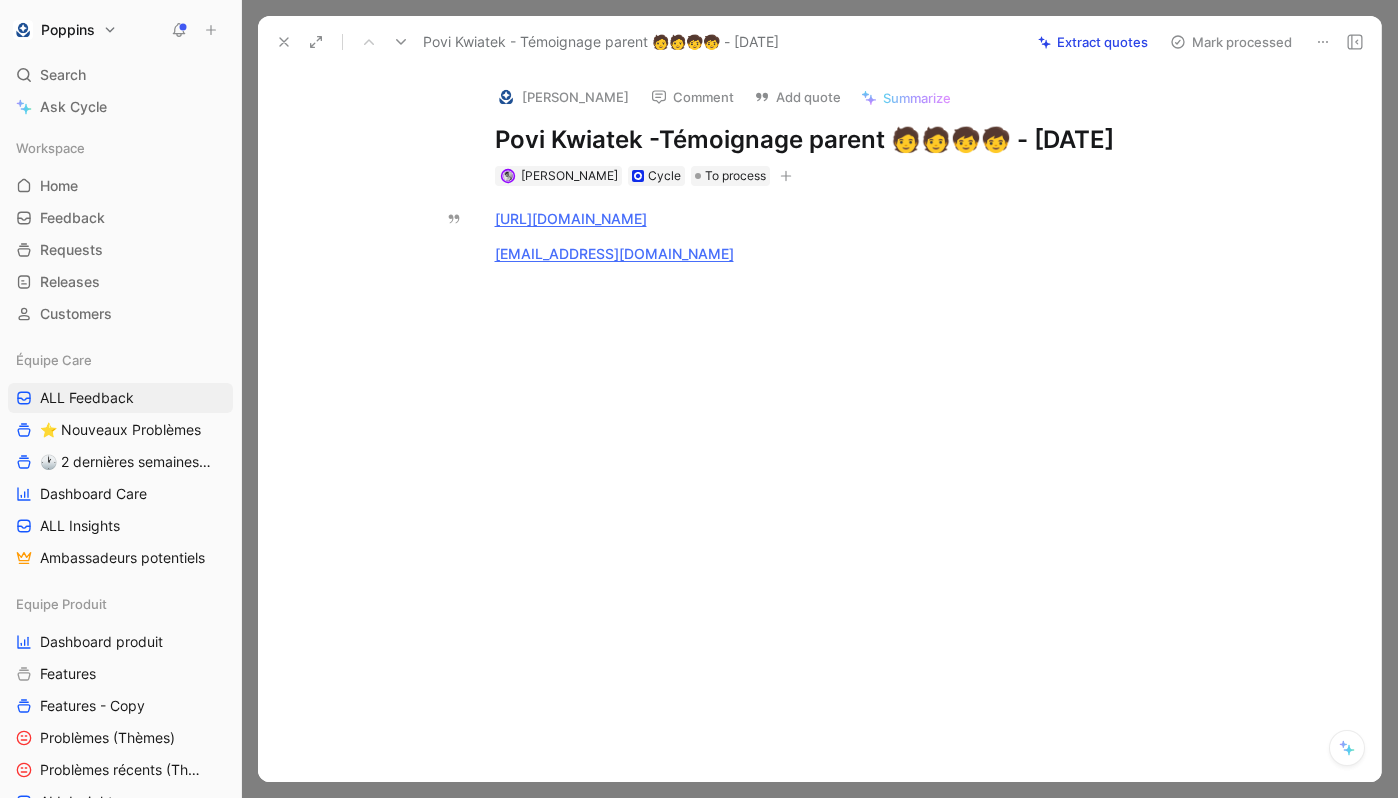 click at bounding box center [840, 405] 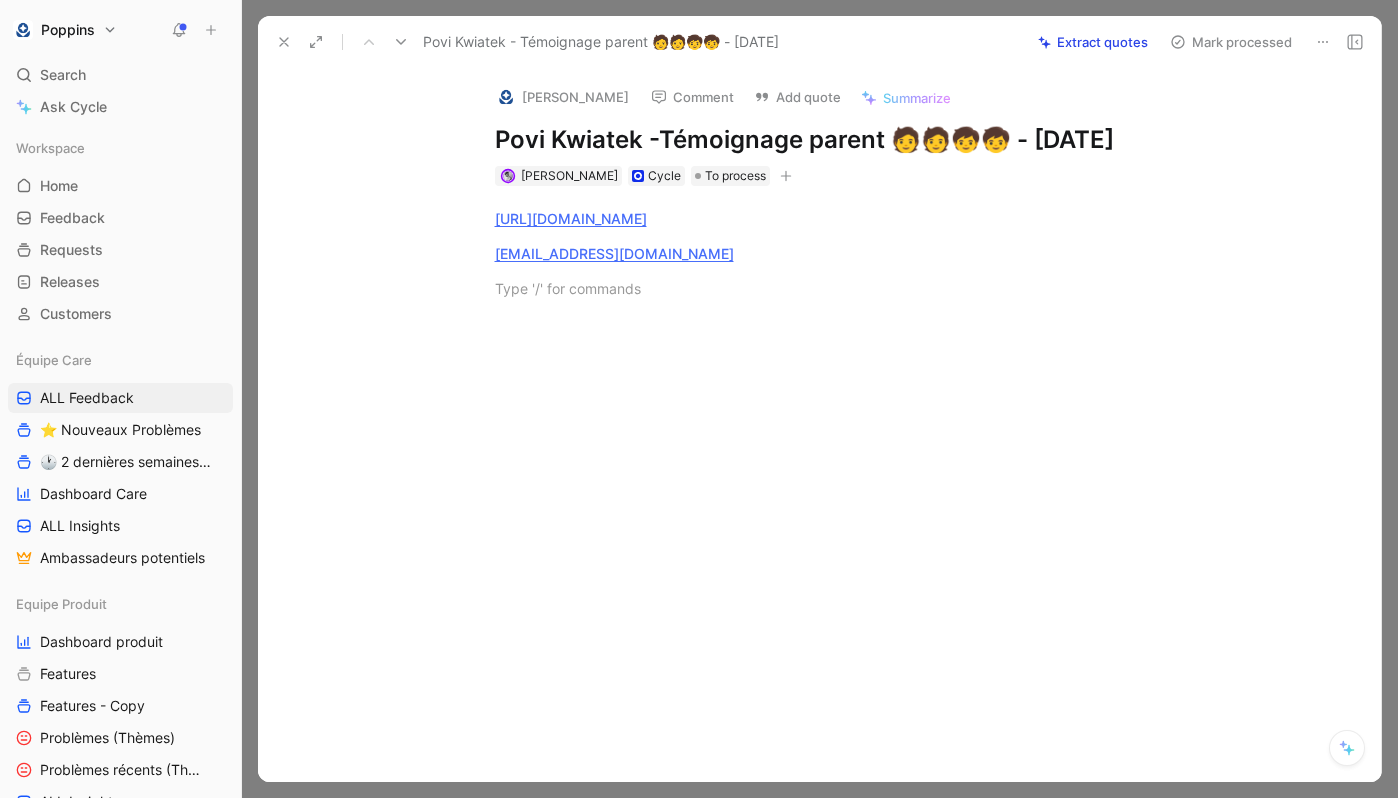 paste 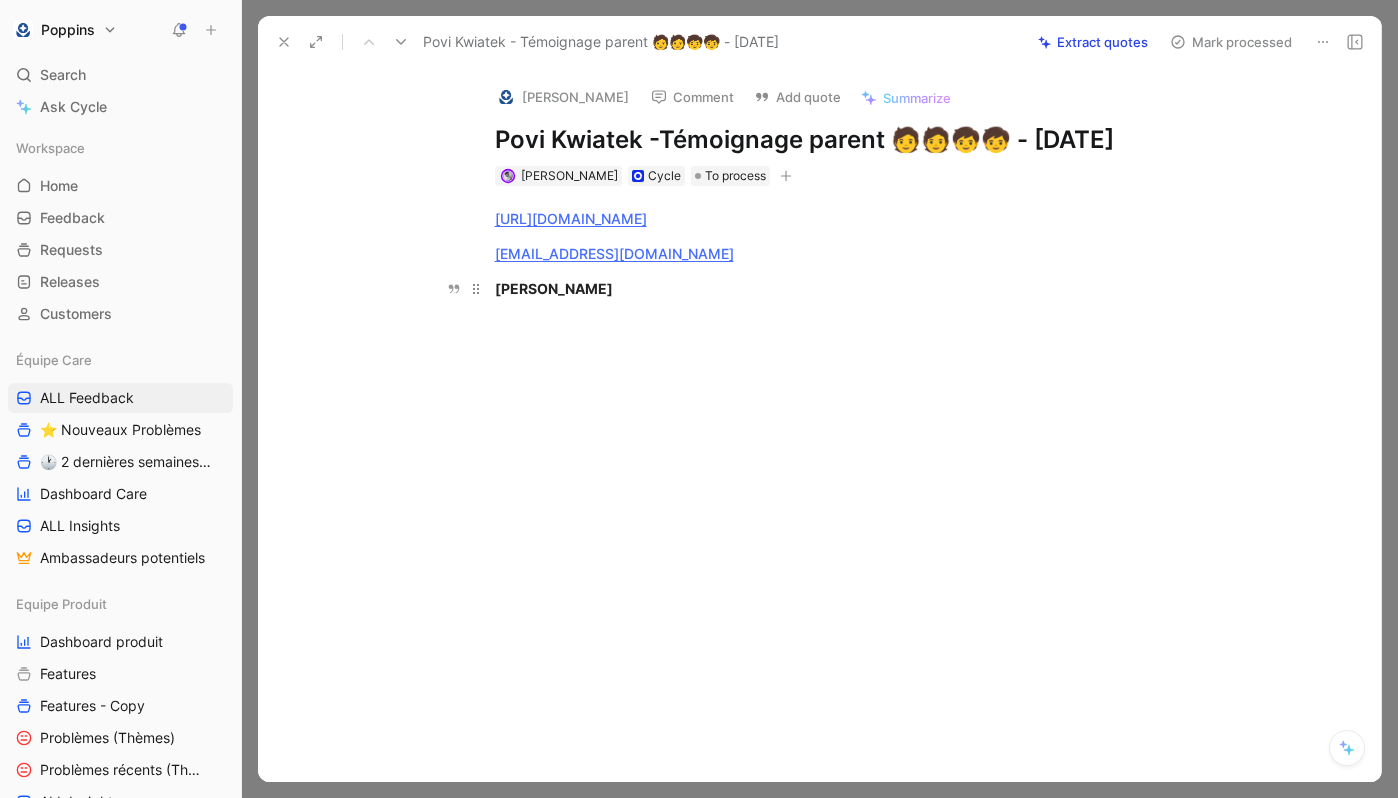 type 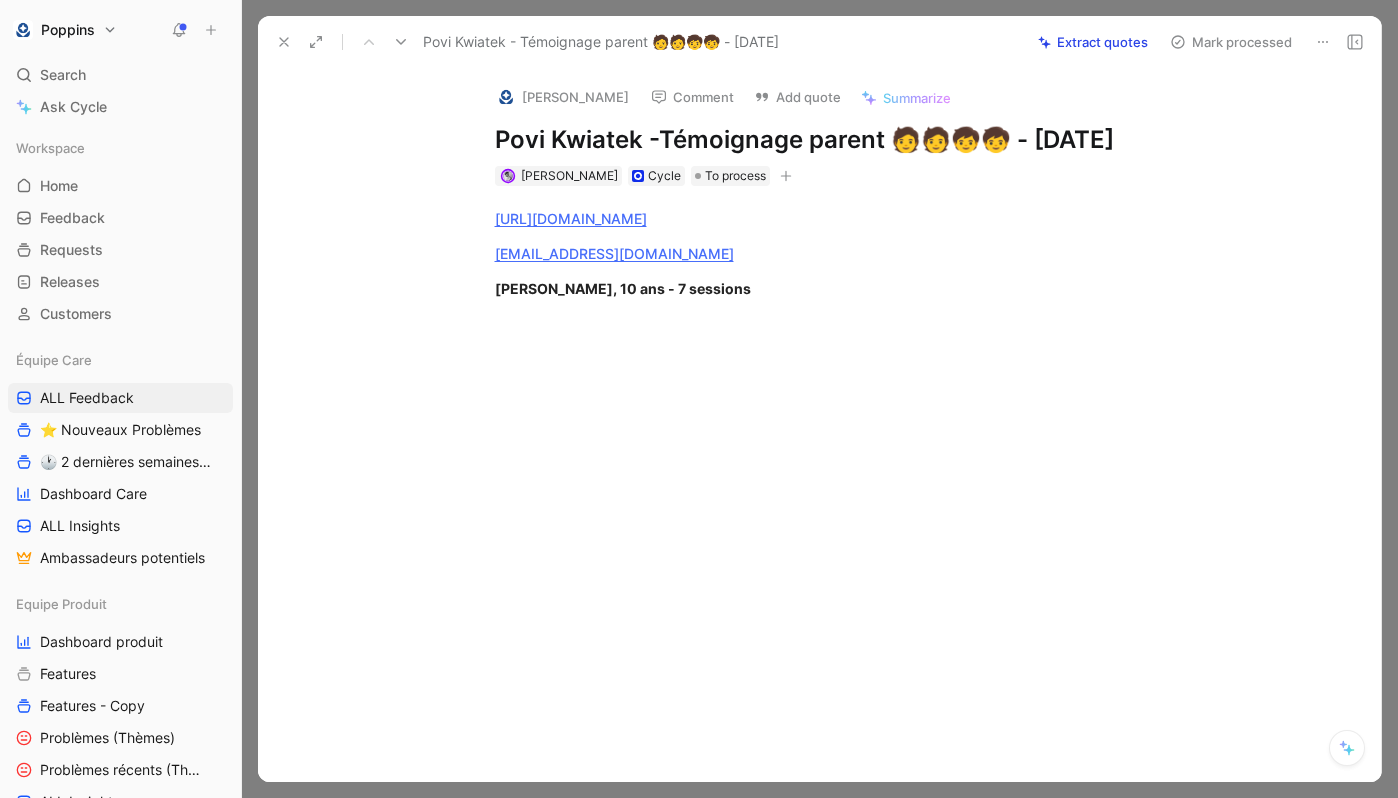 click at bounding box center (840, 440) 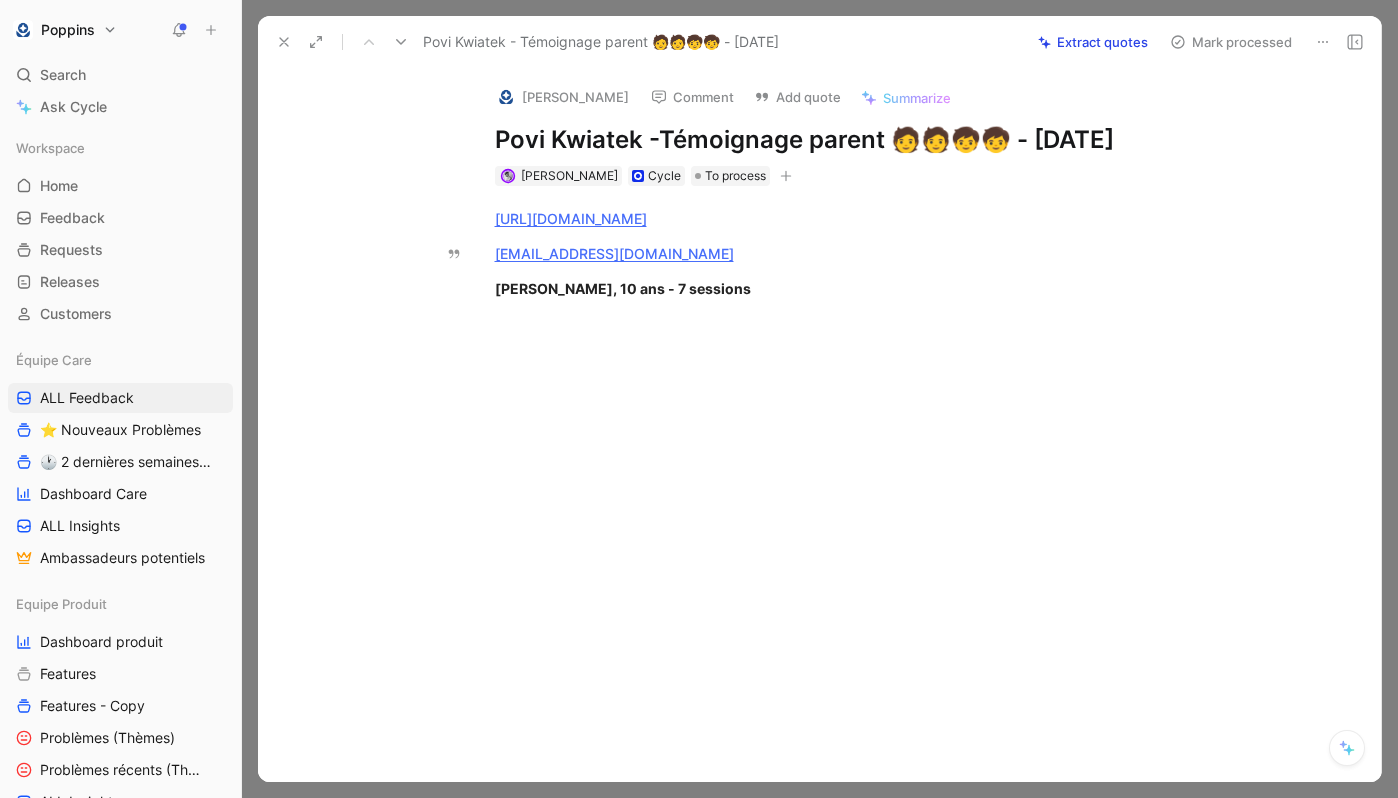 click 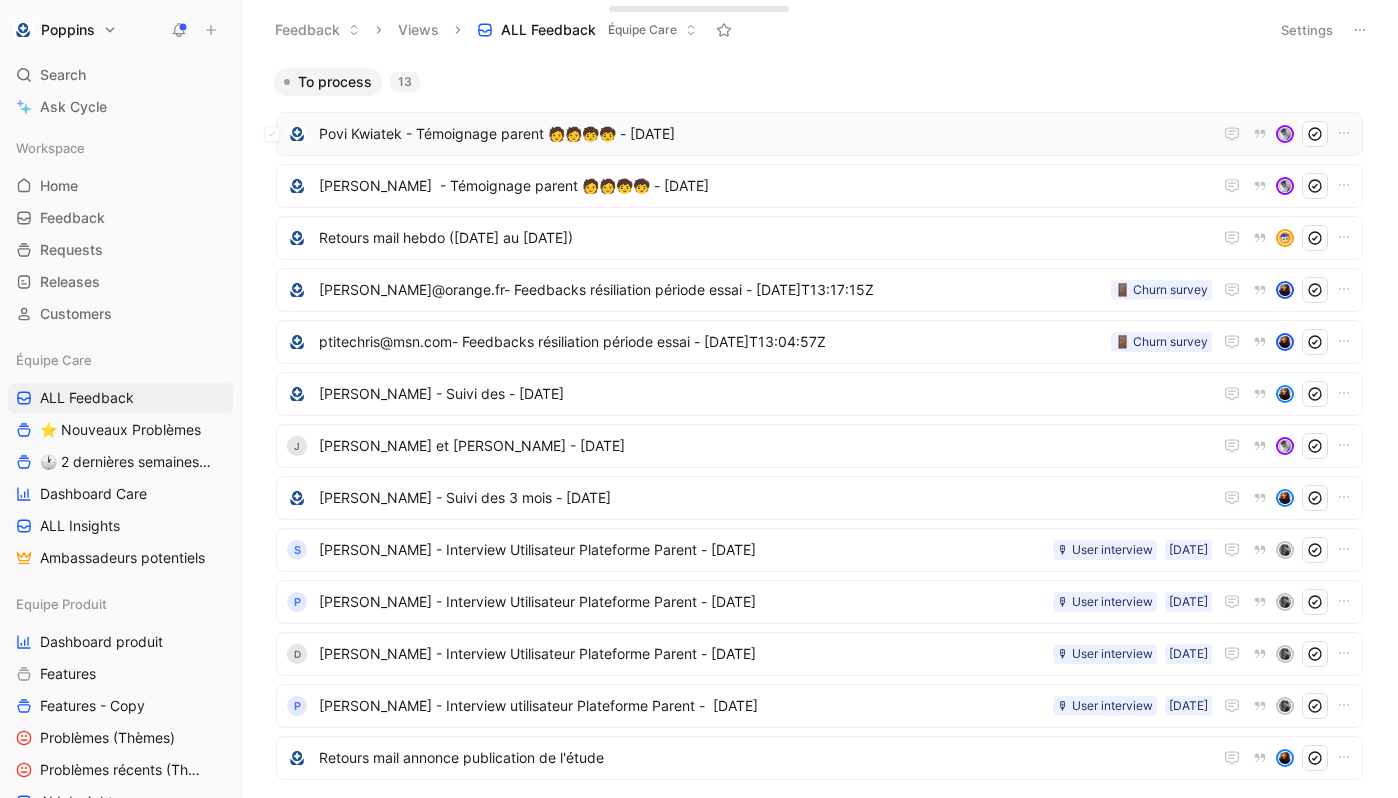 click on "Povi Kwiatek - Témoignage parent 🧑‍🧑‍🧒‍🧒 - [DATE]" at bounding box center (765, 134) 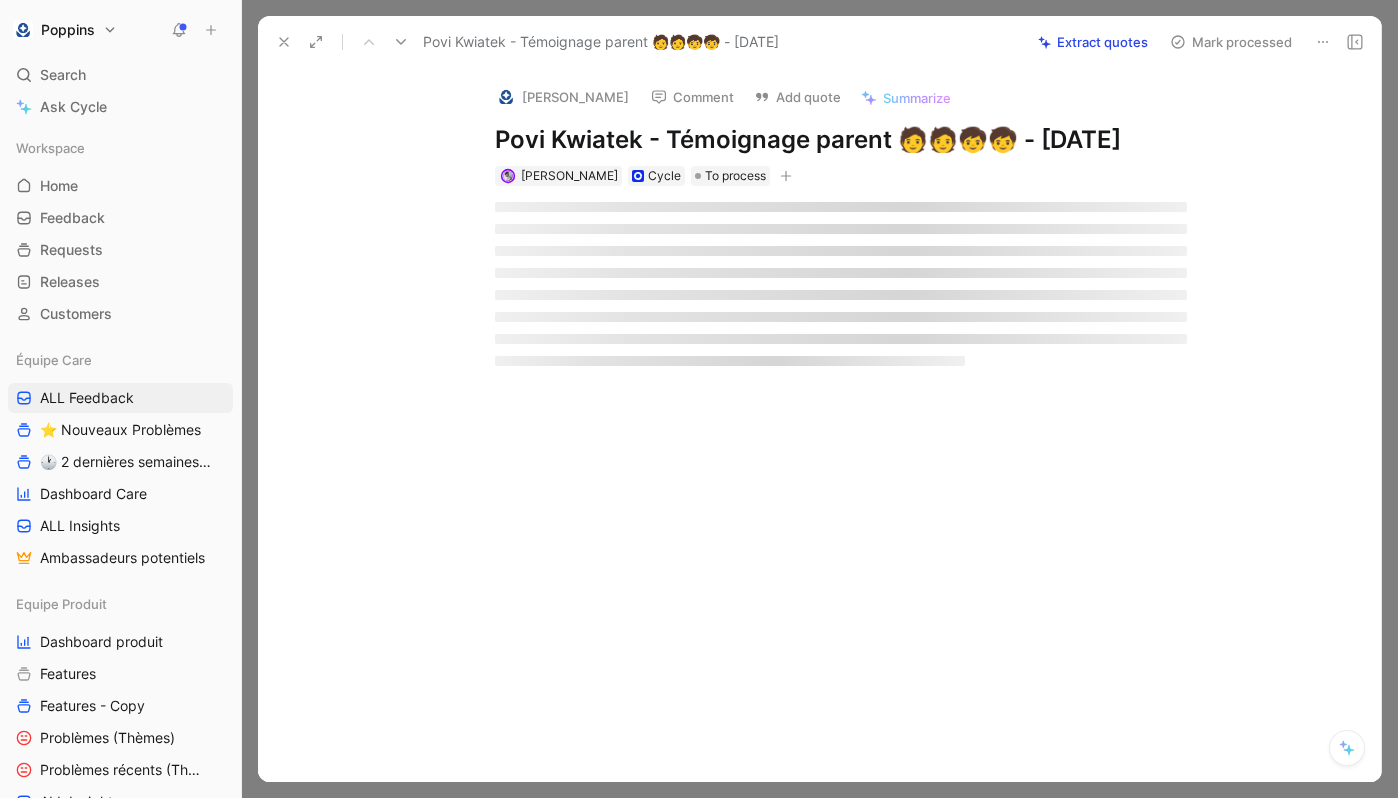 click on "Povi Kwiatek - Témoignage parent 🧑‍🧑‍🧒‍🧒 - [DATE]" at bounding box center [841, 140] 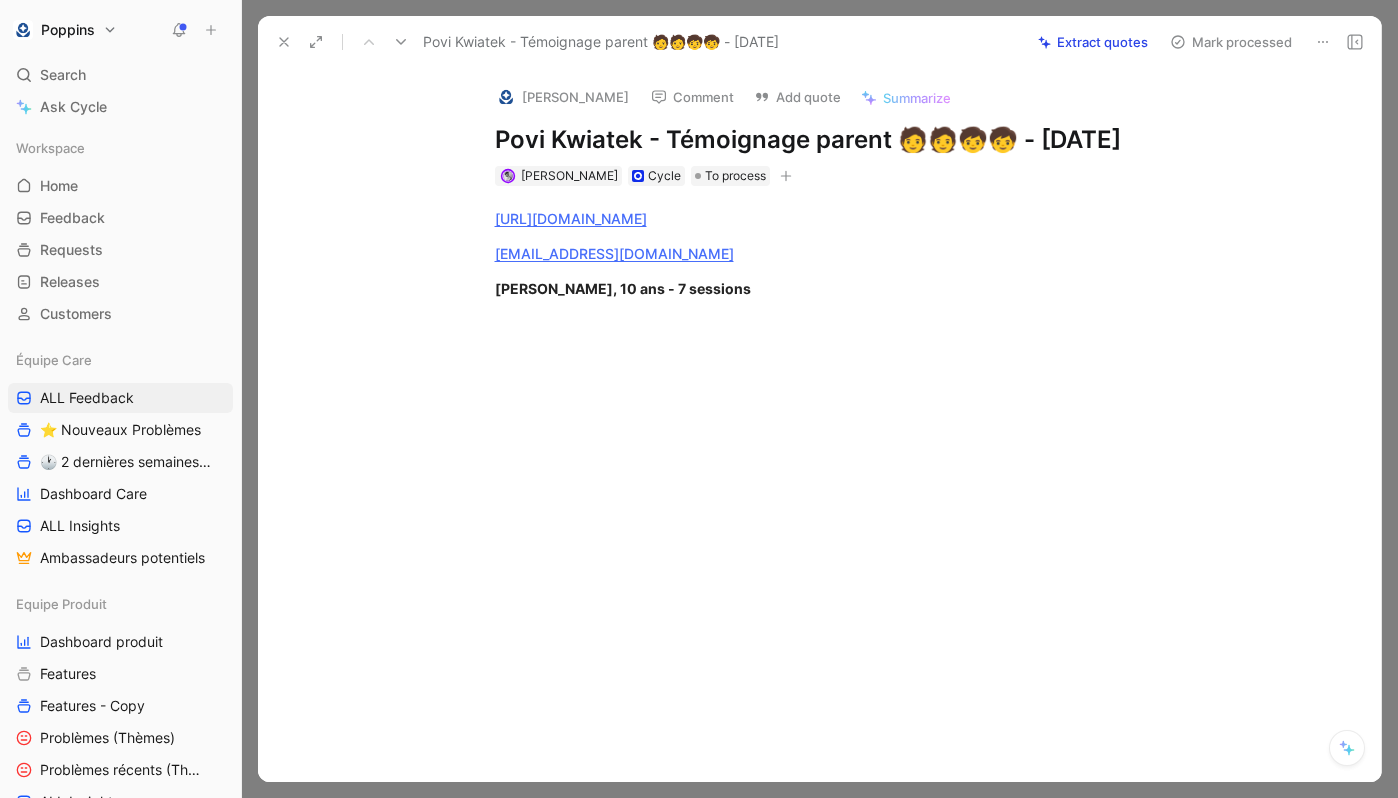 click on "Povi Kwiatek - Témoignage parent 🧑‍🧑‍🧒‍🧒 - [DATE]" at bounding box center [841, 140] 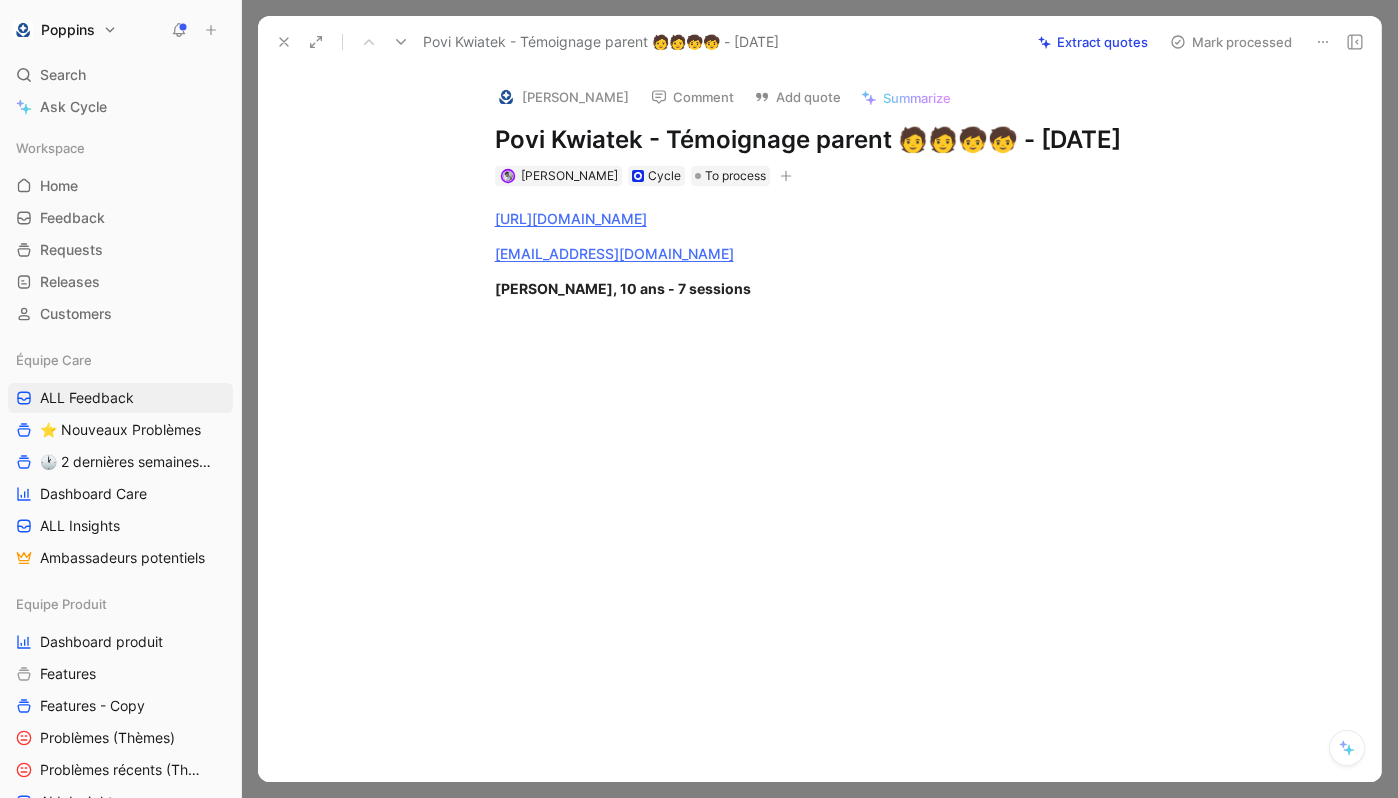 click 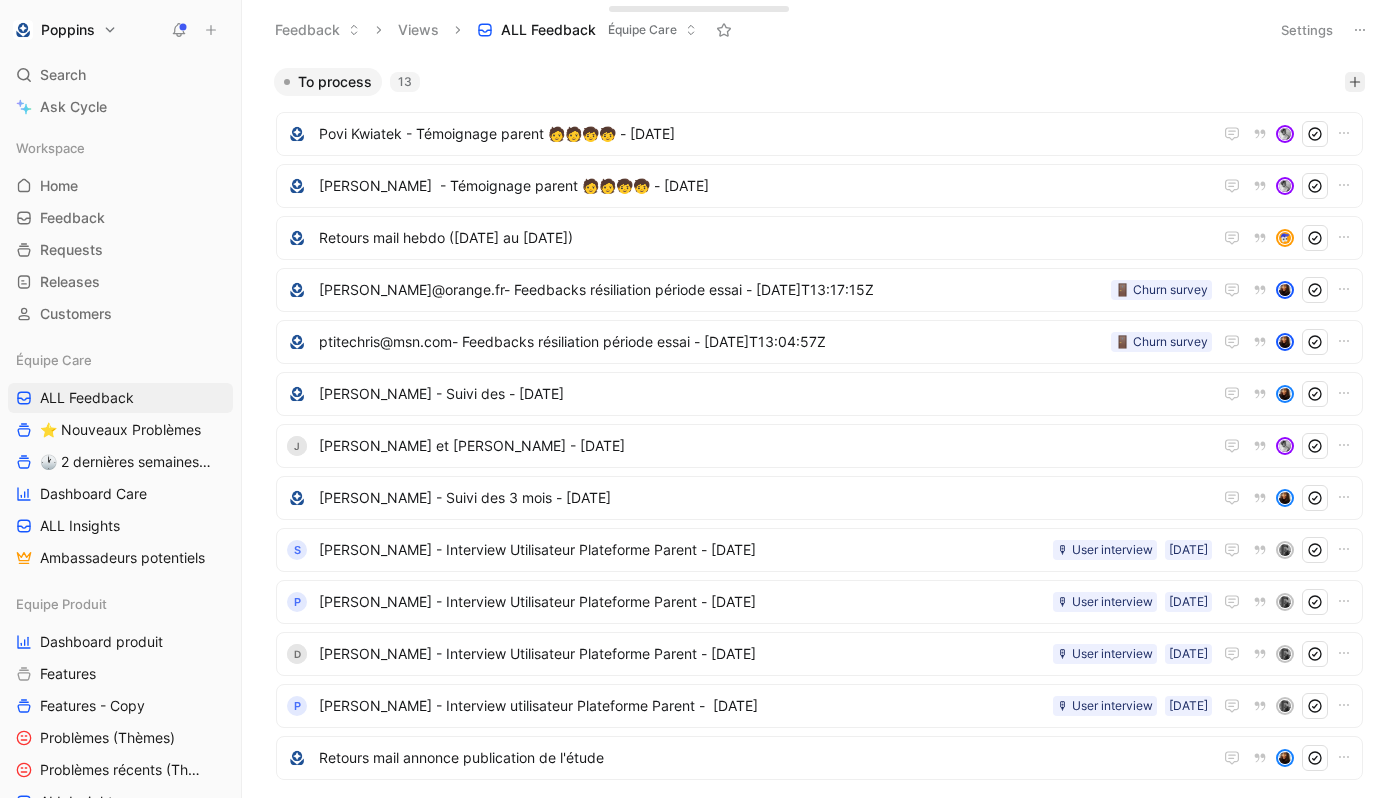 click 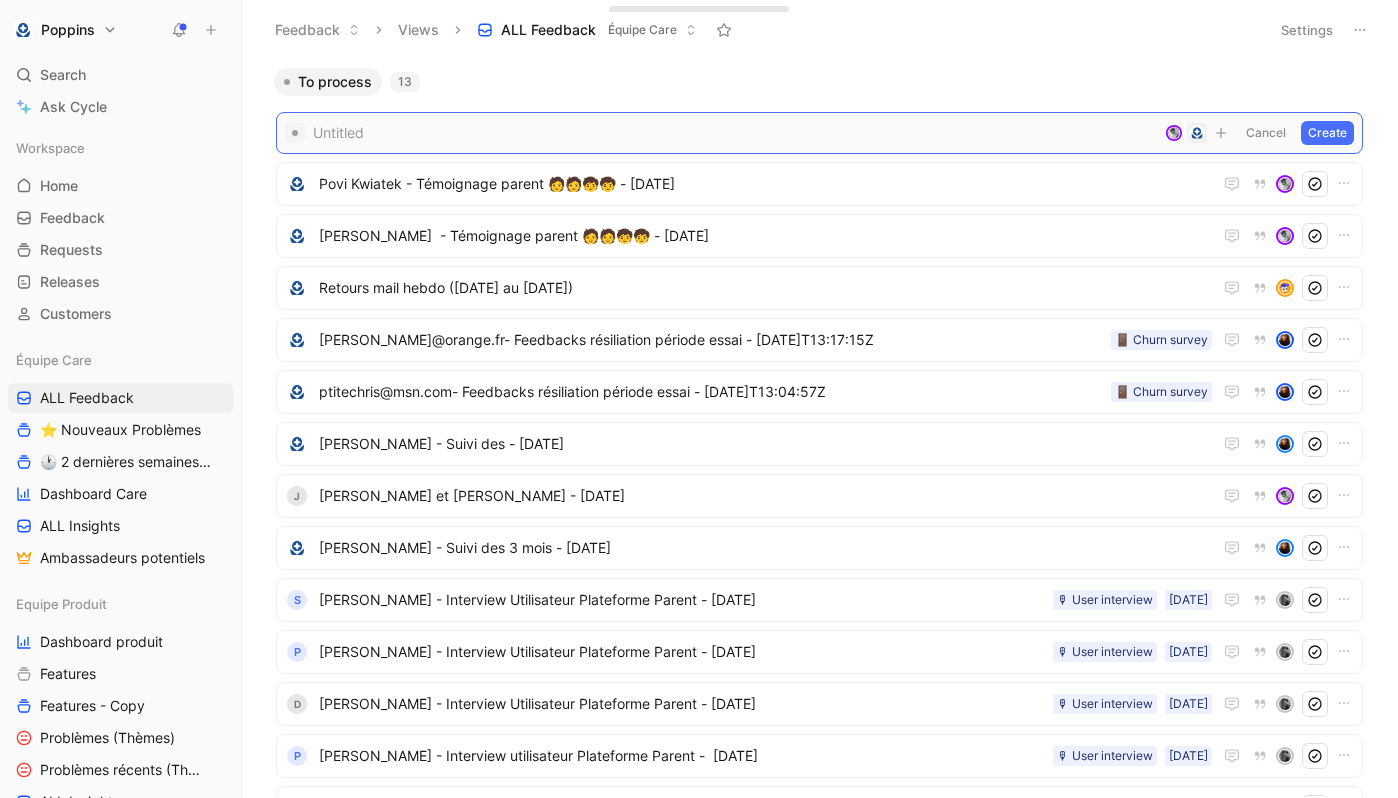click at bounding box center [735, 133] 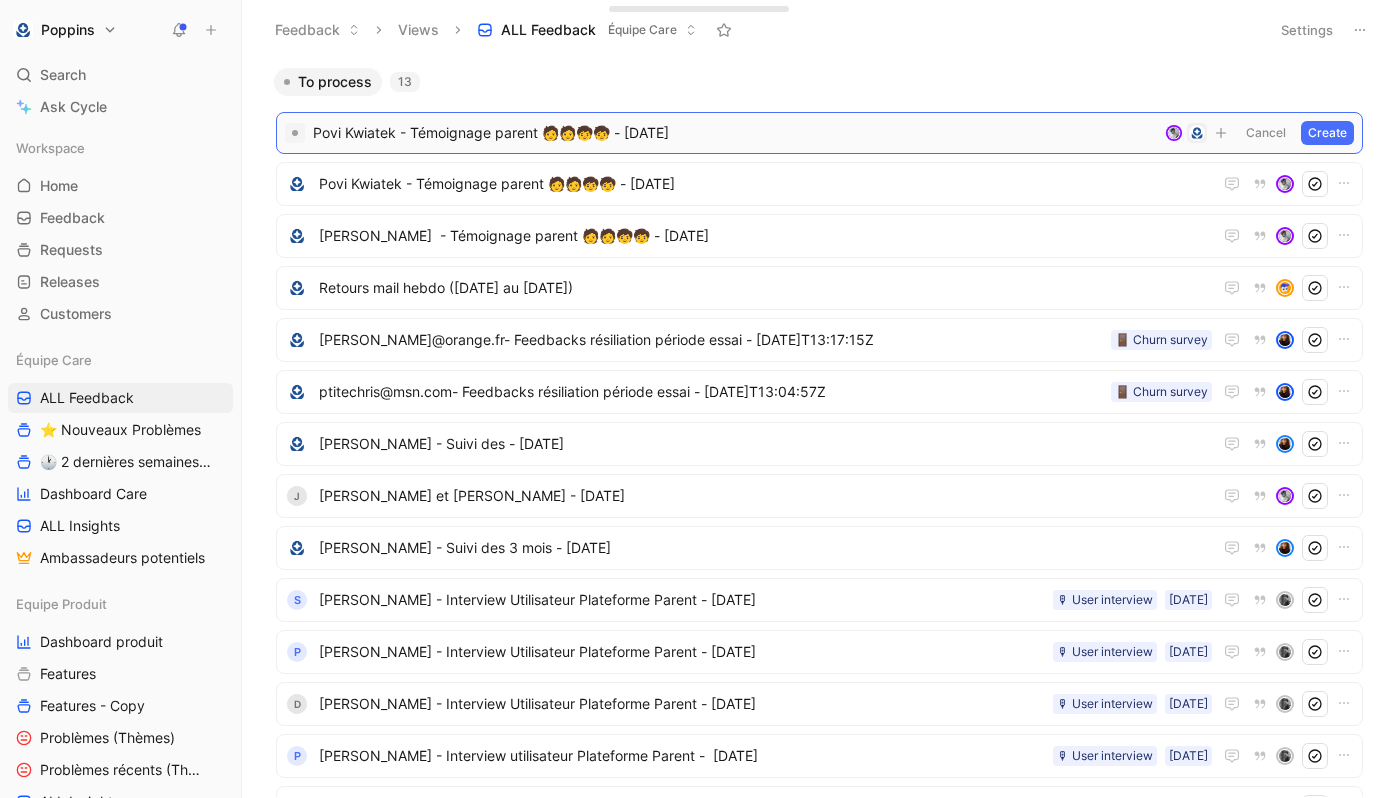 drag, startPoint x: 410, startPoint y: 134, endPoint x: 561, endPoint y: 133, distance: 151.00331 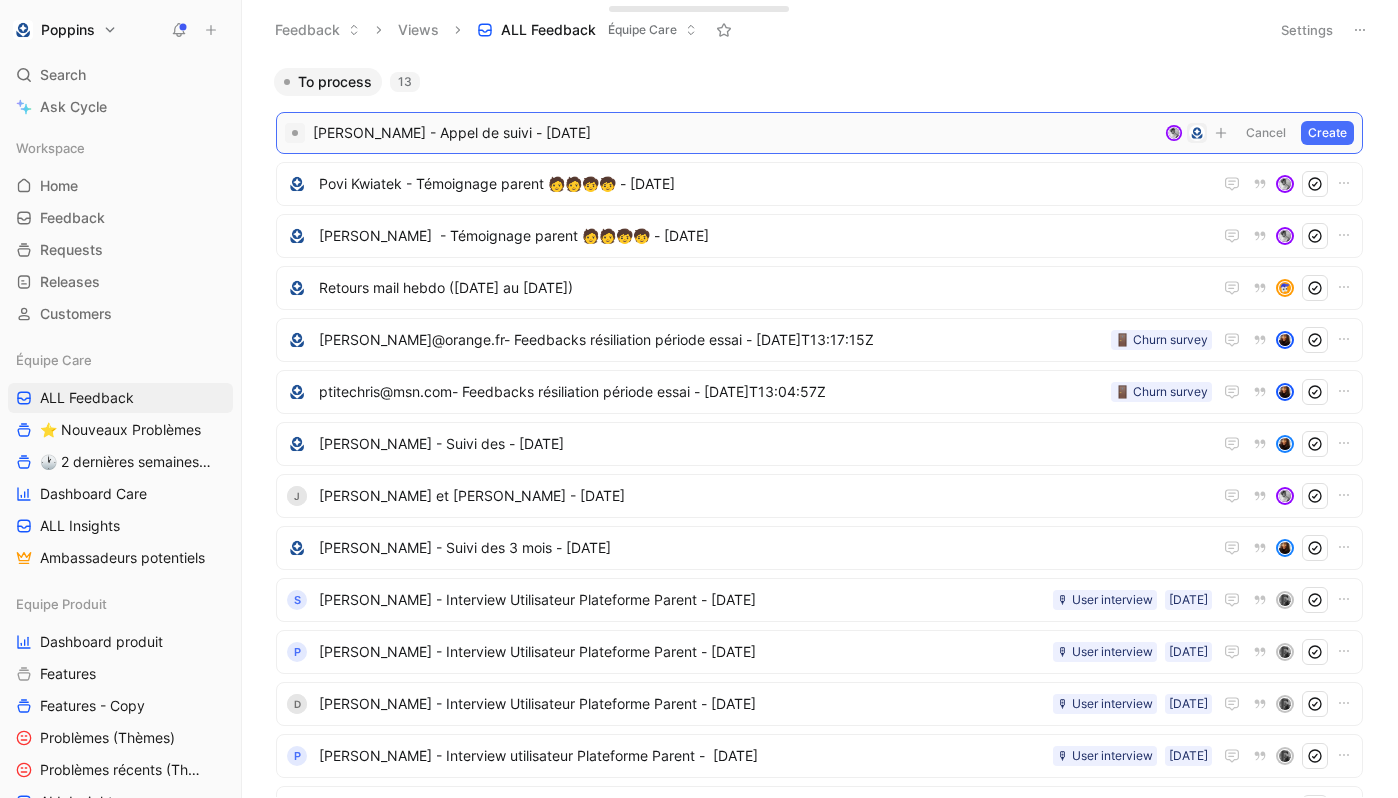 drag, startPoint x: 396, startPoint y: 130, endPoint x: 299, endPoint y: 125, distance: 97.128784 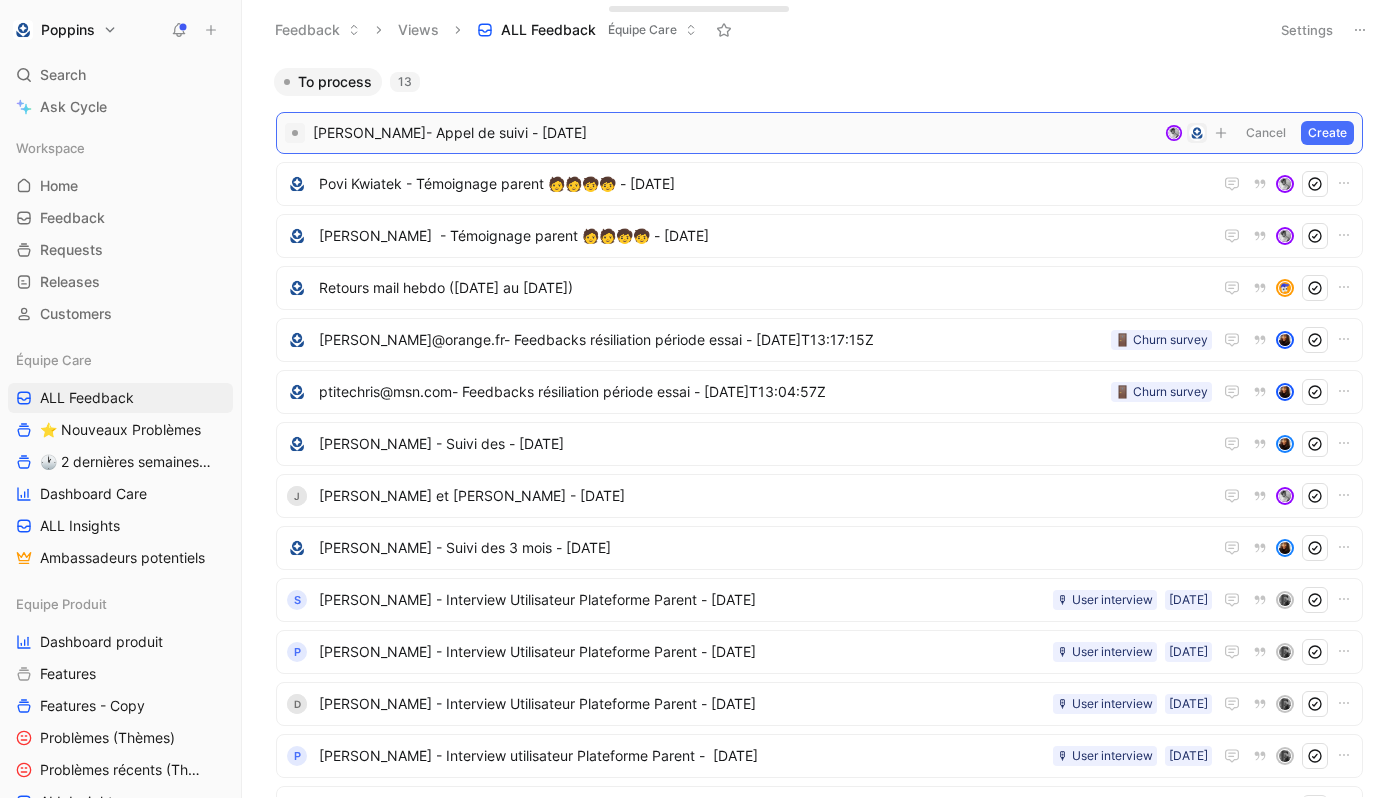 click on "[PERSON_NAME]  - Appel de suivi - [DATE]" at bounding box center [735, 133] 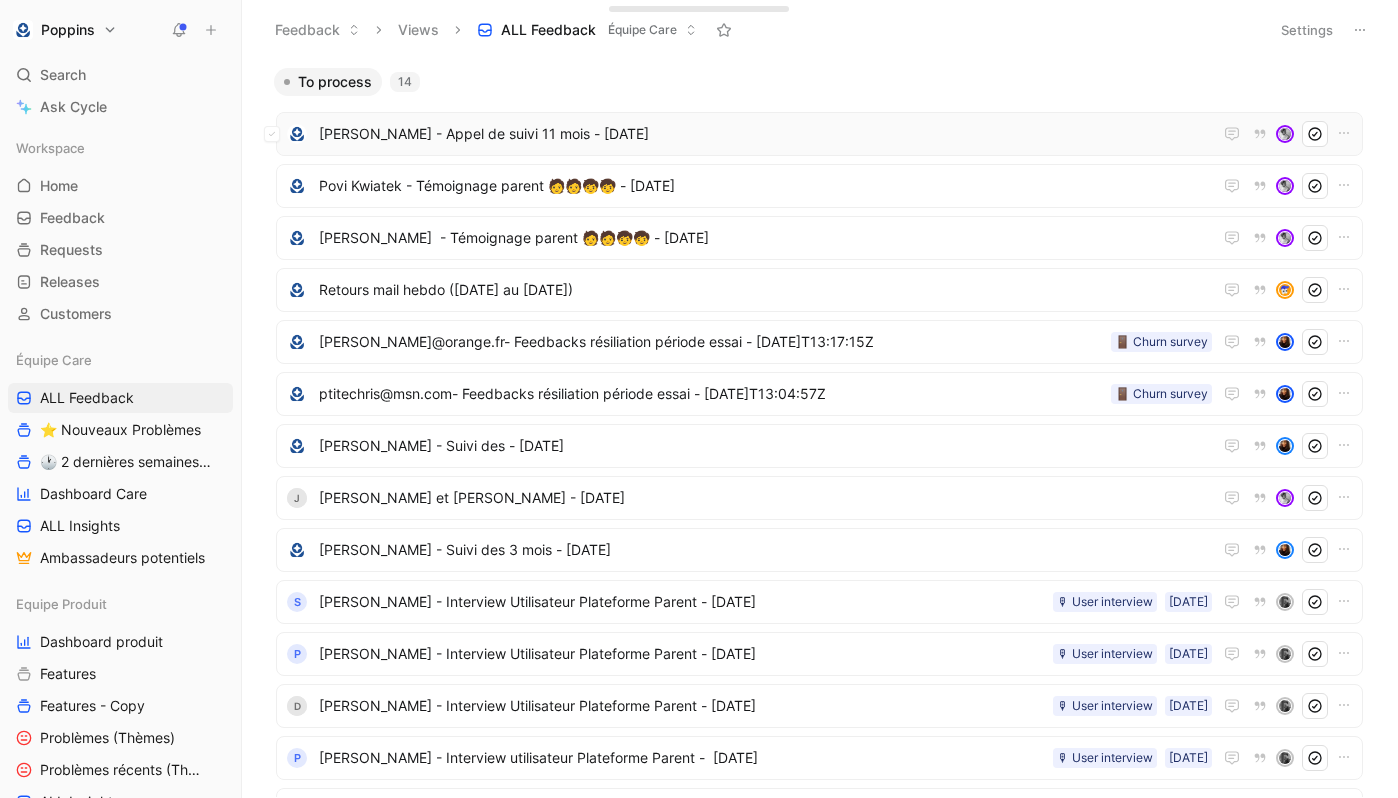 click on "[PERSON_NAME] - Appel de suivi 11 mois - [DATE]" at bounding box center [765, 134] 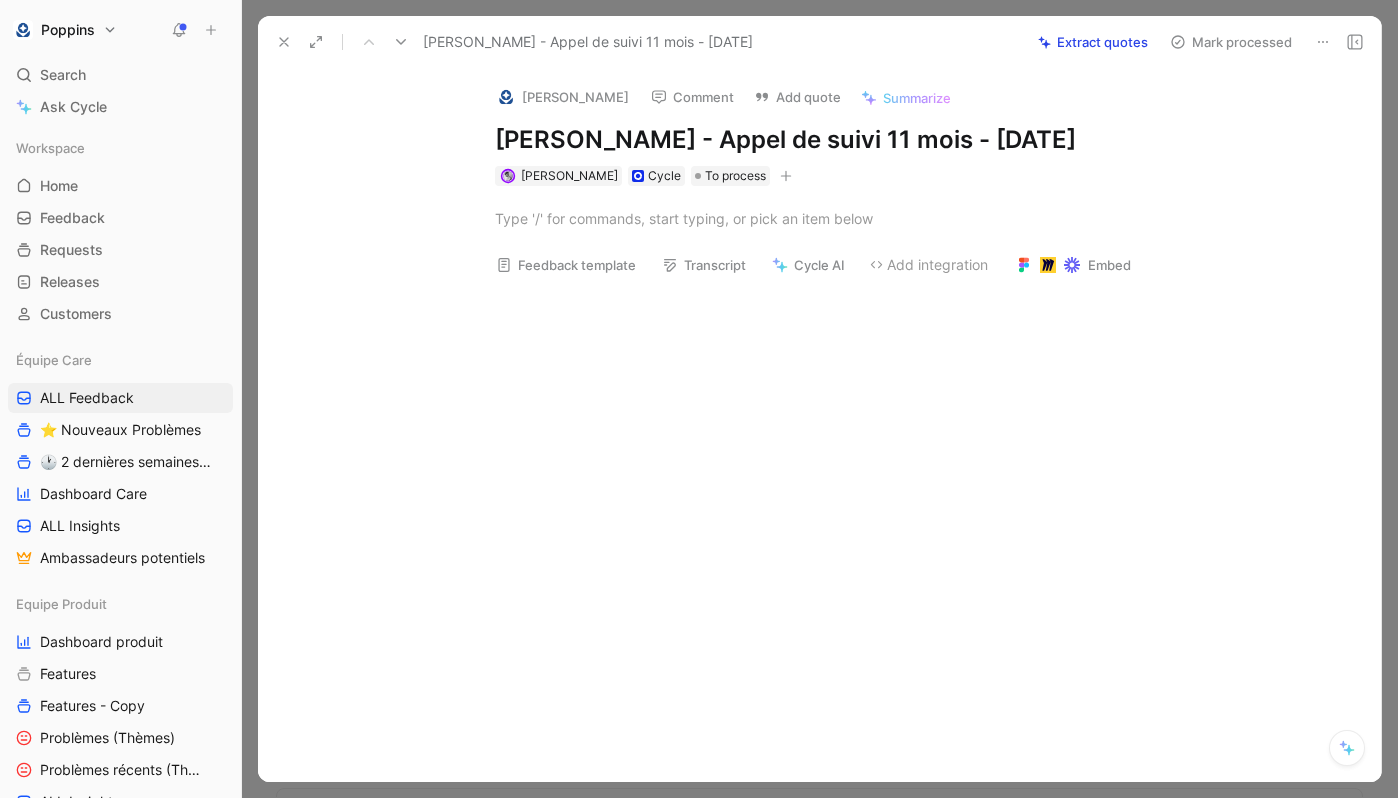 click at bounding box center (840, 411) 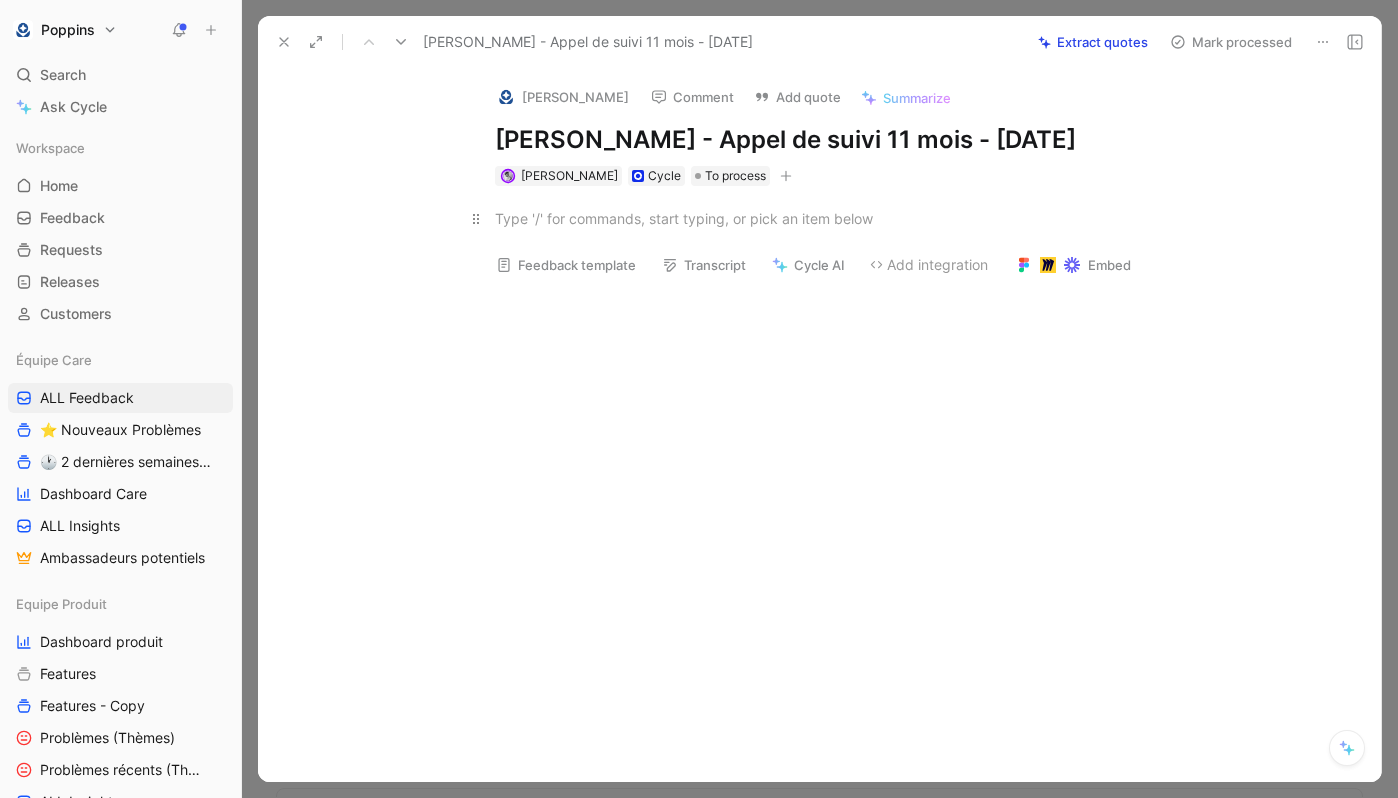 click at bounding box center [841, 218] 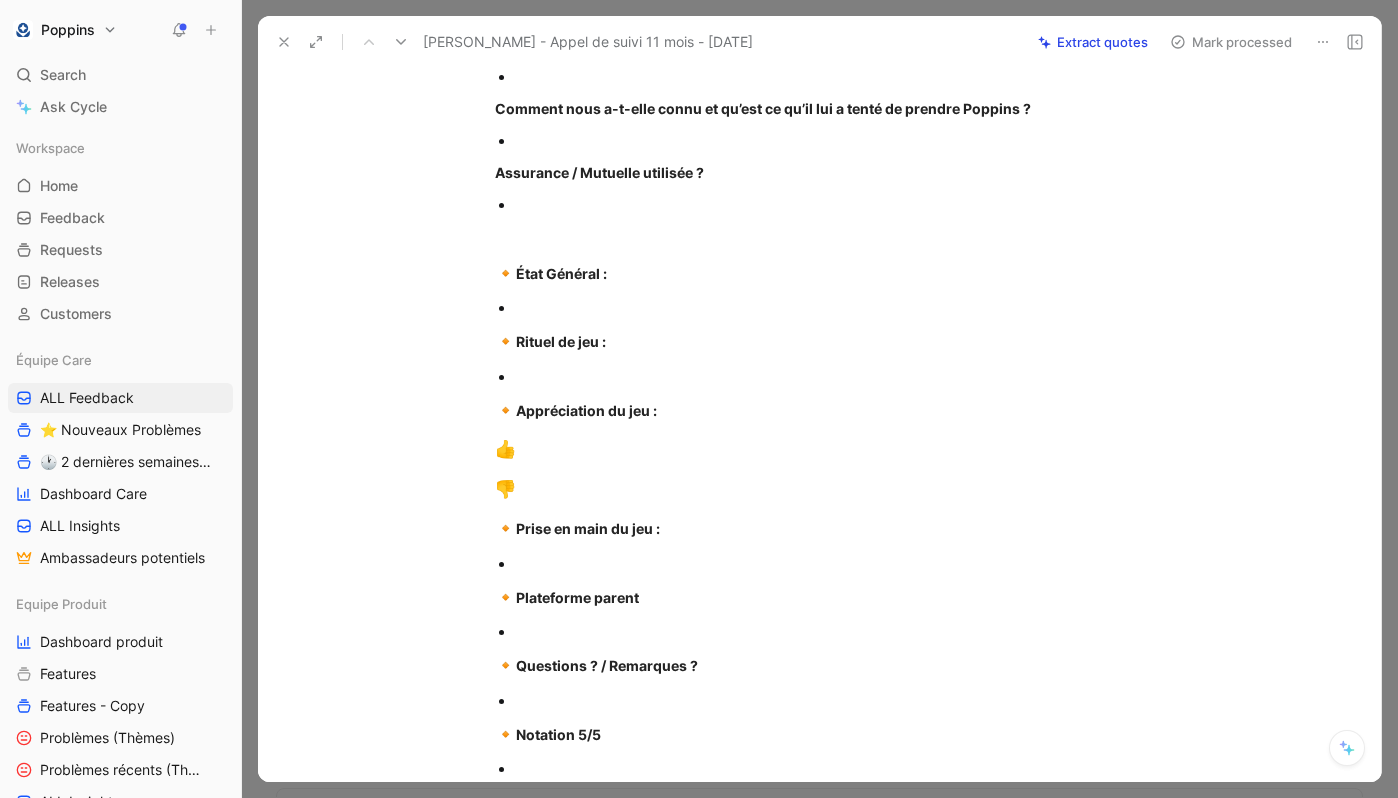 scroll, scrollTop: 0, scrollLeft: 0, axis: both 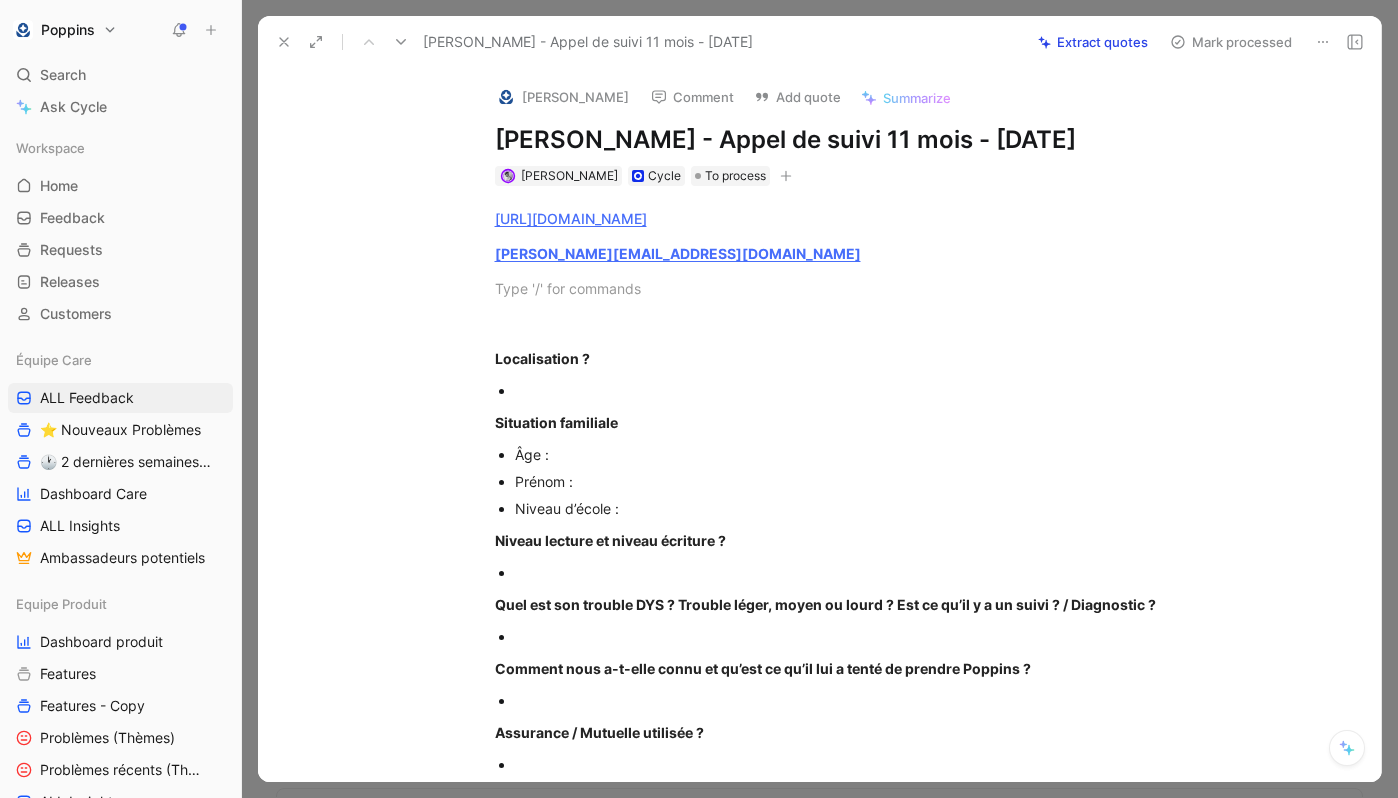 paste 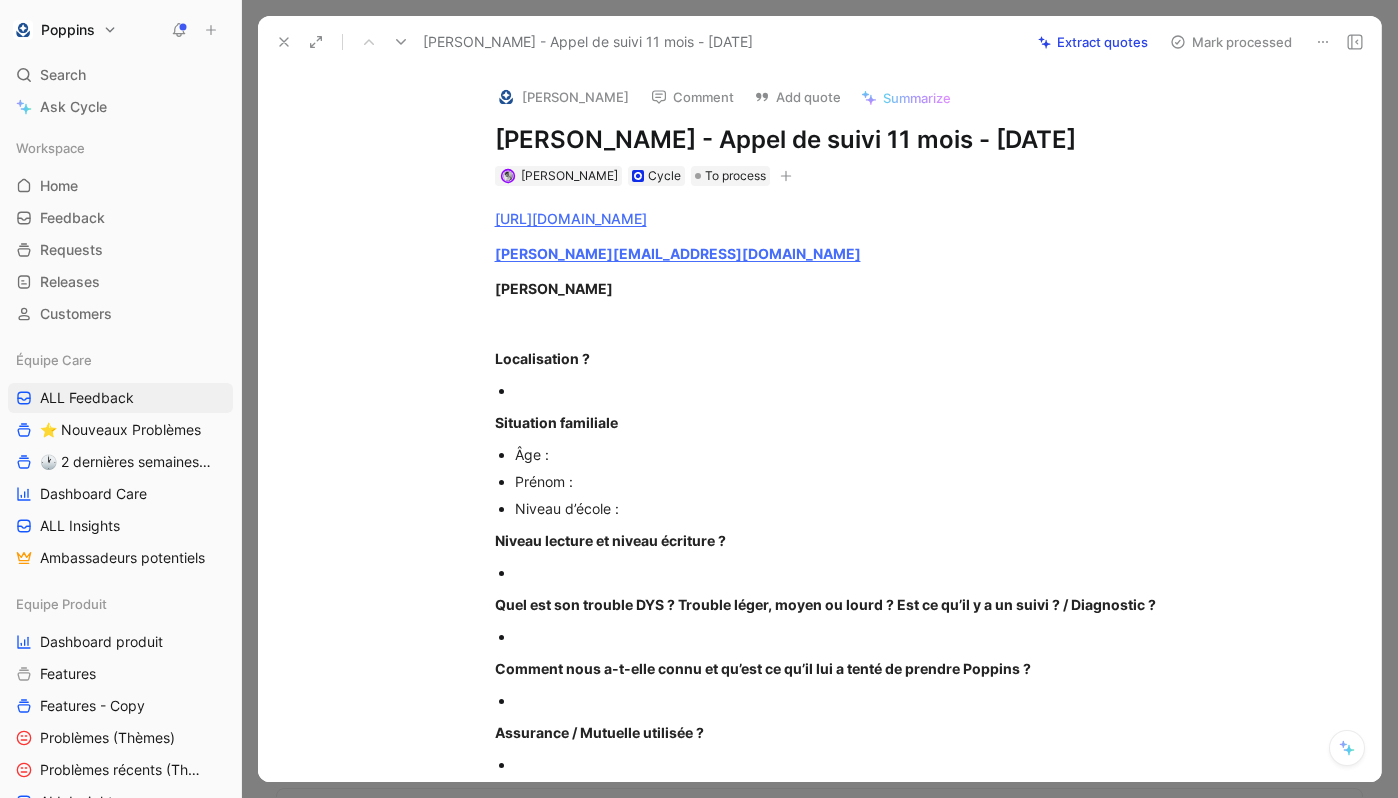 type 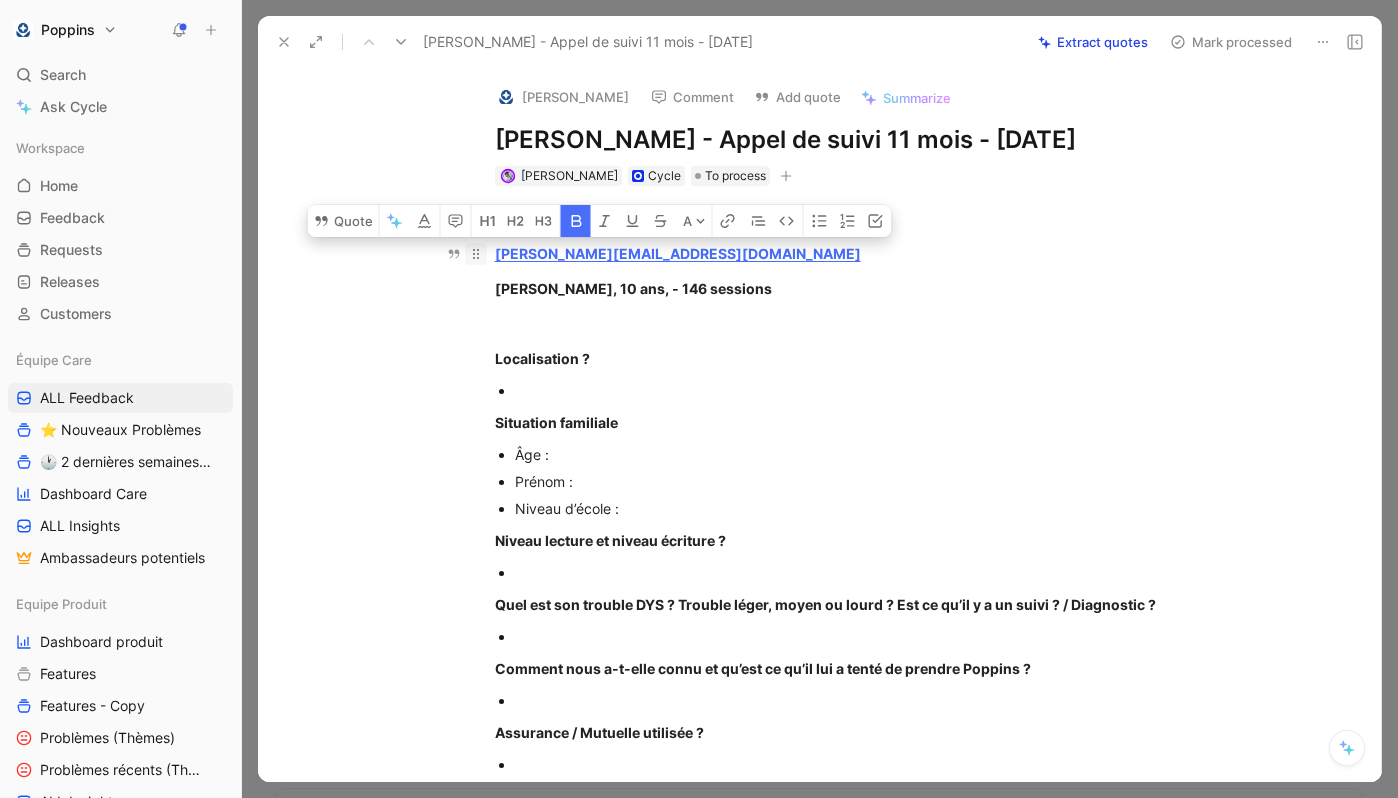 drag, startPoint x: 706, startPoint y: 286, endPoint x: 475, endPoint y: 260, distance: 232.4586 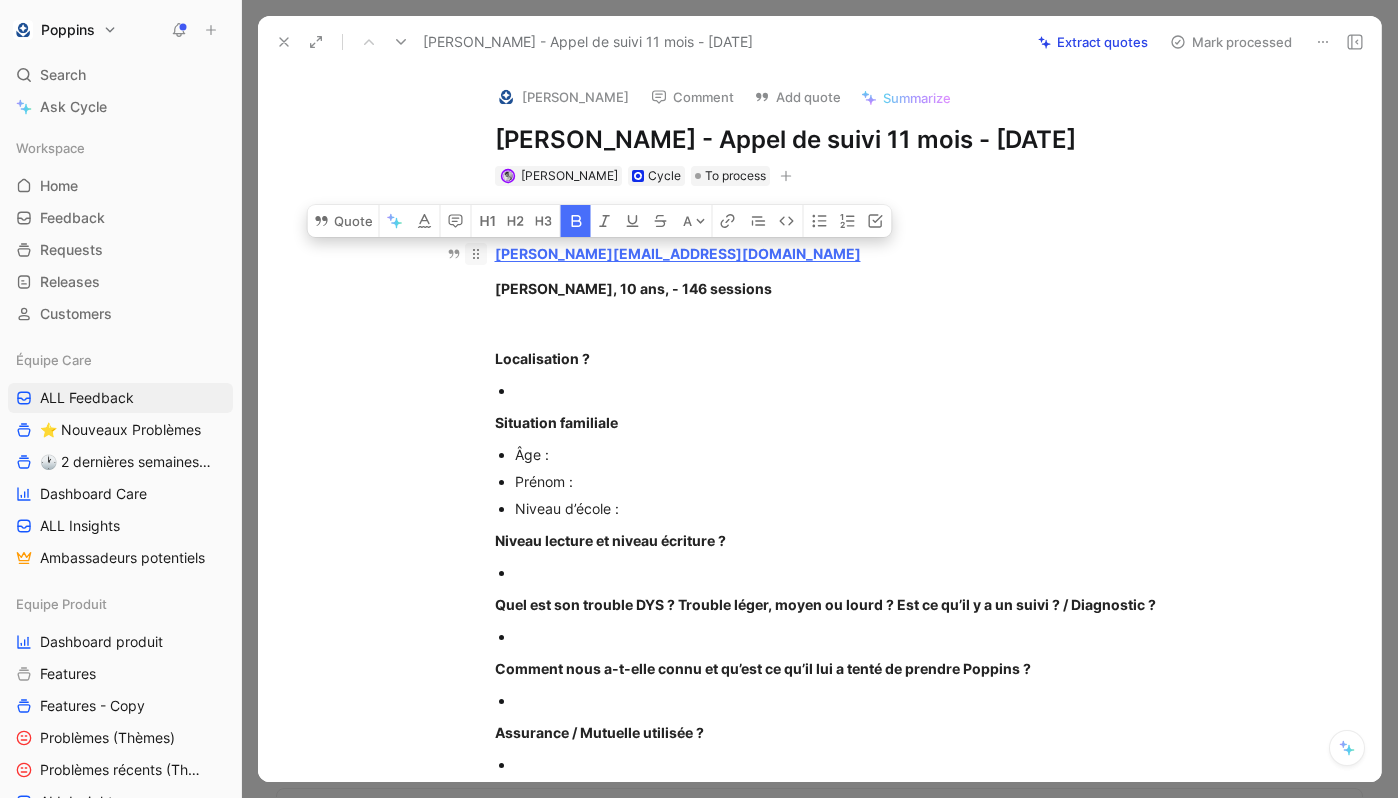 click on "[URL][DOMAIN_NAME] [PERSON_NAME][EMAIL_ADDRESS][DOMAIN_NAME] [PERSON_NAME], 10 ans, - 146 sessions Localisation ? Situation familiale Âge :  Prénom :  Niveau d’école :  Niveau lecture et niveau écriture ? Quel est son trouble DYS ? Trouble léger, moyen ou lourd ? Est ce qu’il y a un suivi ? / Diagnostic ? Comment nous a-t-elle connu et qu’est ce qu’il lui a tenté de prendre Poppins ? Assurance / Mutuelle utilisée ? 🔸 État Général : 🔸 Rituel de jeu : 🔸 Appréciation du jeu : 👍 👎 🔸 Prise en main du jeu : 🔸 Plateforme parent 🔸 Questions ? / Remarques ? 🔸 Notation 5/5" at bounding box center (840, 772) 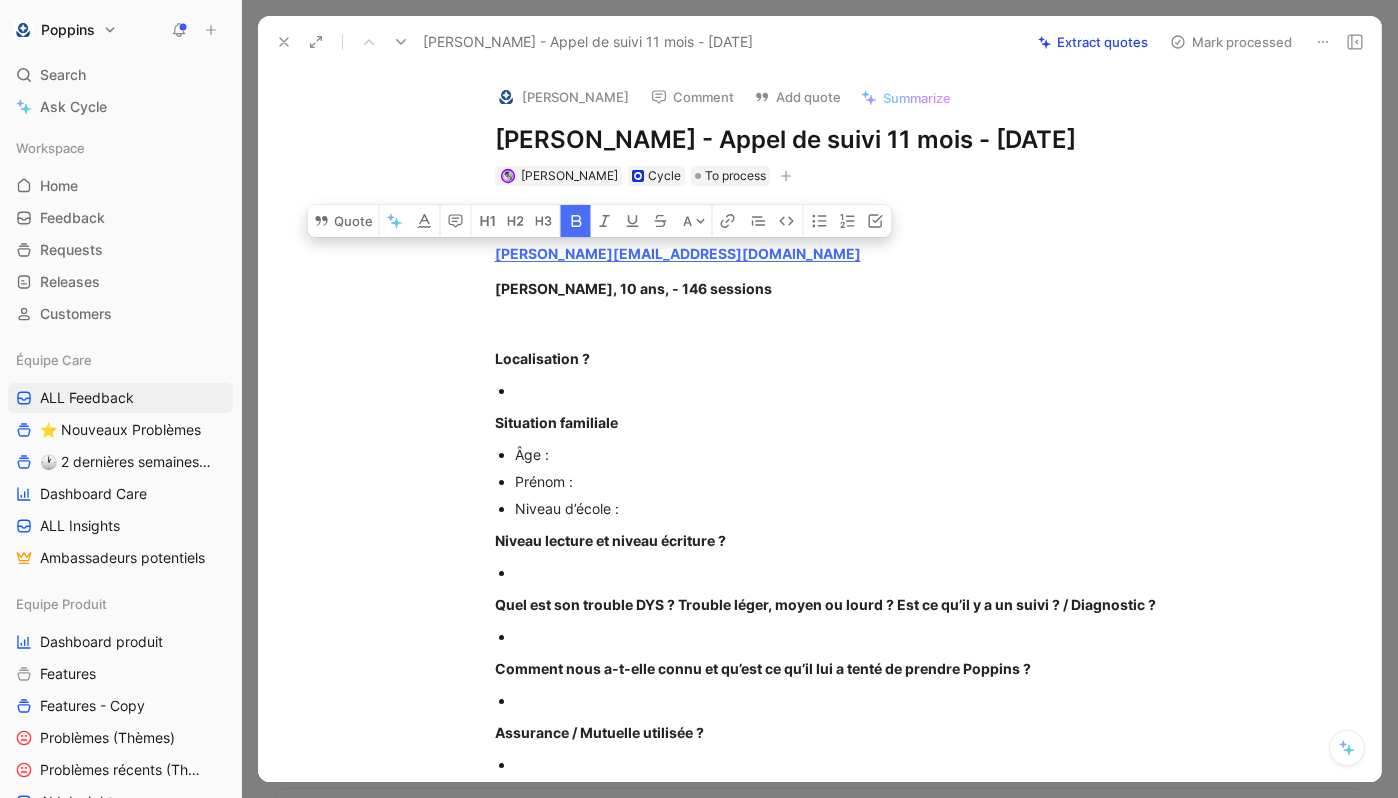 click 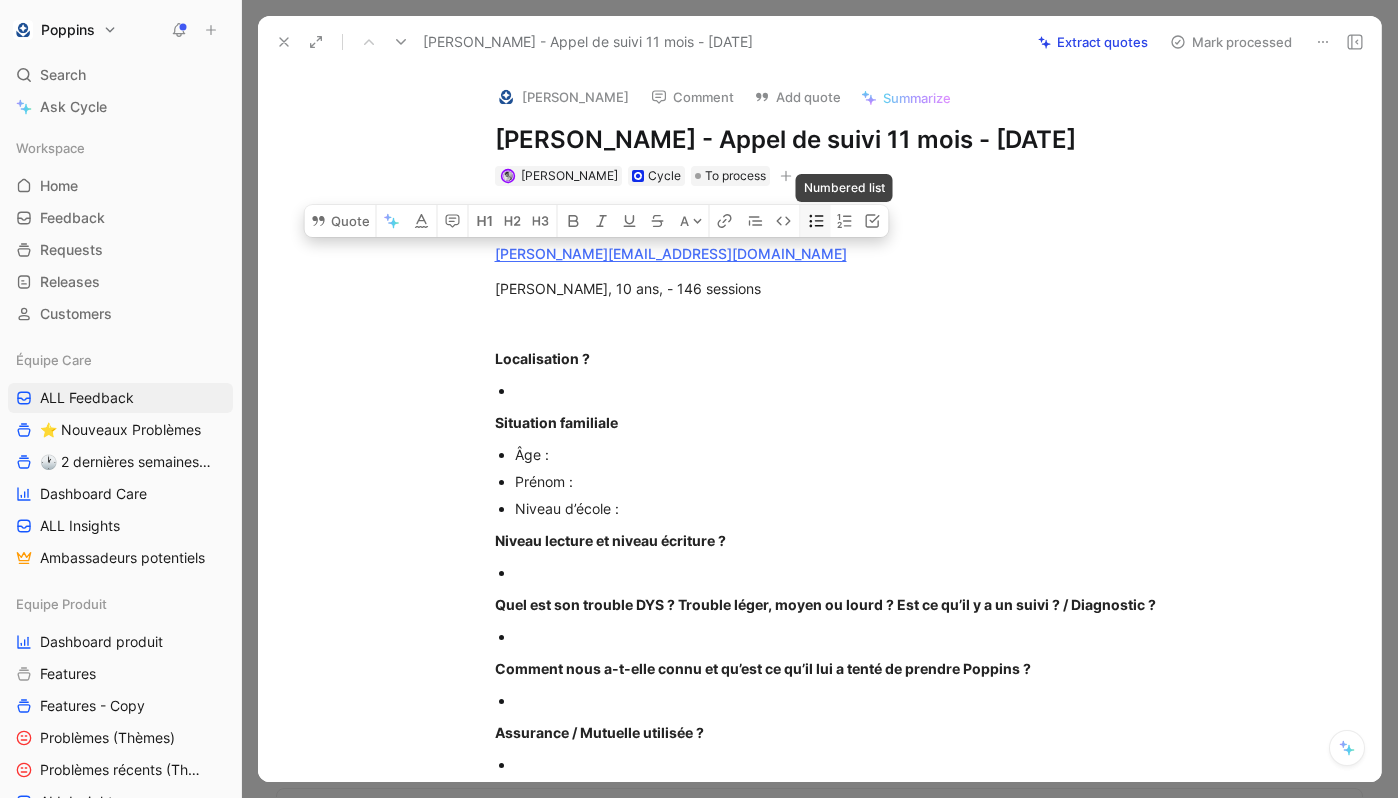 click 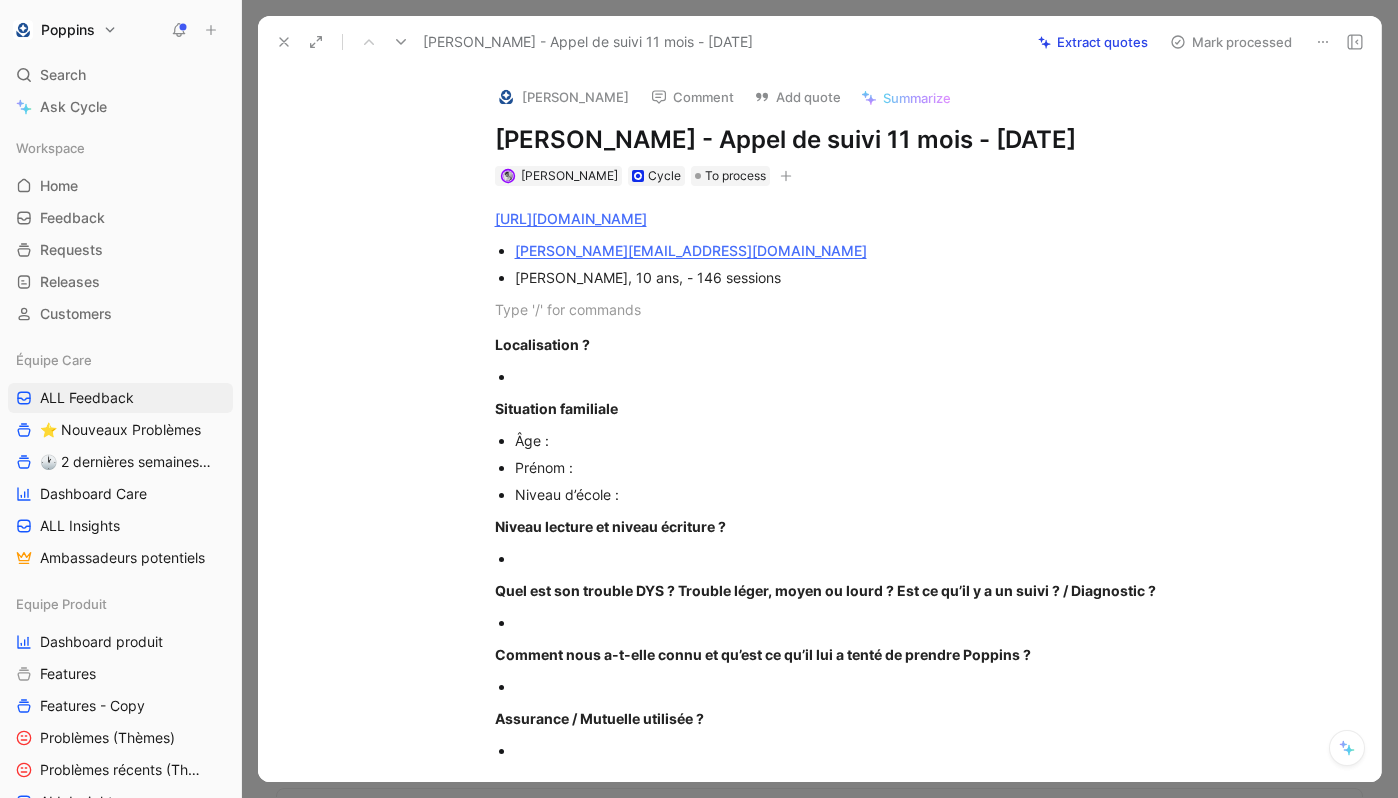 click on "[URL][DOMAIN_NAME] [PERSON_NAME][EMAIL_ADDRESS][DOMAIN_NAME] [PERSON_NAME], 10 ans, - 146 sessions Localisation ? Situation familiale Âge :  Prénom :  Niveau d’école :  Niveau lecture et niveau écriture ? Quel est son trouble DYS ? Trouble léger, moyen ou lourd ? Est ce qu’il y a un suivi ? / Diagnostic ? Comment nous a-t-elle connu et qu’est ce qu’il lui a tenté de prendre Poppins ? Assurance / Mutuelle utilisée ? 🔸 État Général : 🔸 Rituel de jeu : 🔸 Appréciation du jeu : 👍 👎 🔸 Prise en main du jeu : 🔸 Plateforme parent 🔸 Questions ? / Remarques ? 🔸 Notation 5/5" at bounding box center (840, 765) 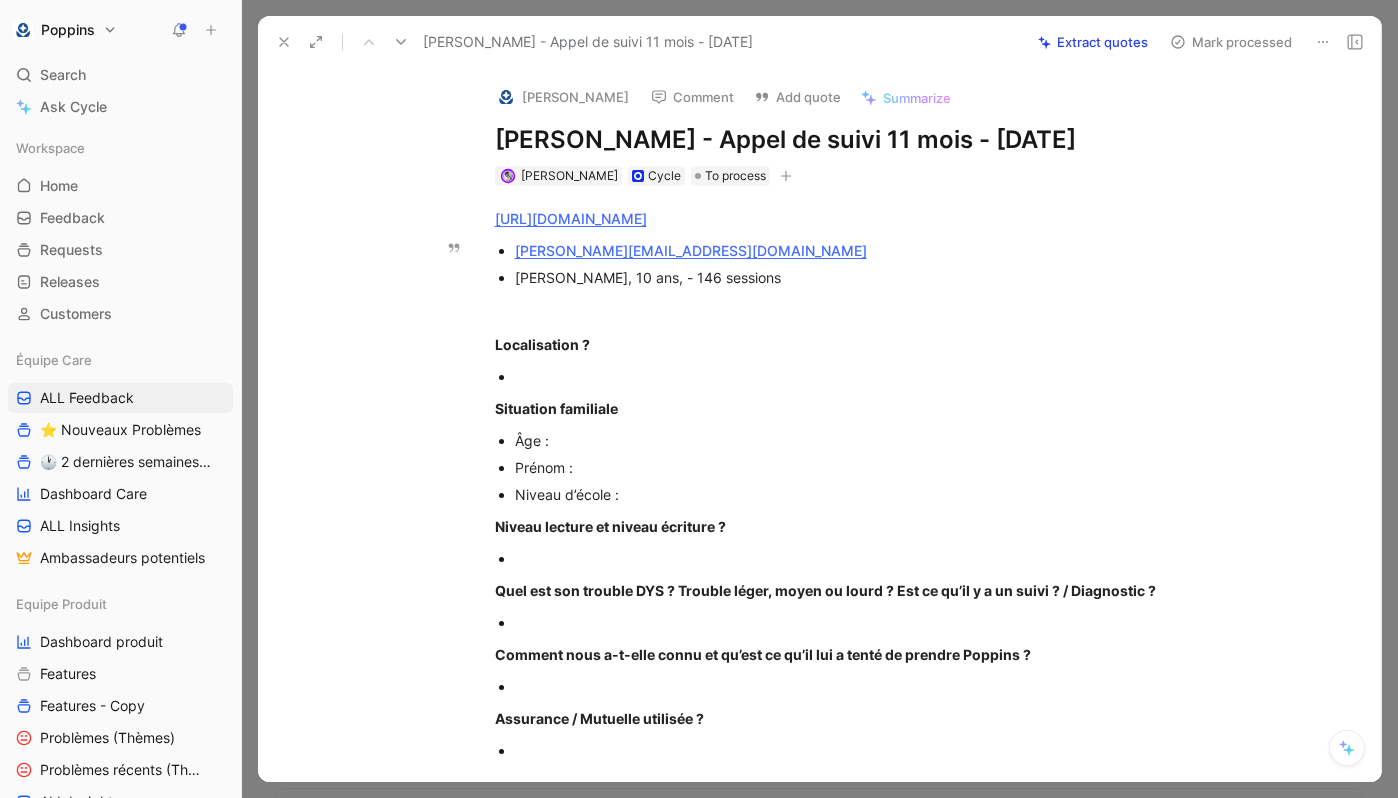 drag, startPoint x: 750, startPoint y: 250, endPoint x: 501, endPoint y: 248, distance: 249.00803 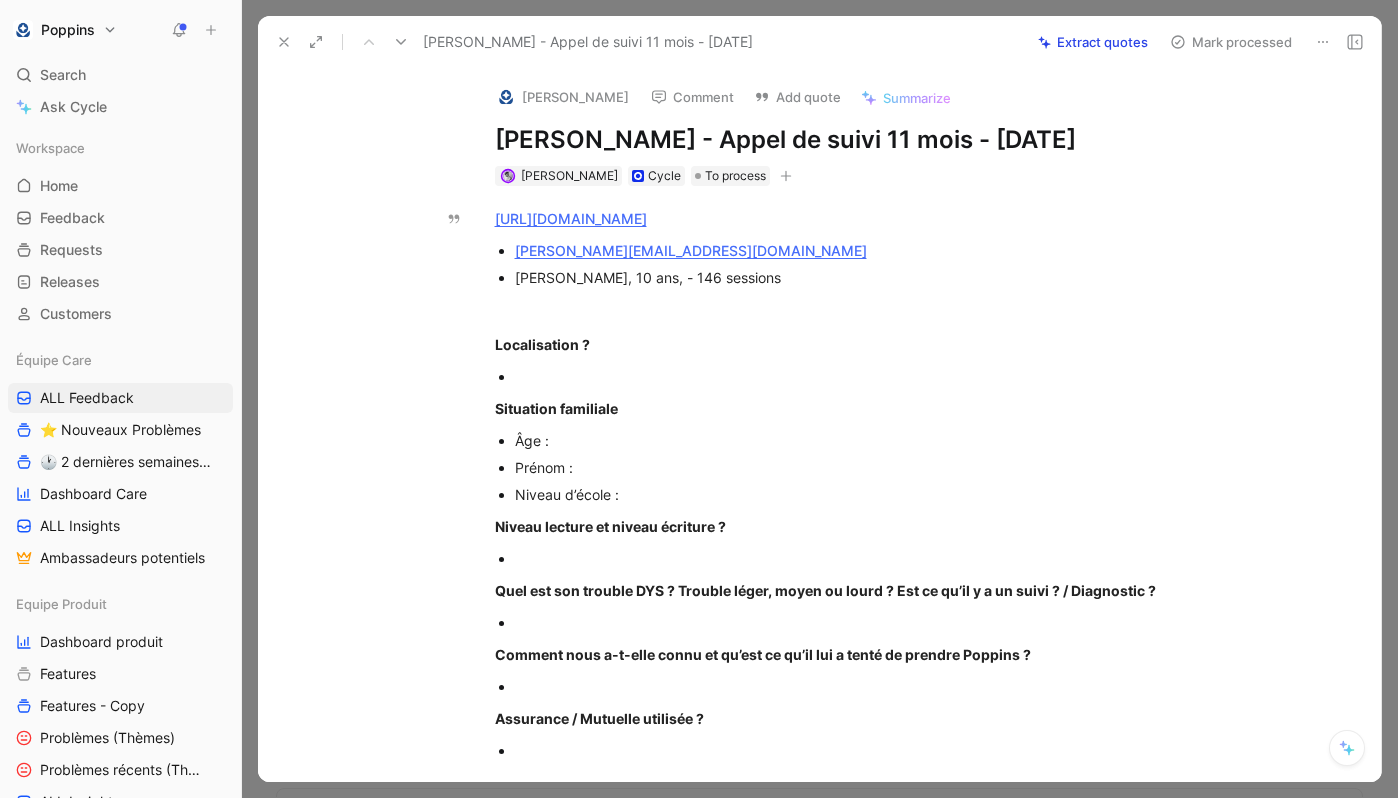 click at bounding box center (506, 97) 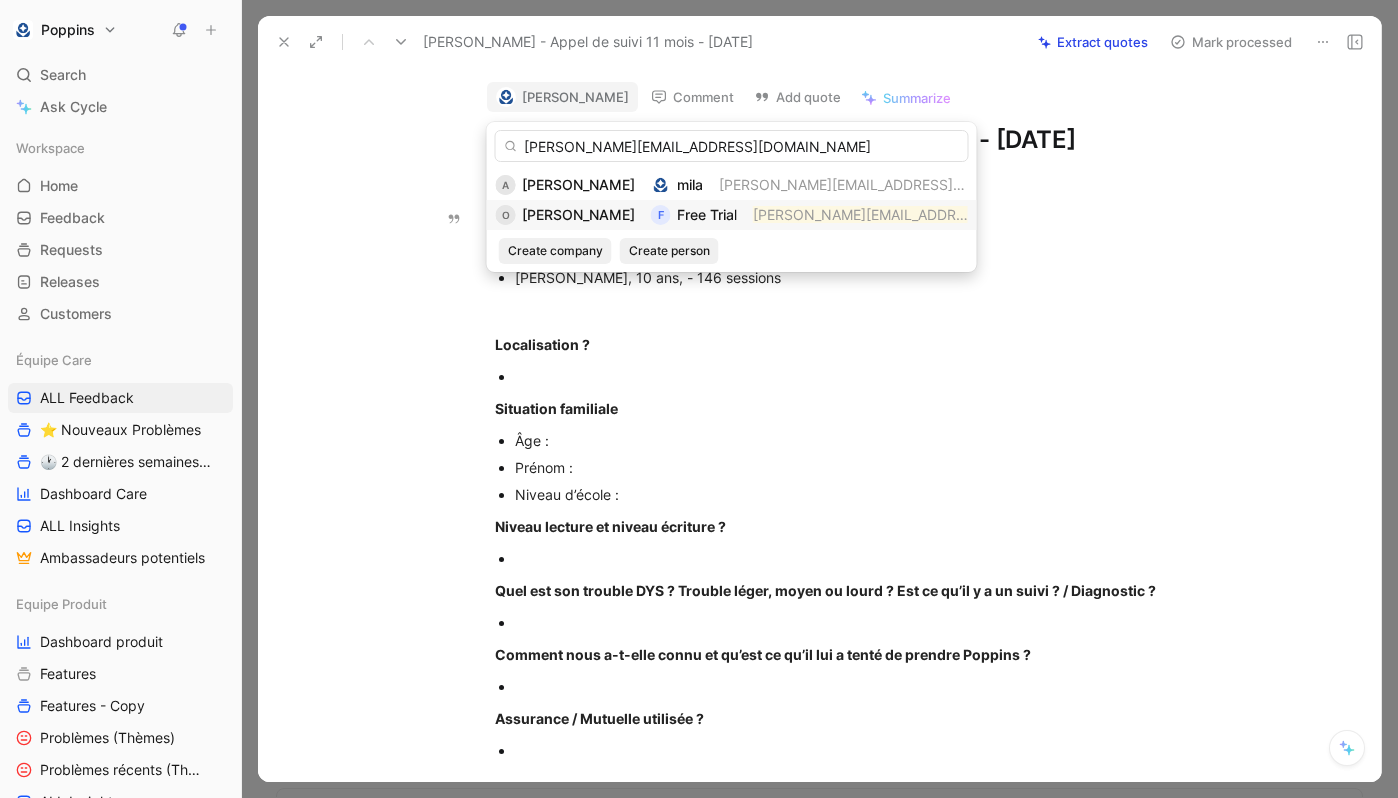type on "[PERSON_NAME][EMAIL_ADDRESS][DOMAIN_NAME]" 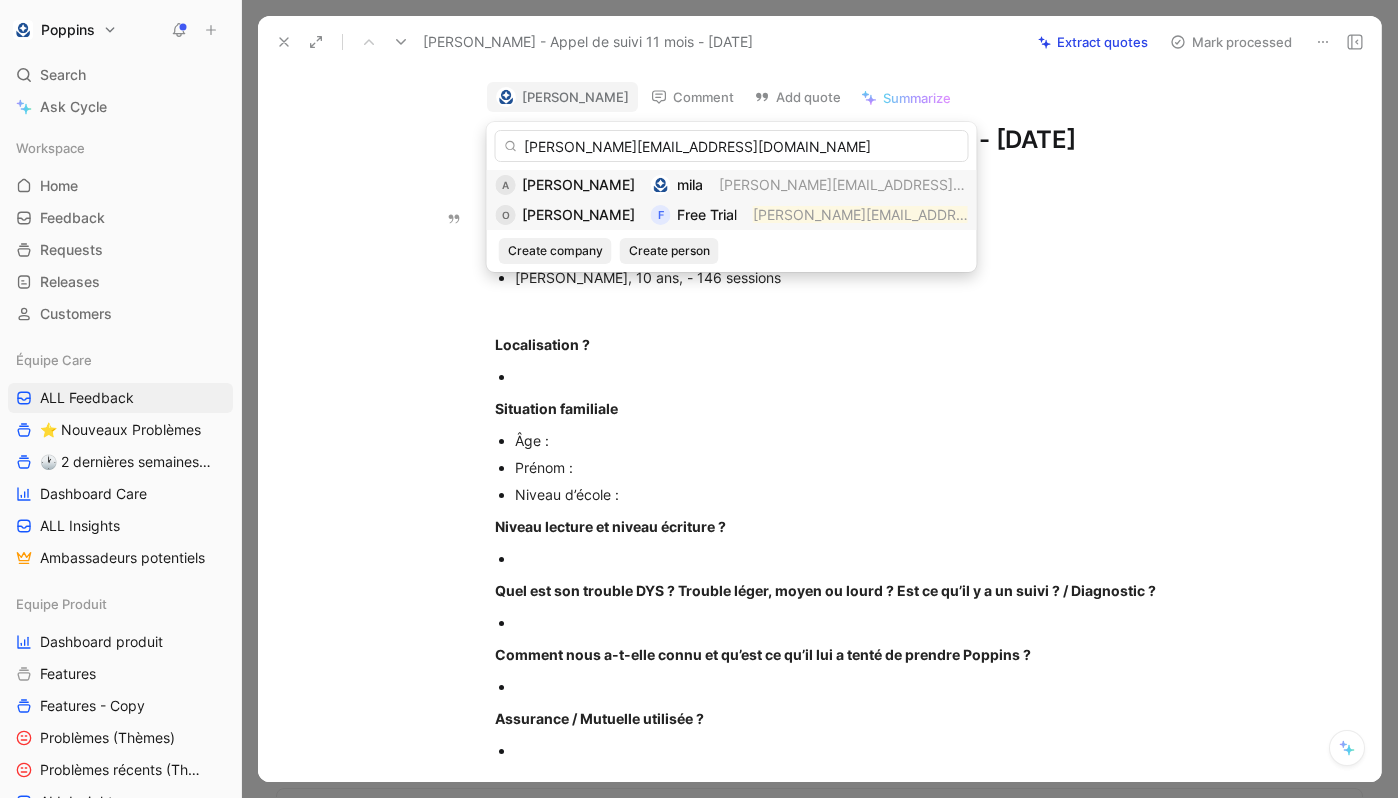 click on "Free Trial" at bounding box center (707, 214) 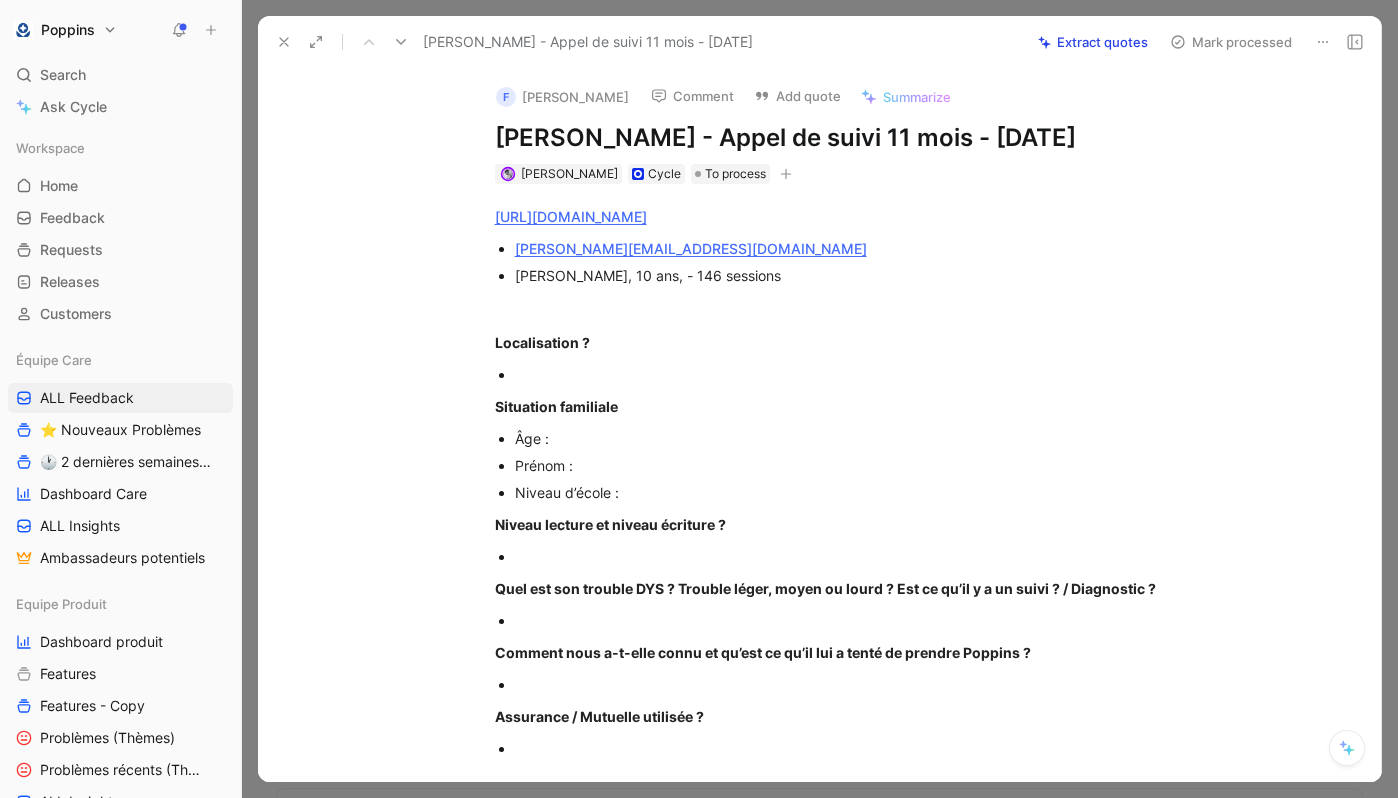 click 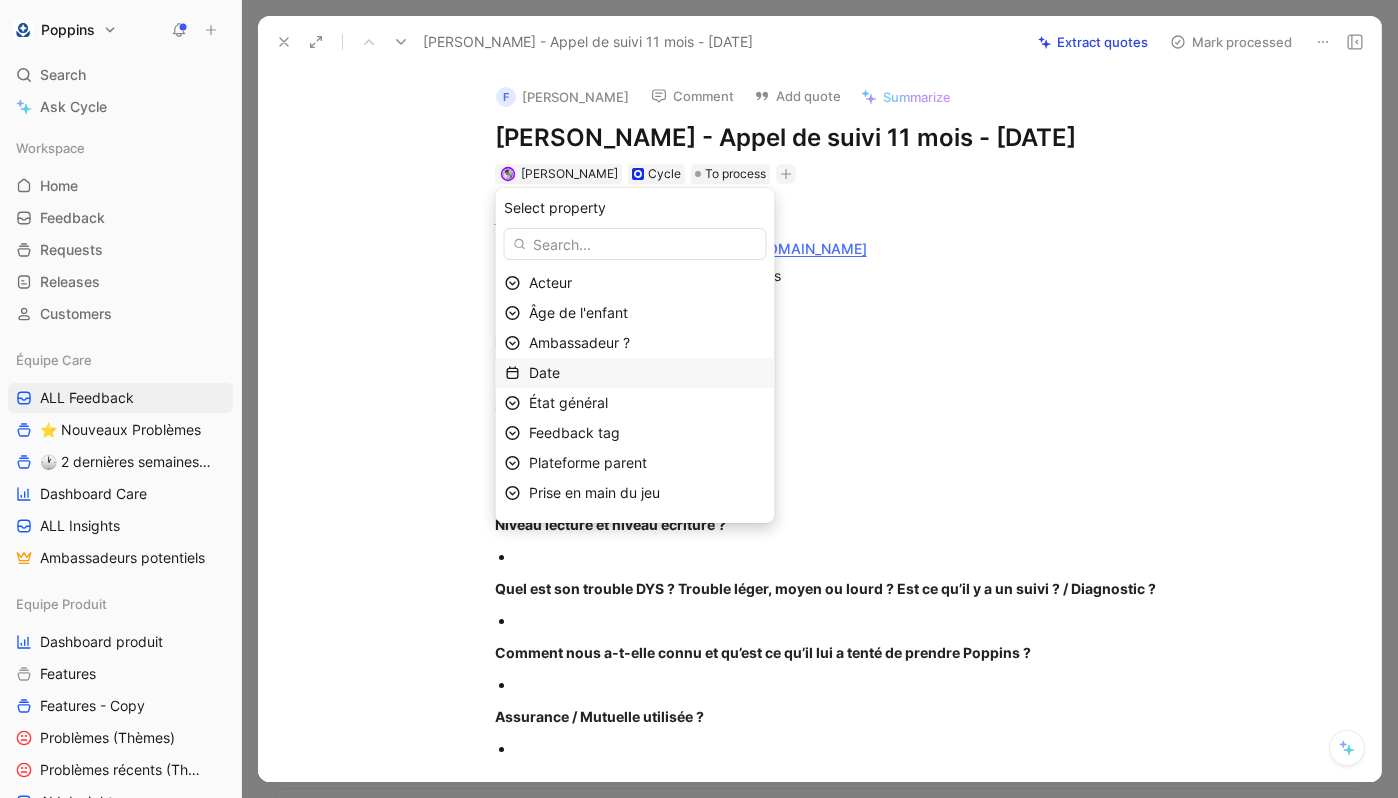 click on "Date" at bounding box center (647, 373) 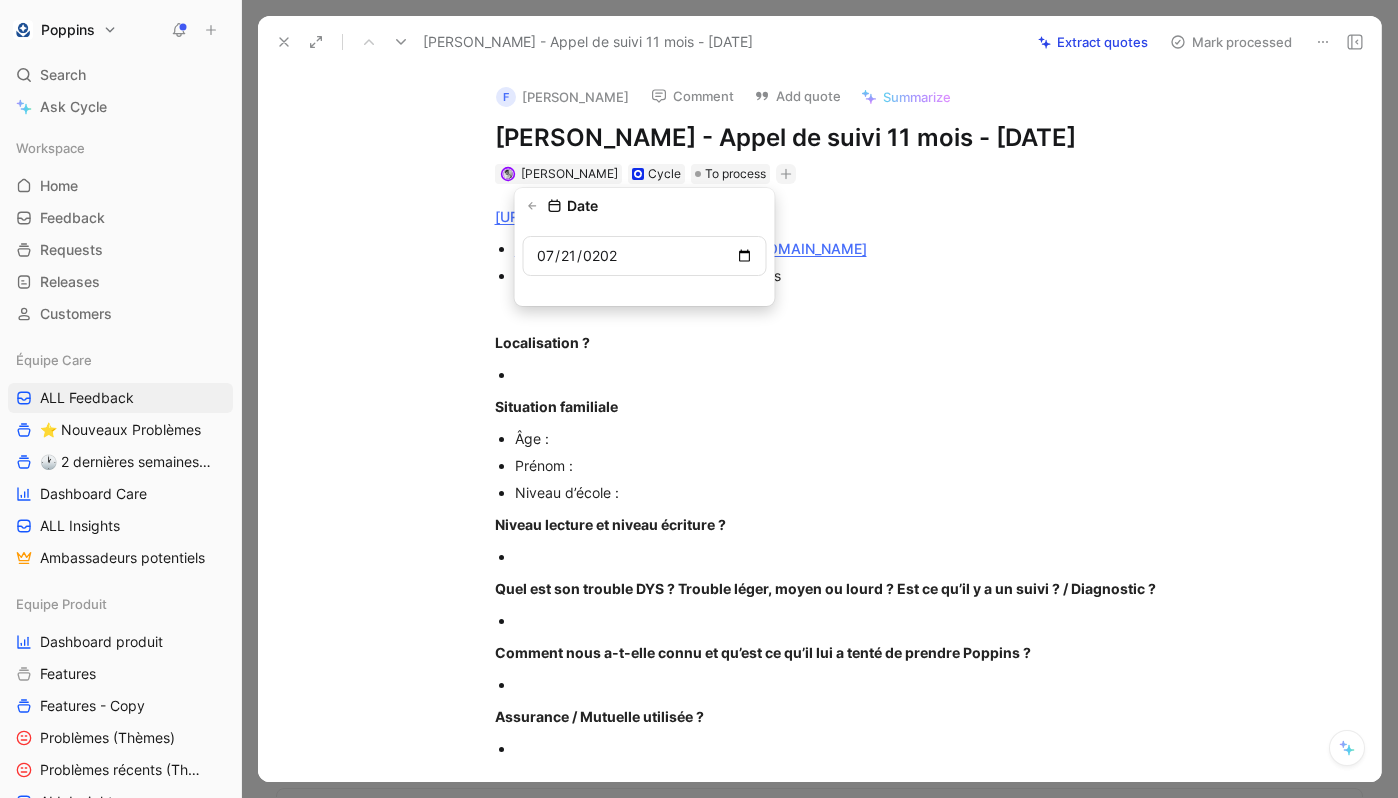 type on "[DATE]" 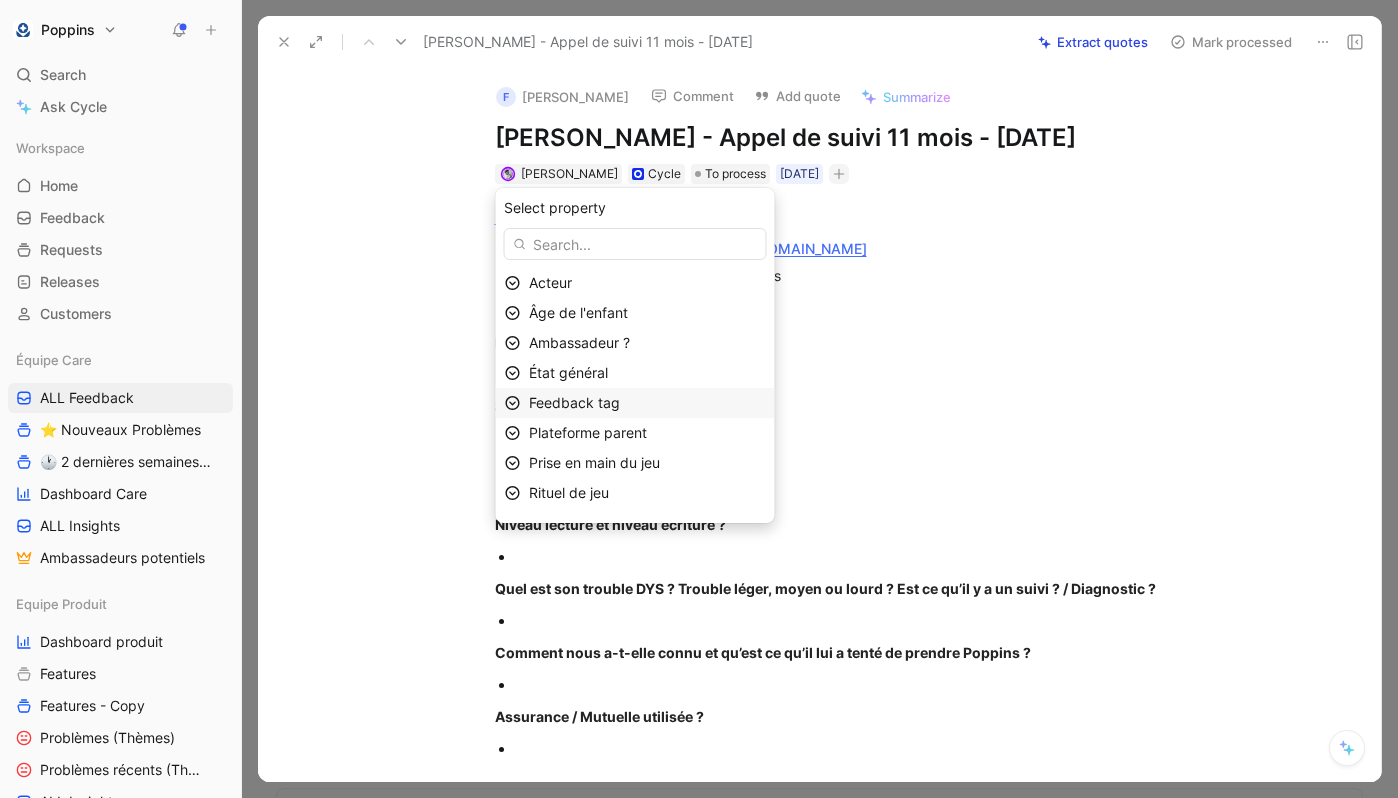 click on "Feedback tag" at bounding box center [574, 402] 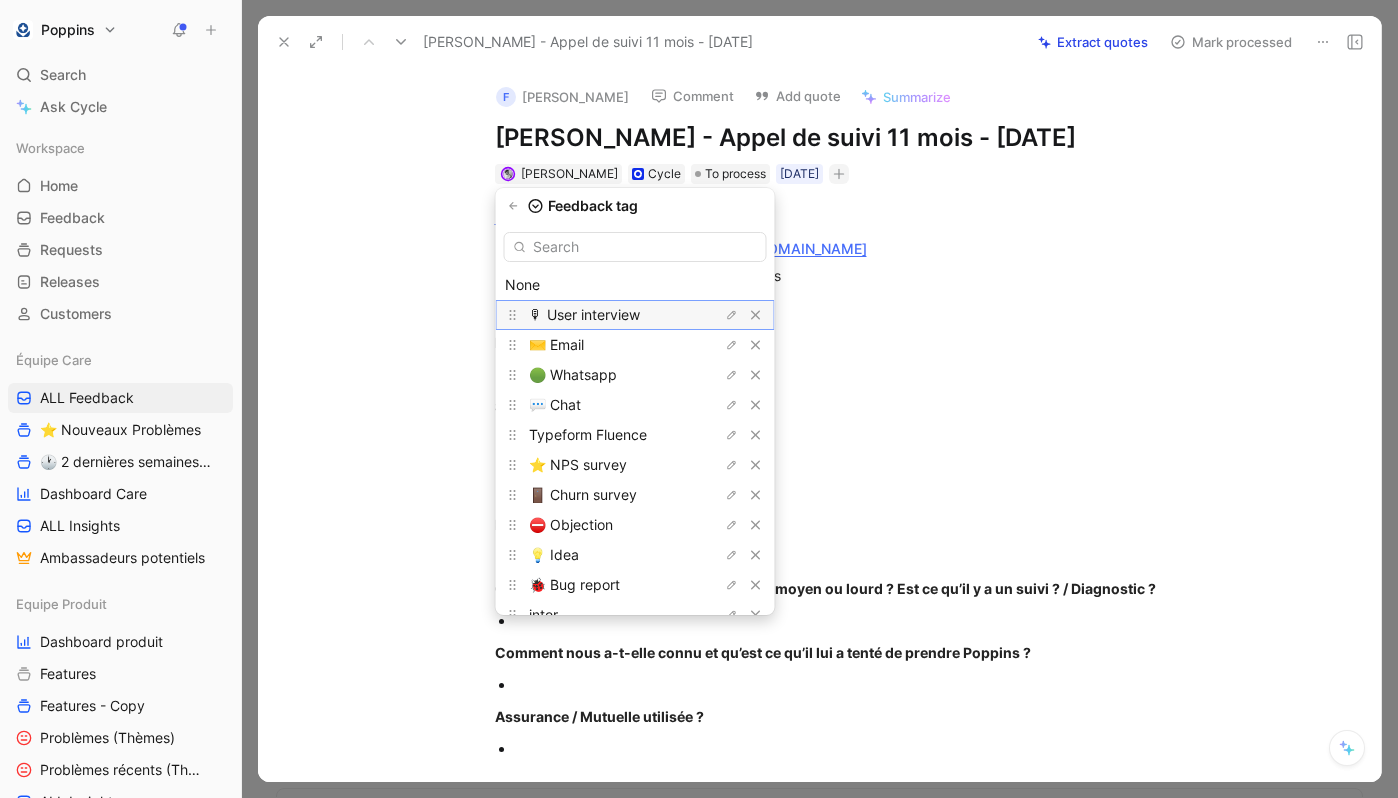 click on "🎙 User interview" at bounding box center [584, 314] 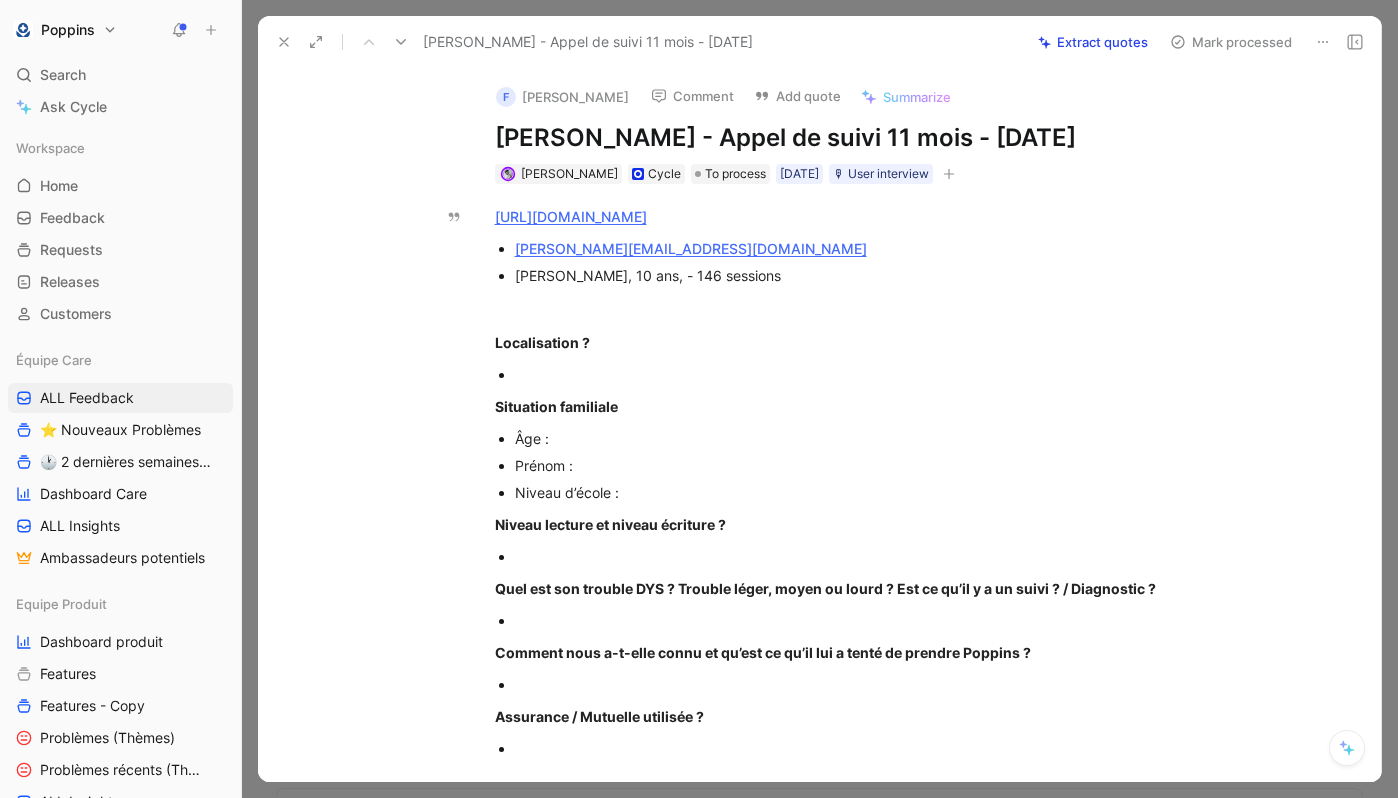 click 